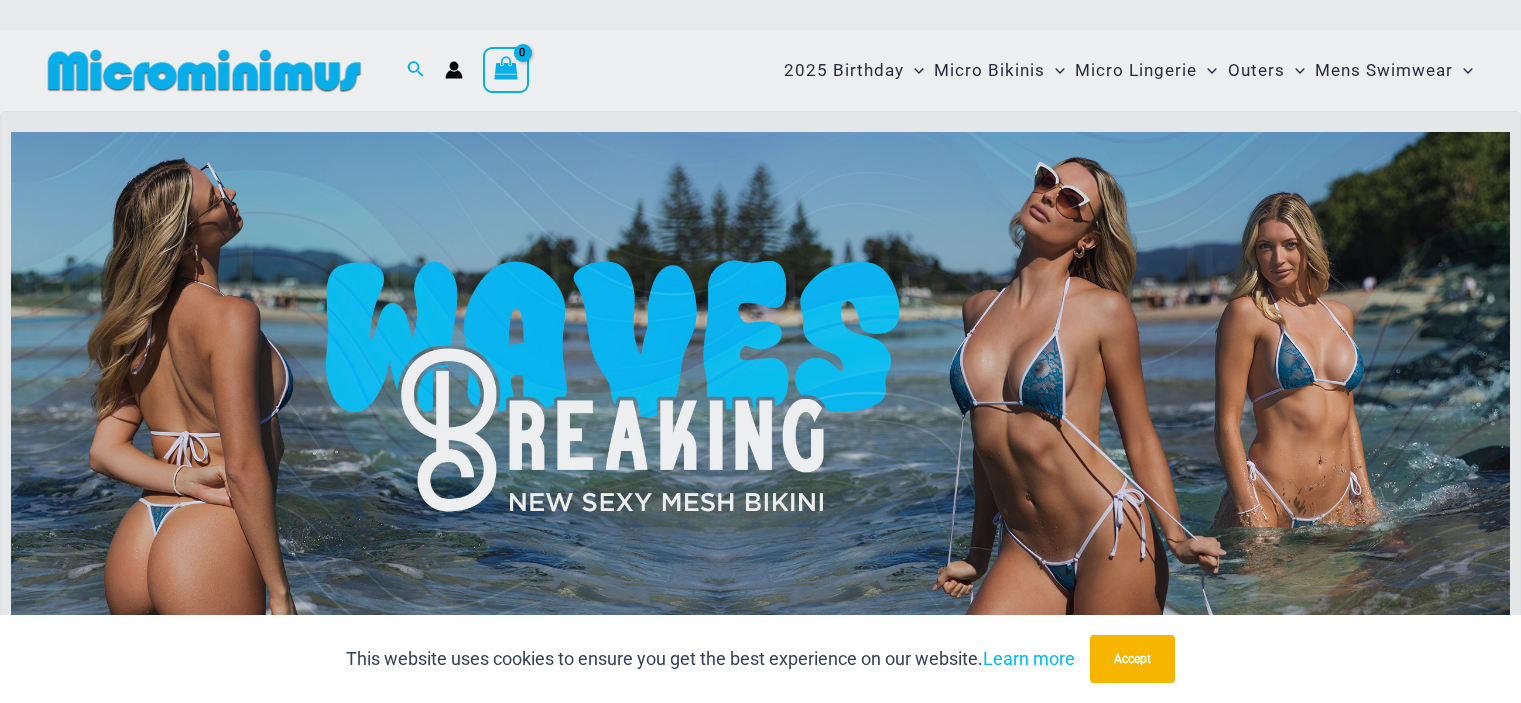 scroll, scrollTop: 0, scrollLeft: 0, axis: both 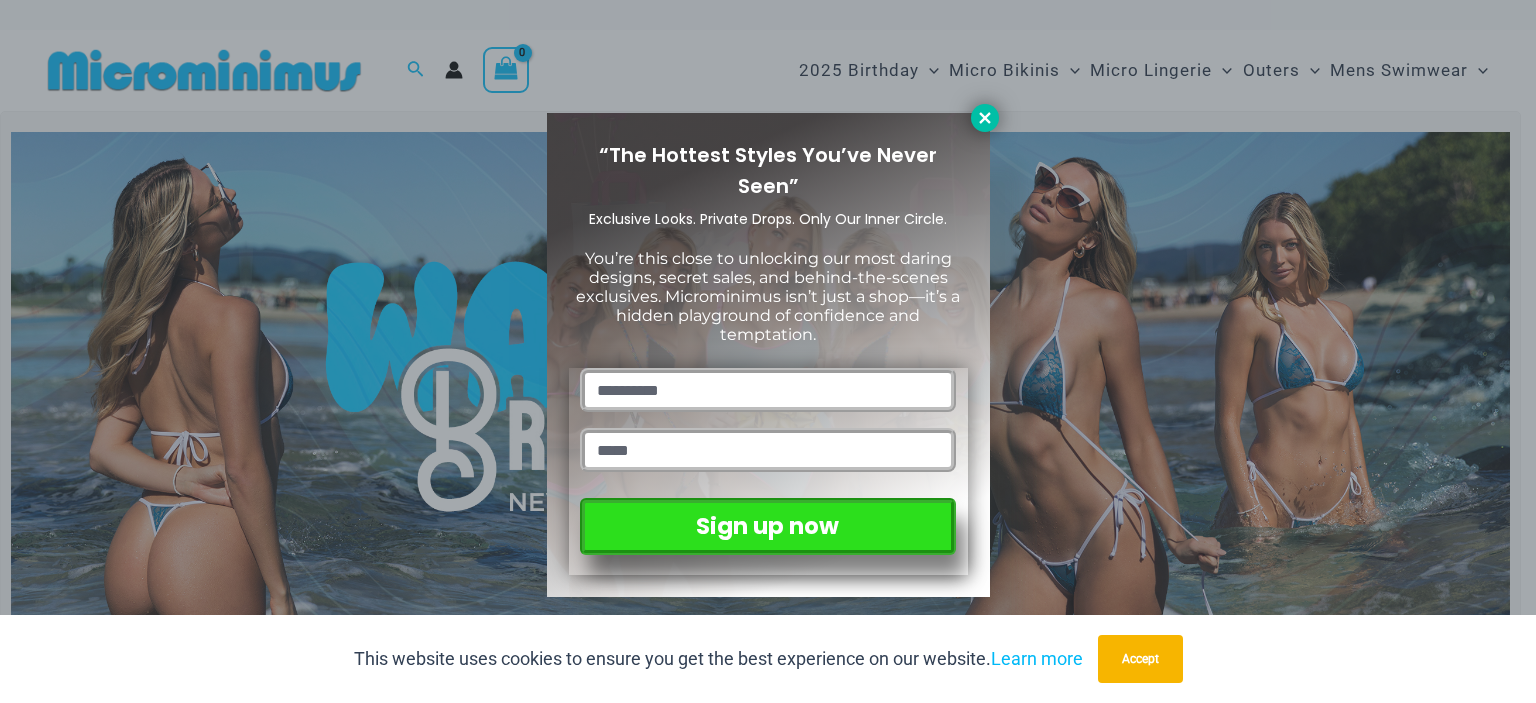 click 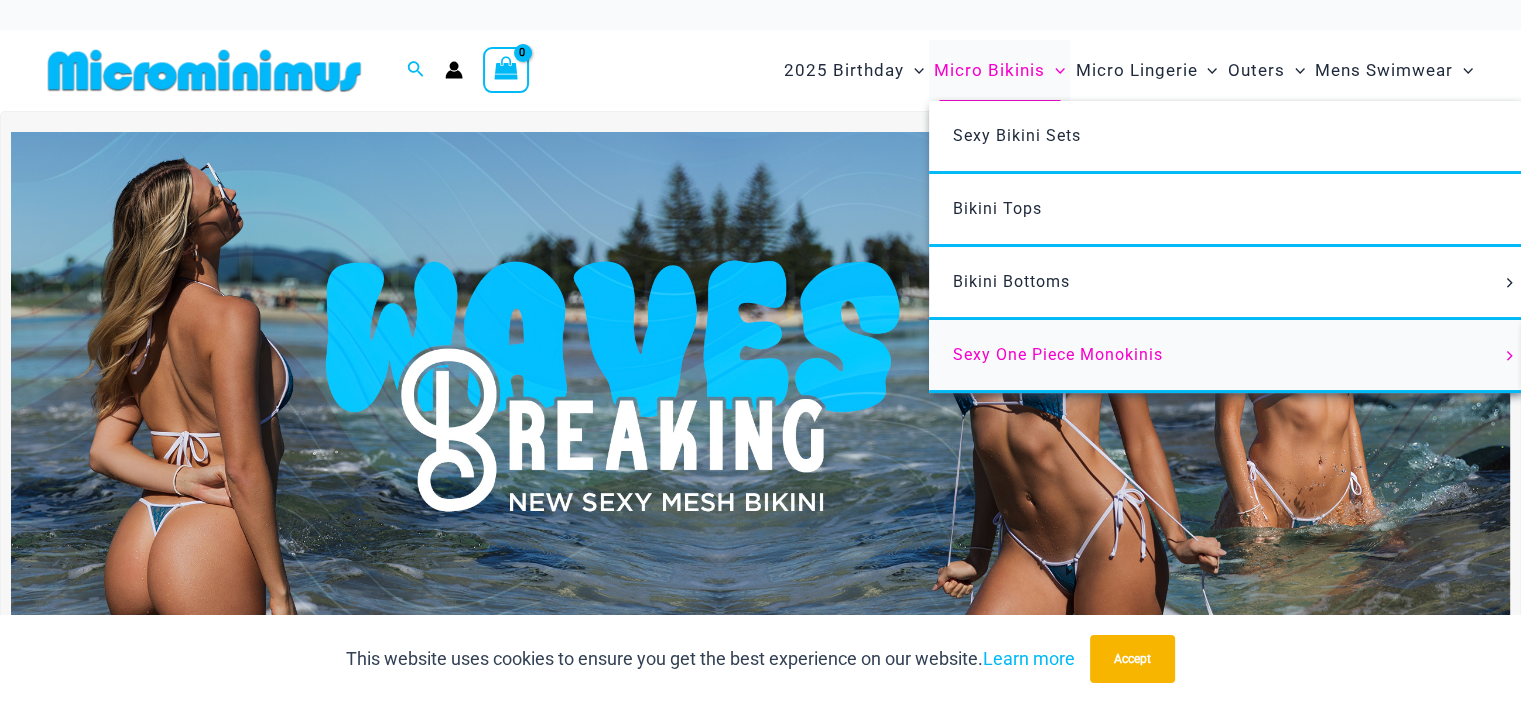 click on "Sexy One Piece Monokinis" at bounding box center [1058, 354] 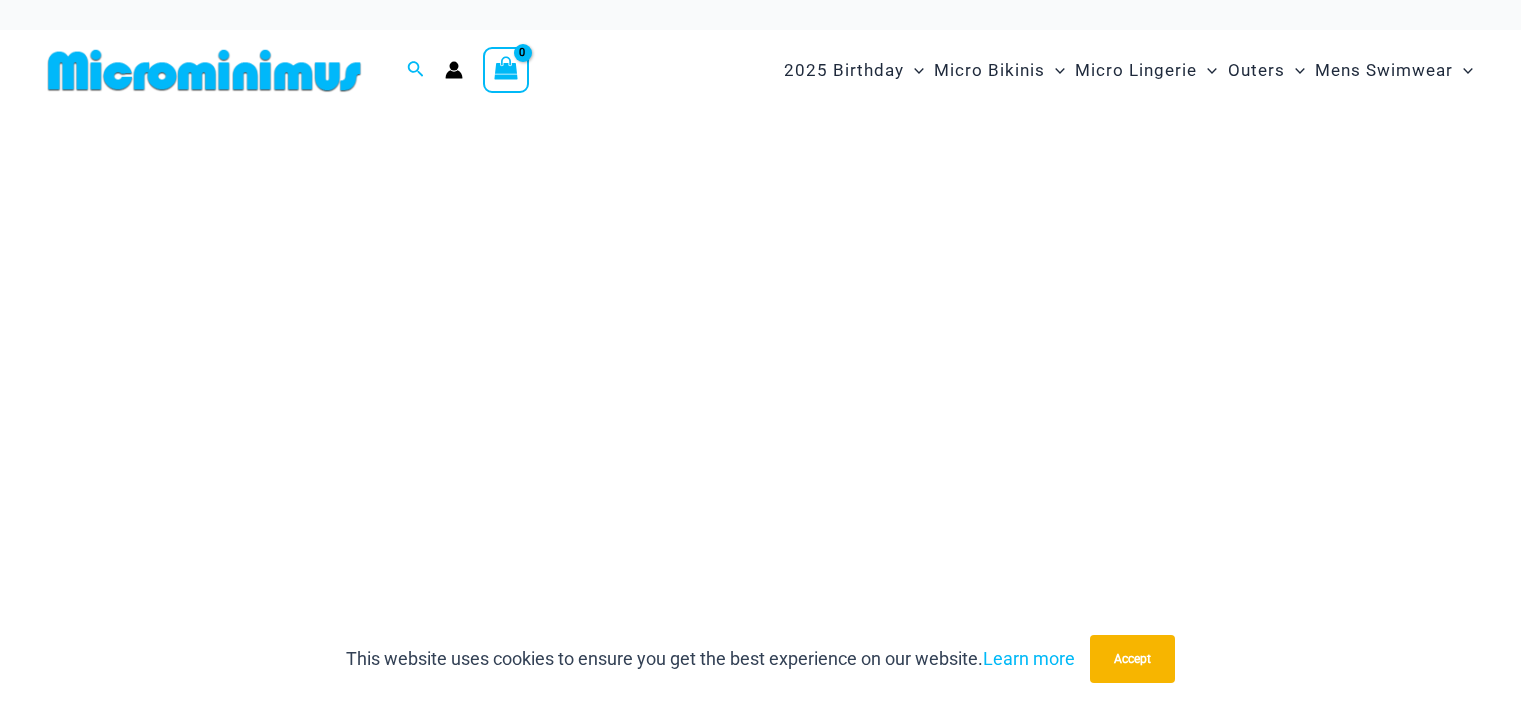 scroll, scrollTop: 0, scrollLeft: 0, axis: both 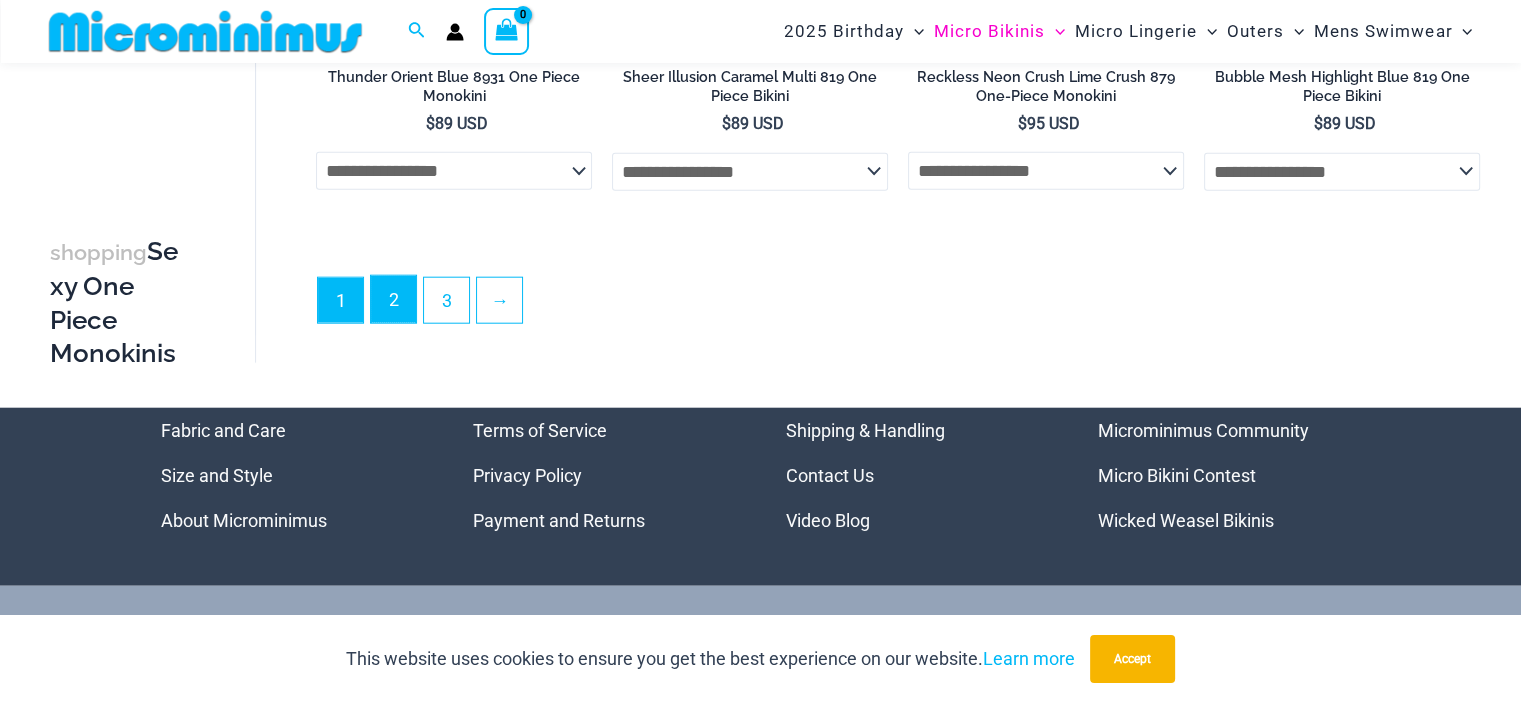 click on "2" at bounding box center [393, 299] 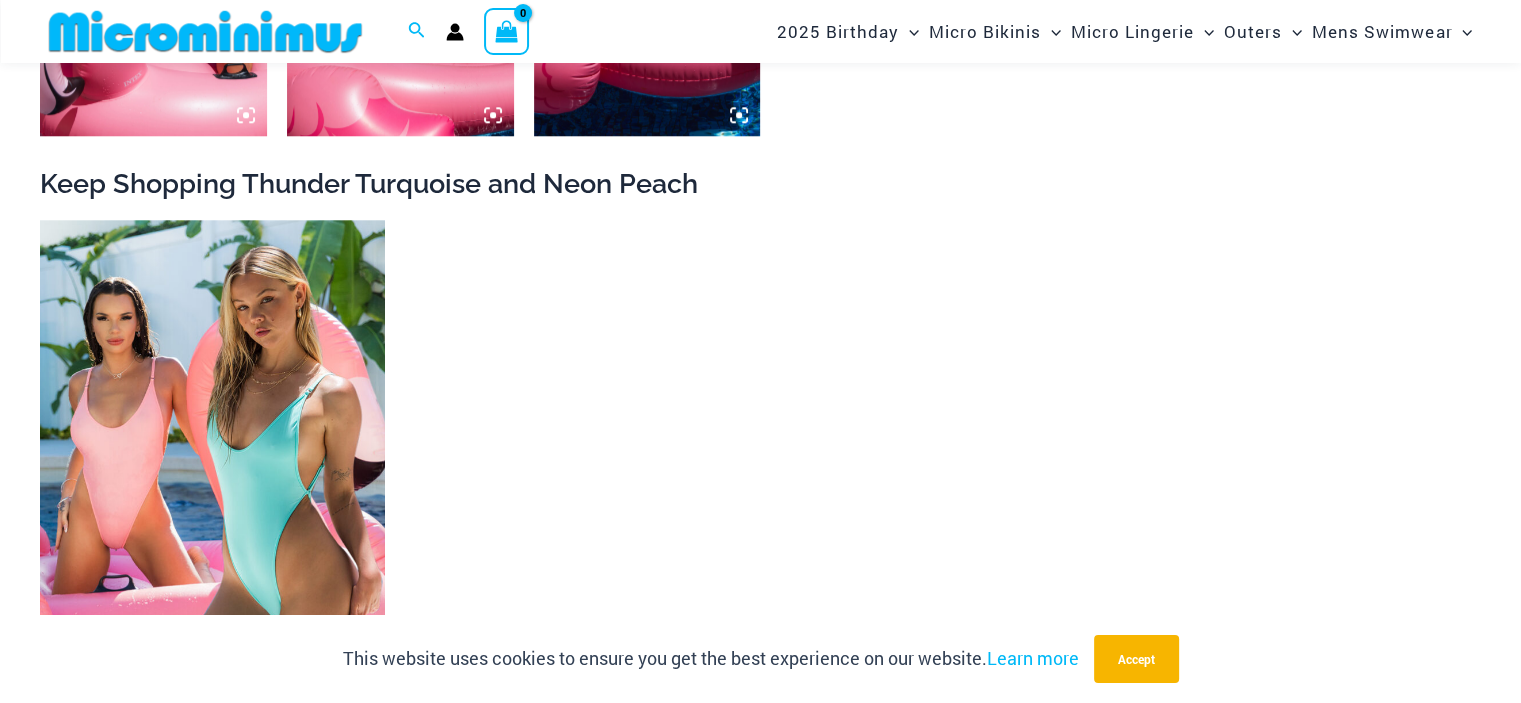 scroll, scrollTop: 1648, scrollLeft: 0, axis: vertical 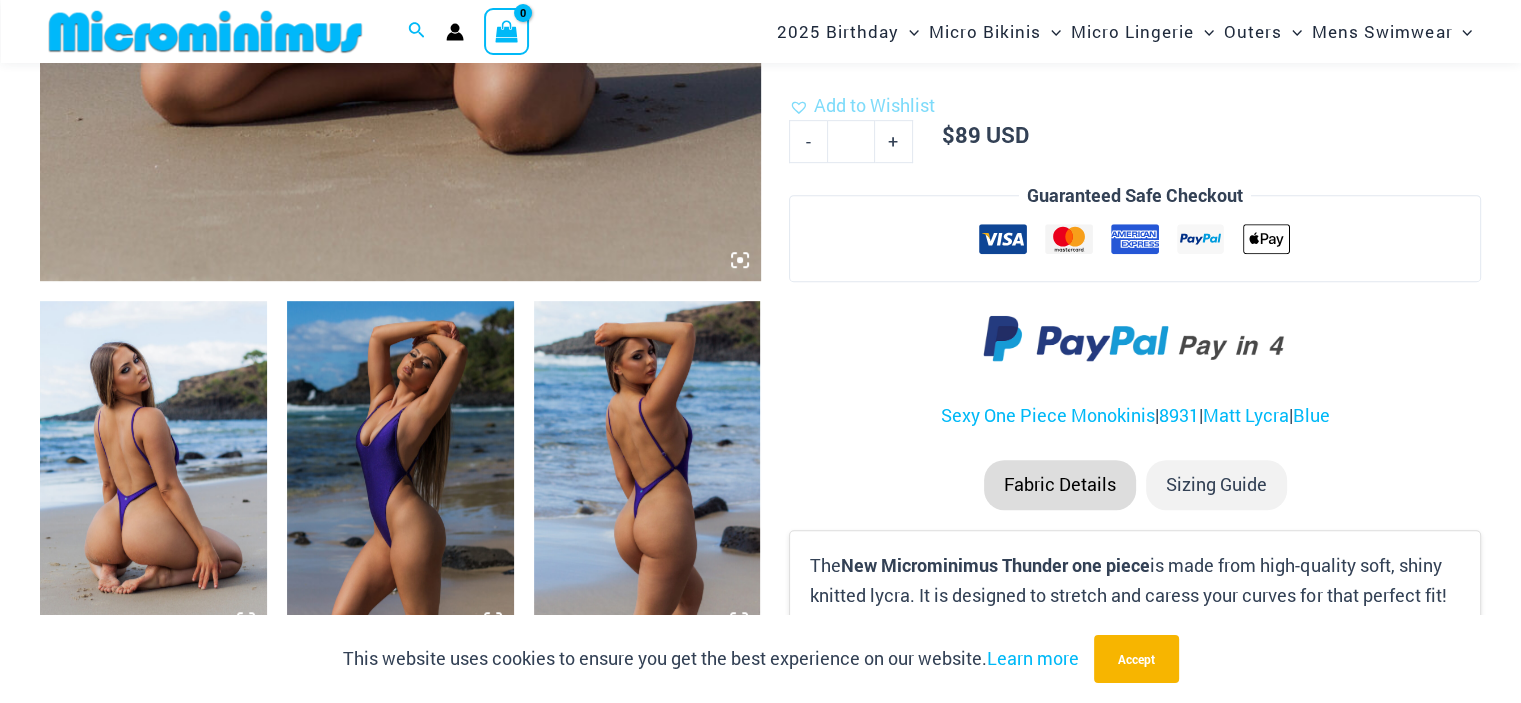 click at bounding box center [647, 471] 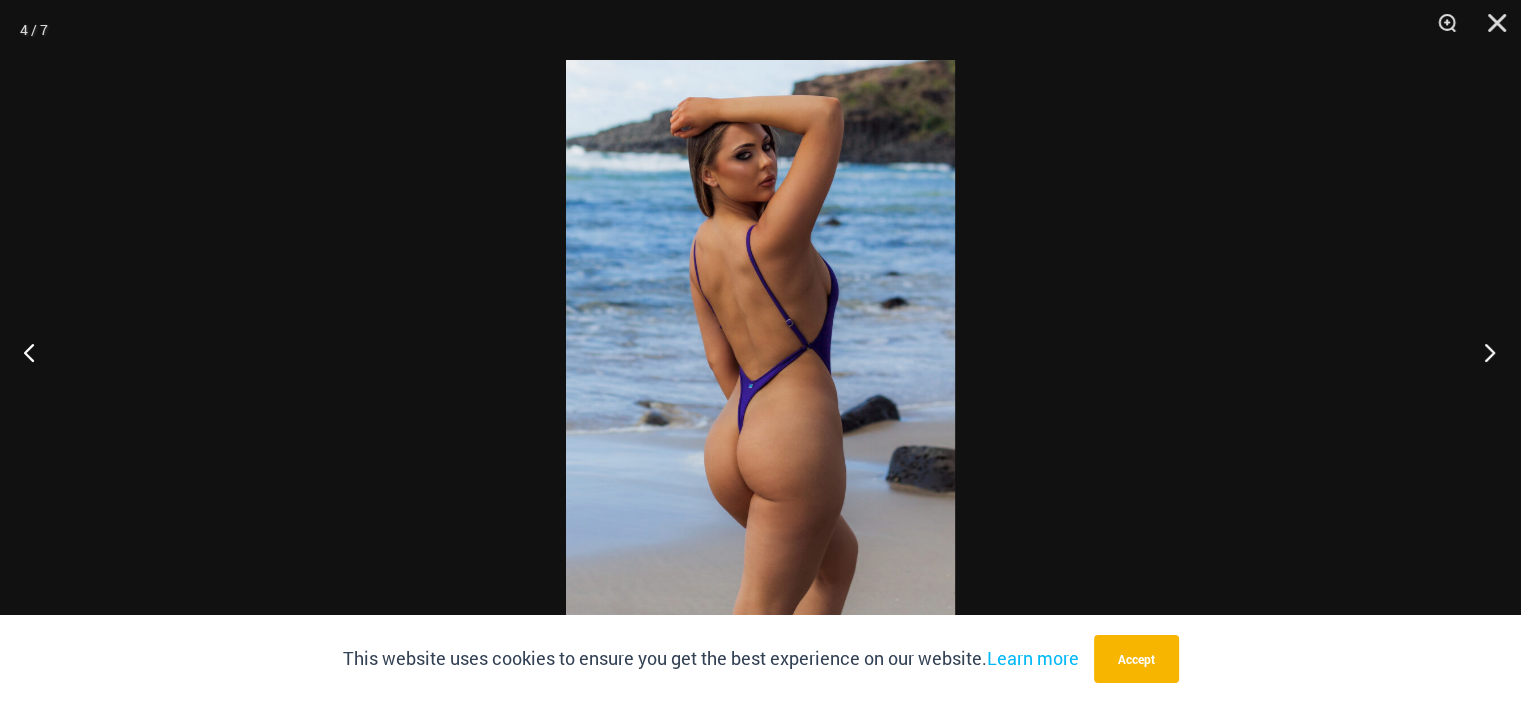 click at bounding box center [1483, 352] 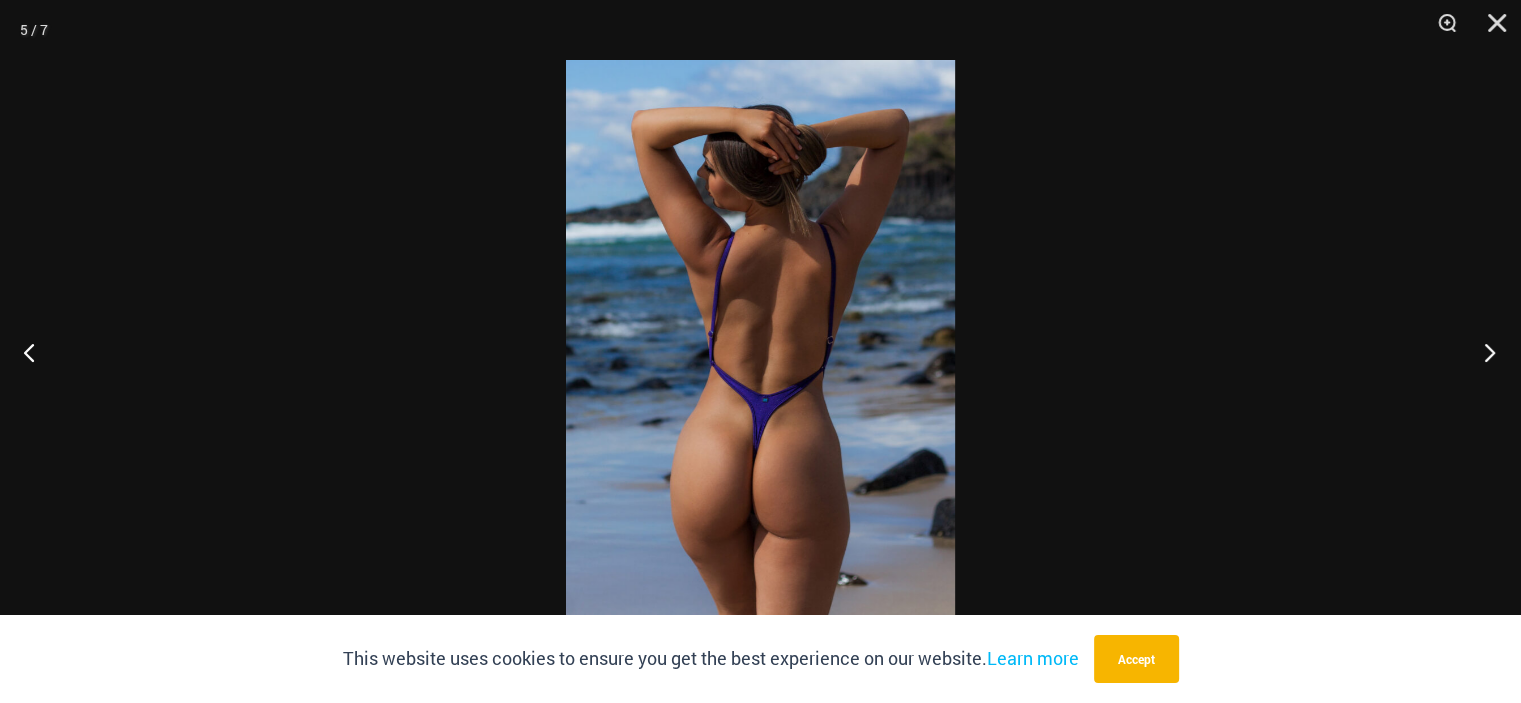 click at bounding box center (1483, 352) 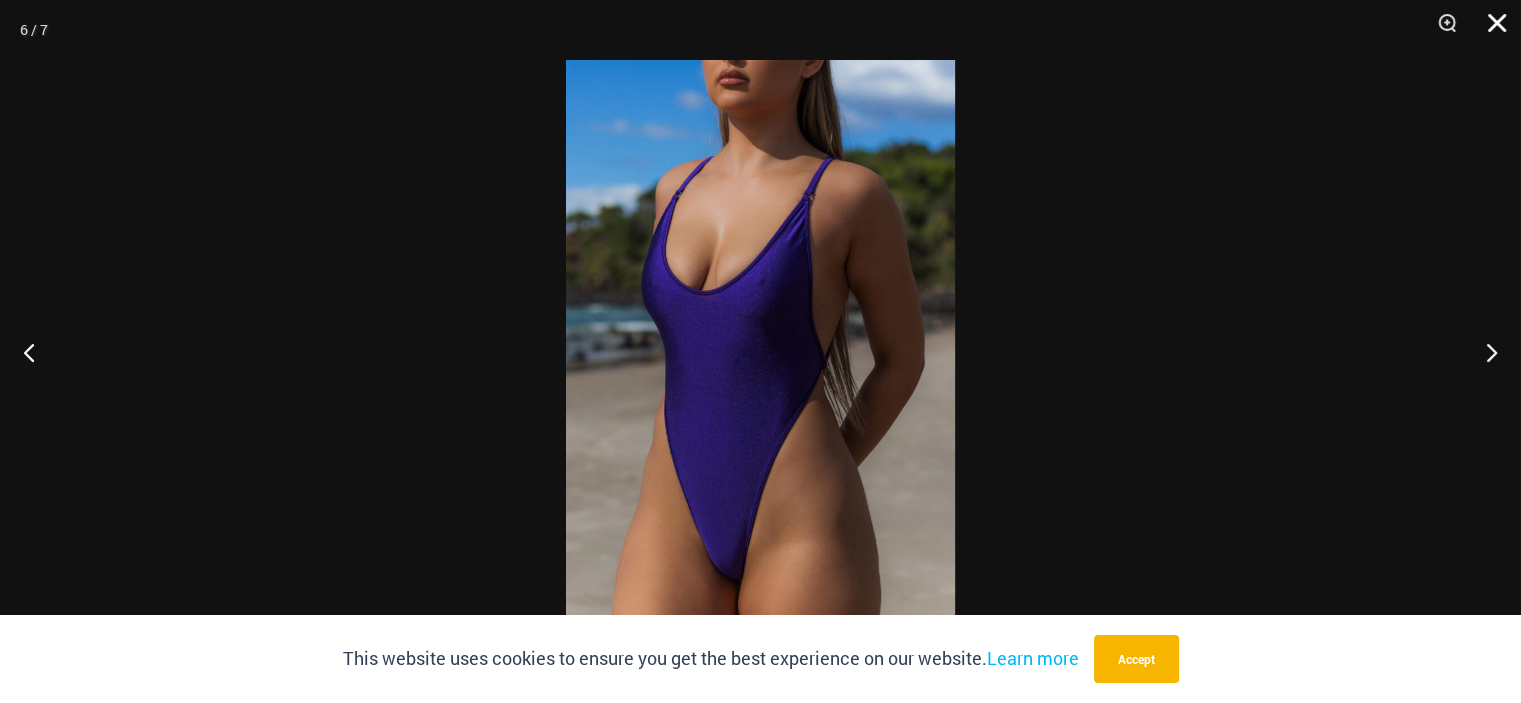 click at bounding box center [1490, 30] 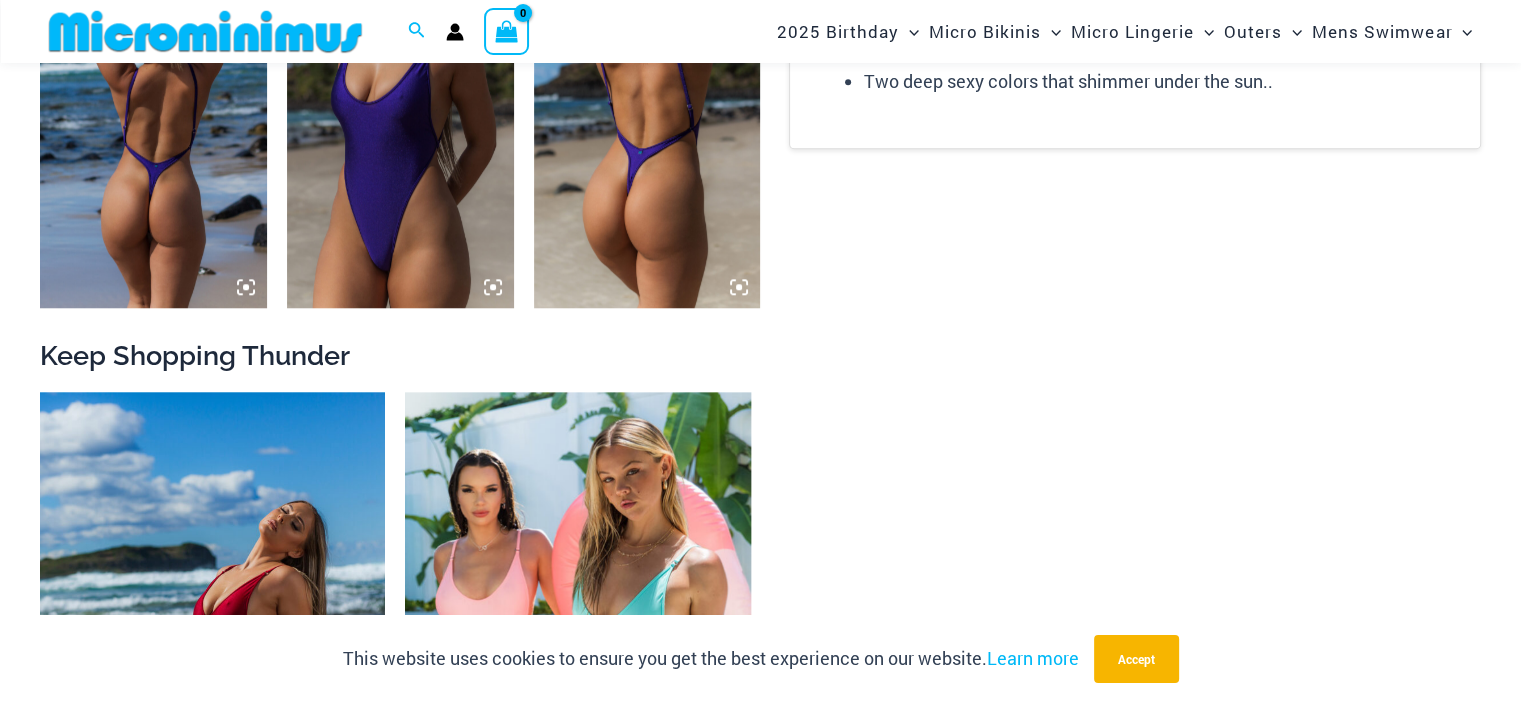 scroll, scrollTop: 1148, scrollLeft: 0, axis: vertical 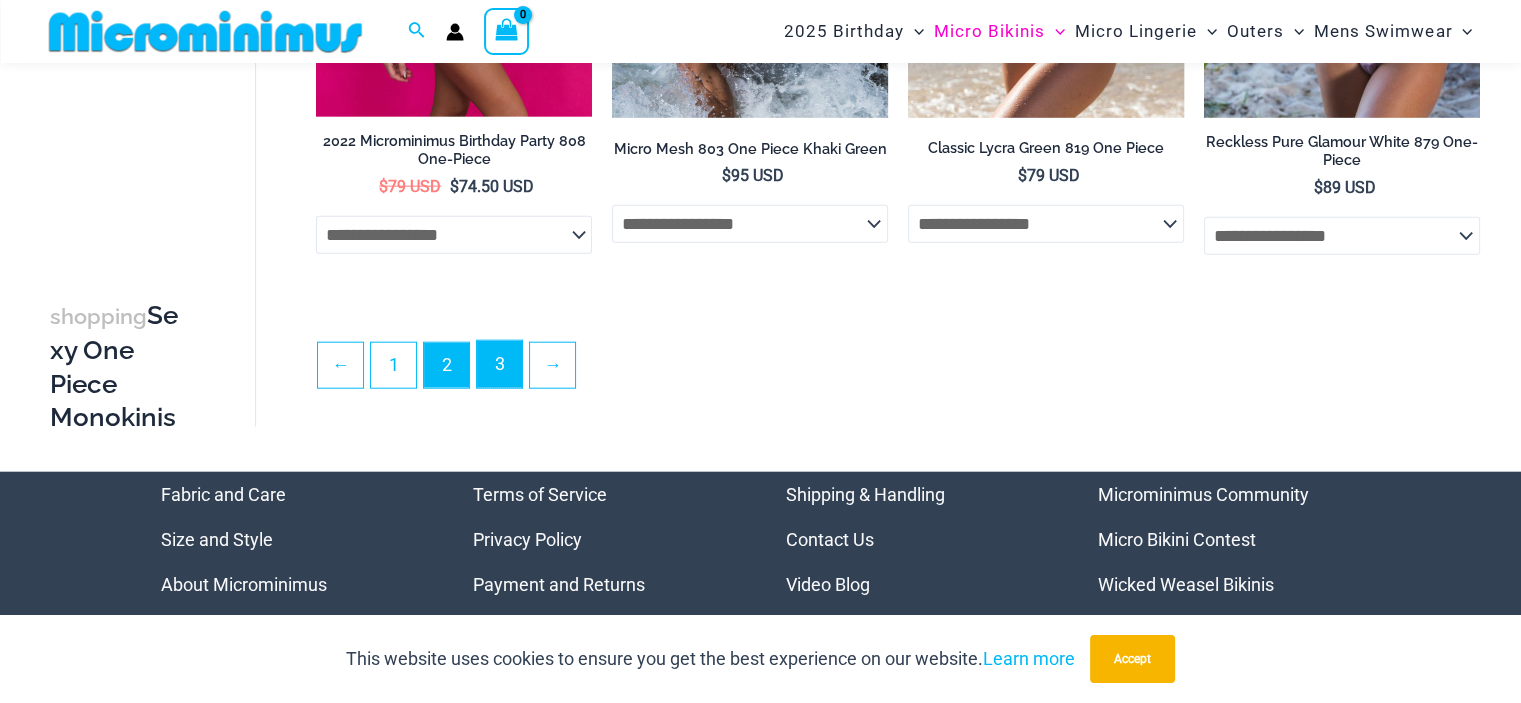 click on "3" at bounding box center [499, 364] 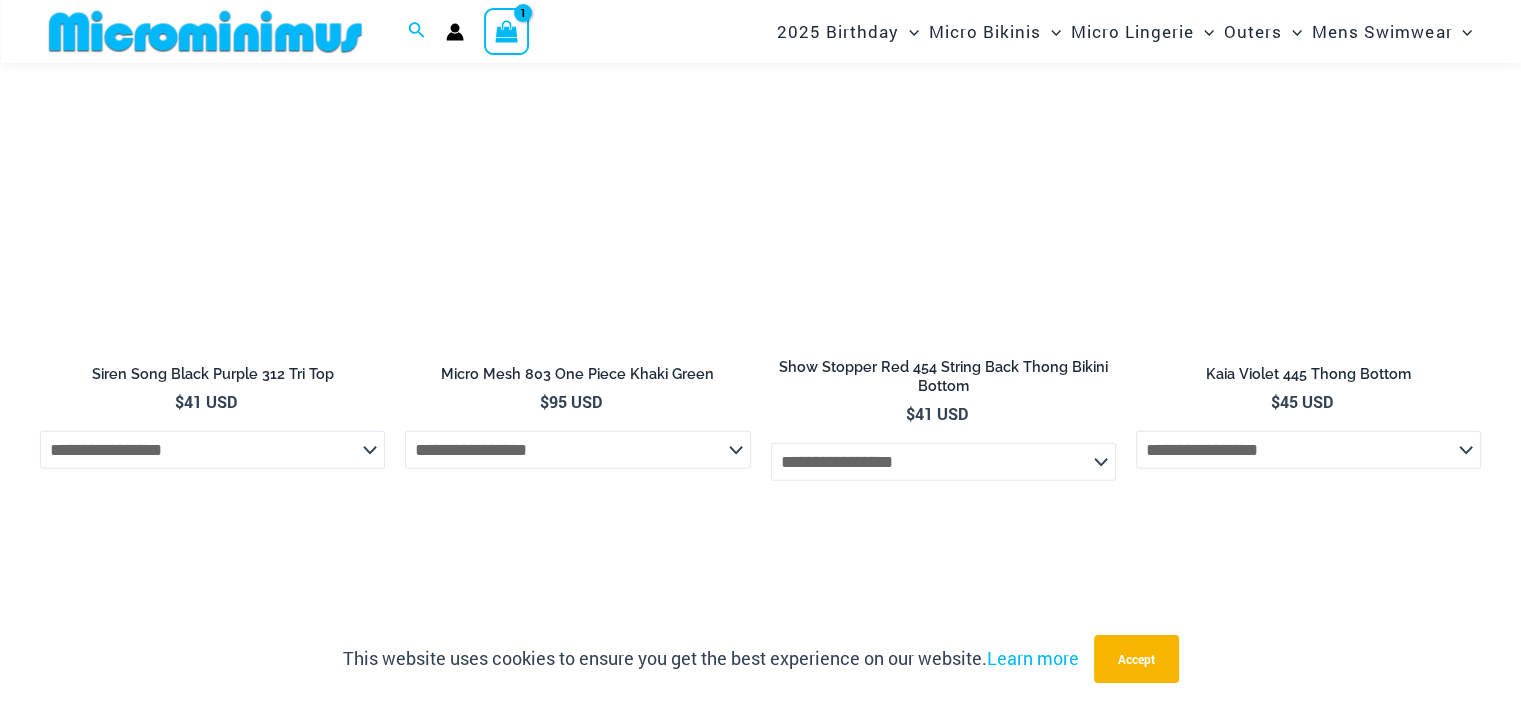 scroll, scrollTop: 5982, scrollLeft: 0, axis: vertical 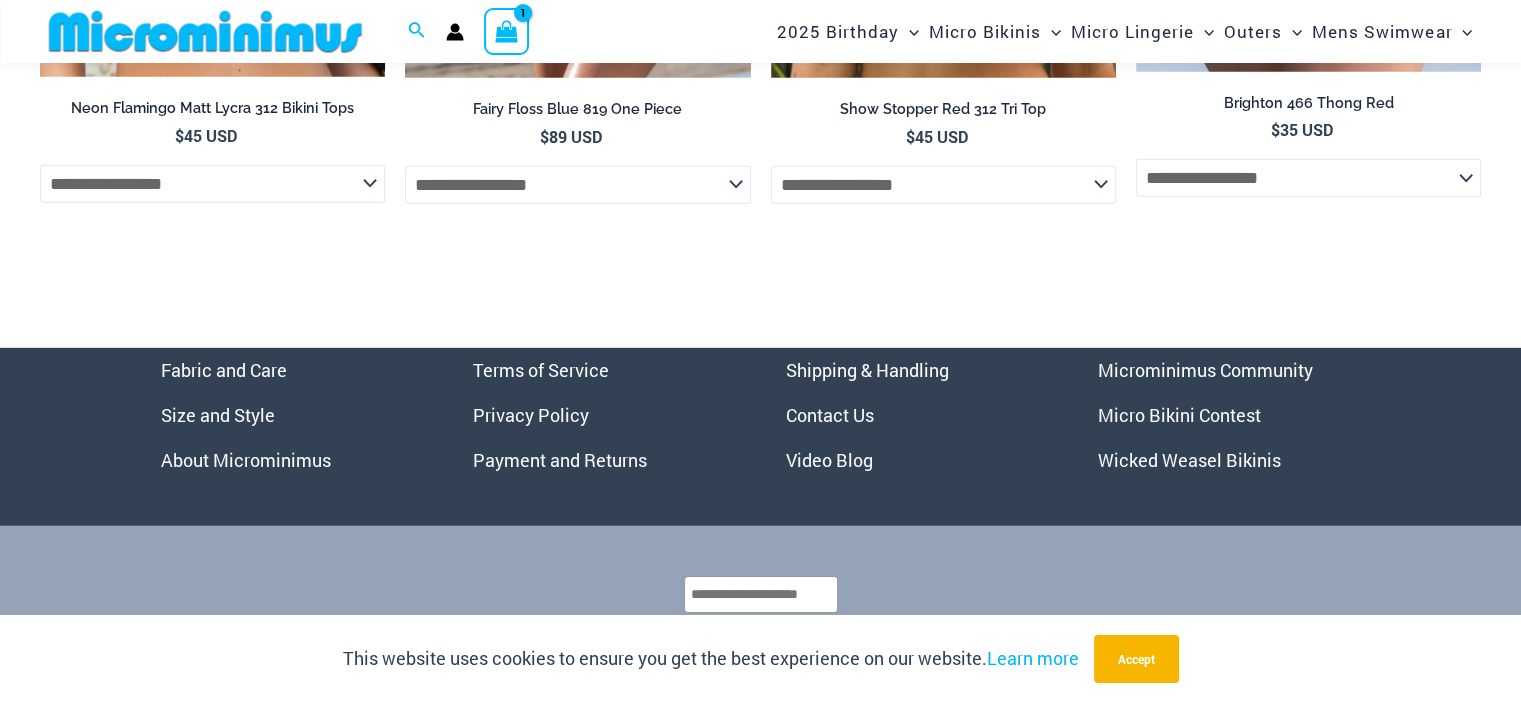 click on "Size and Style" at bounding box center [218, 415] 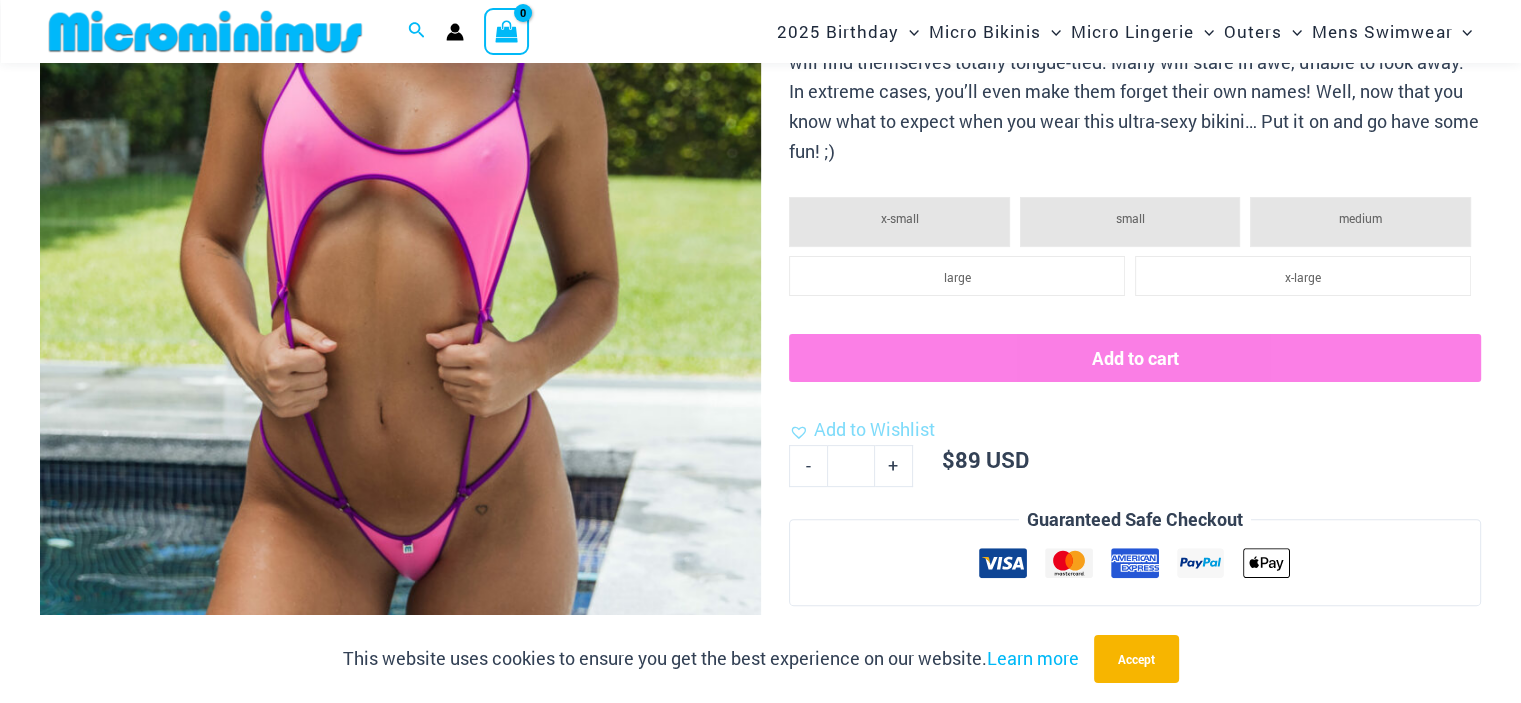 scroll, scrollTop: 478, scrollLeft: 0, axis: vertical 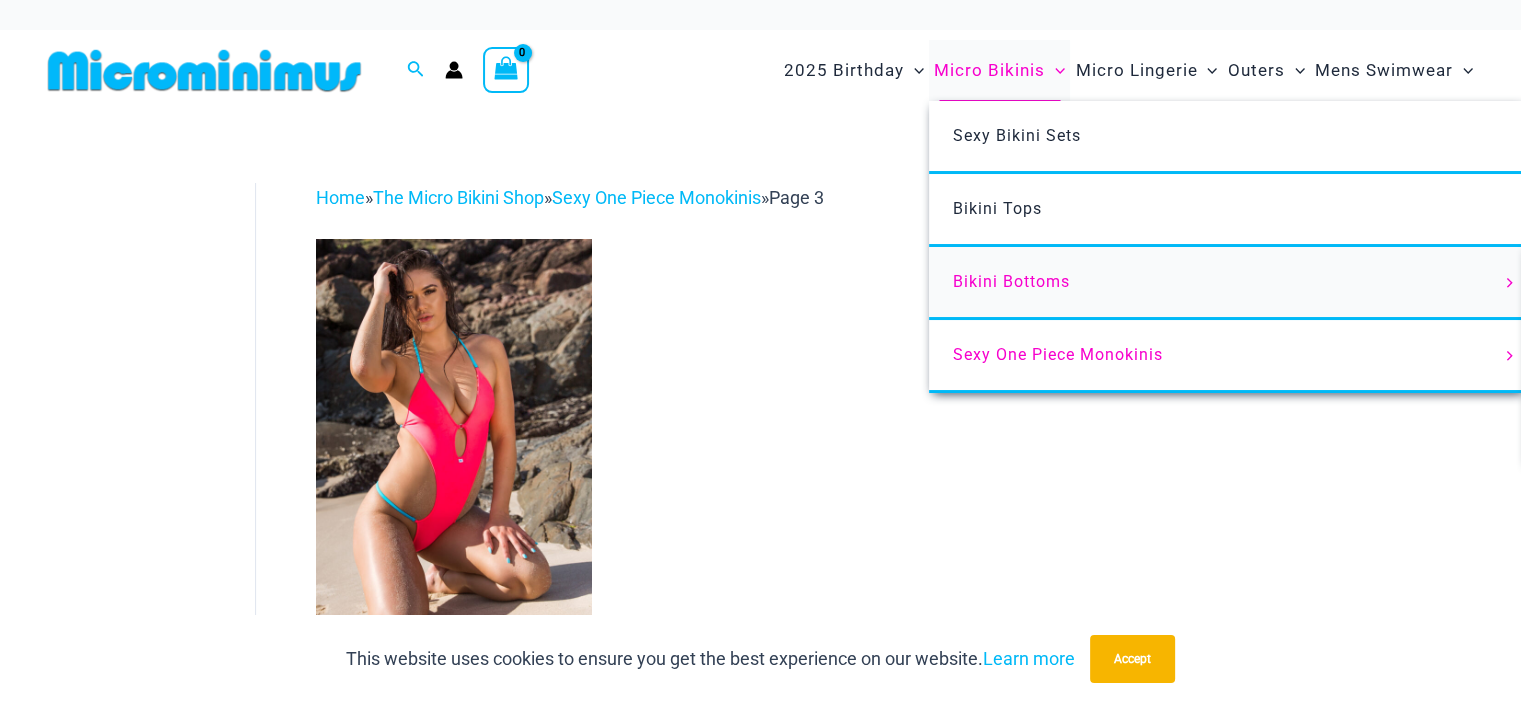 click on "Bikini Bottoms" at bounding box center [1011, 281] 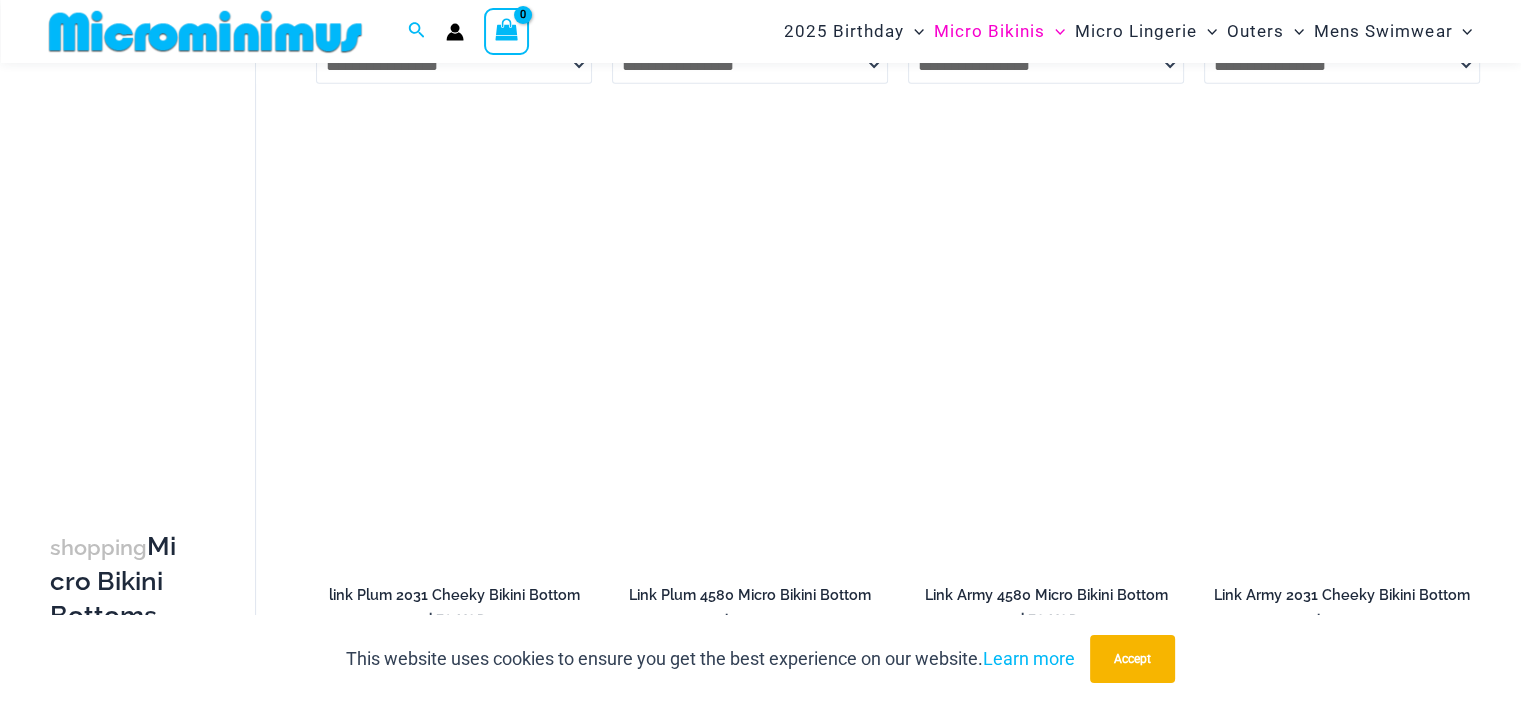 scroll, scrollTop: 5821, scrollLeft: 0, axis: vertical 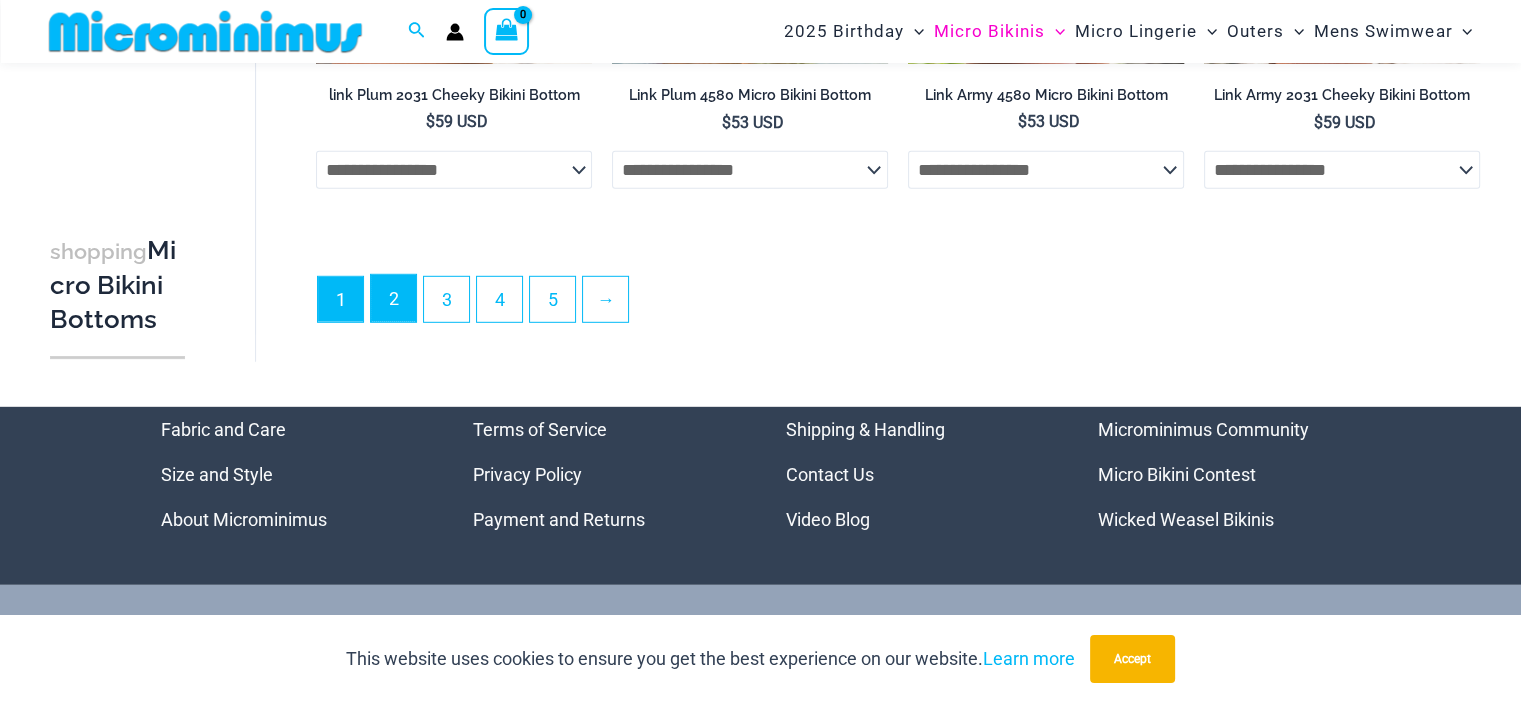 click on "2" at bounding box center [393, 298] 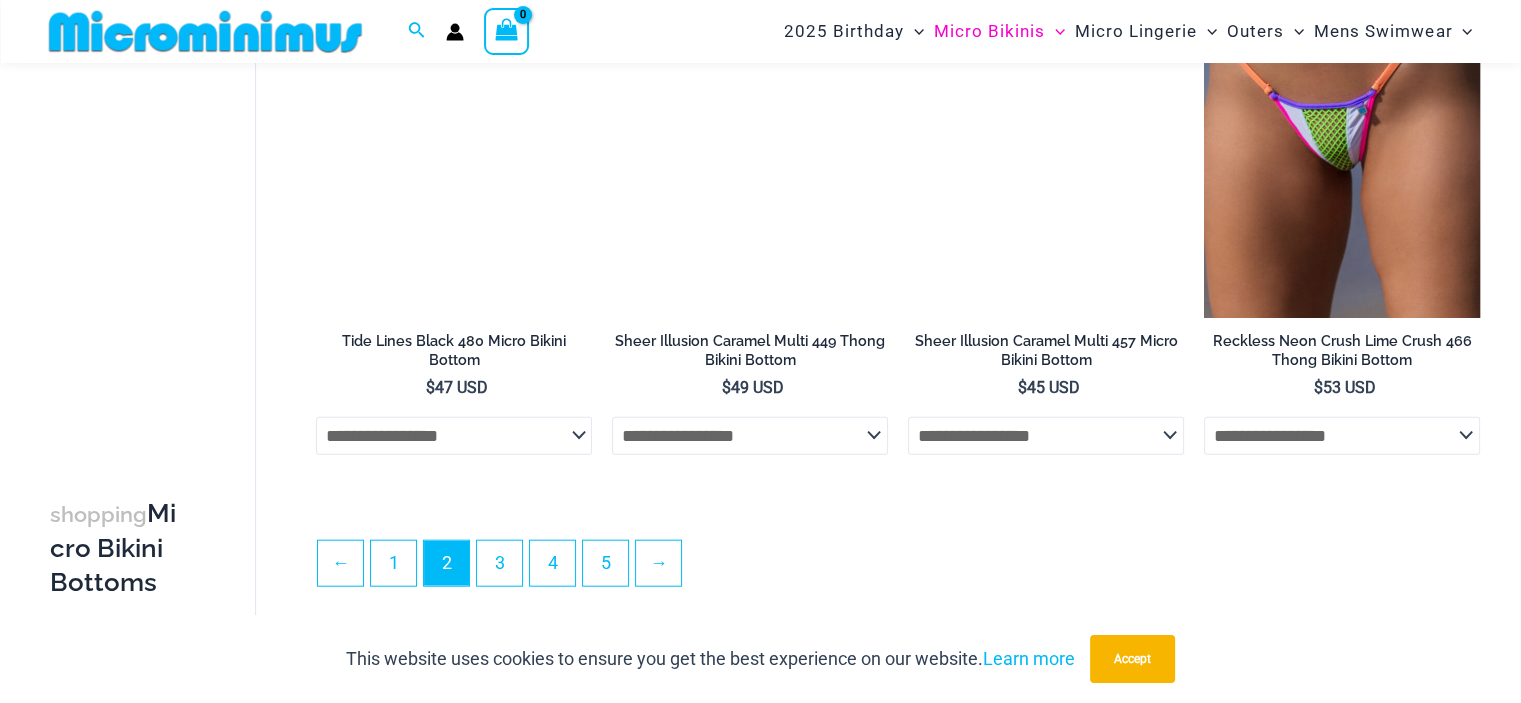 scroll, scrollTop: 4648, scrollLeft: 0, axis: vertical 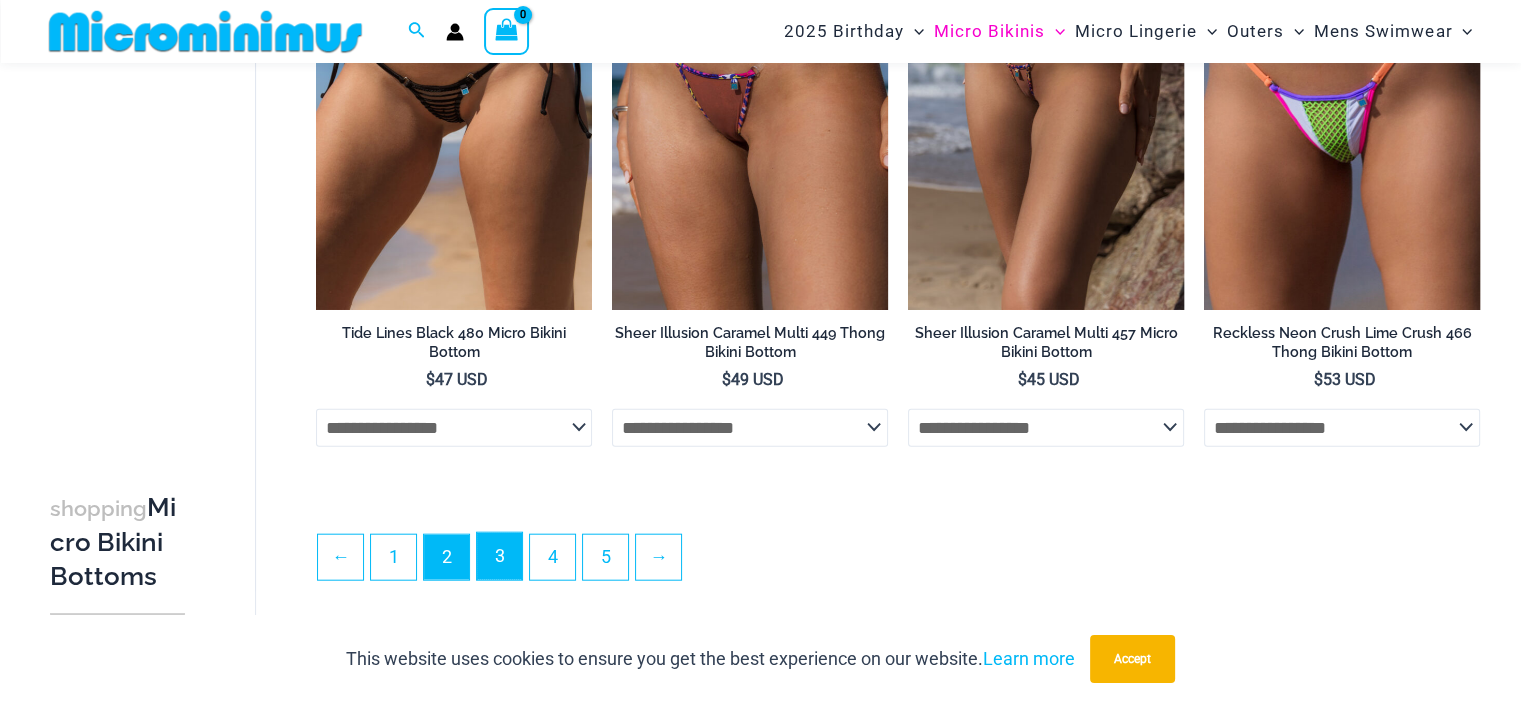 click on "3" at bounding box center (499, 556) 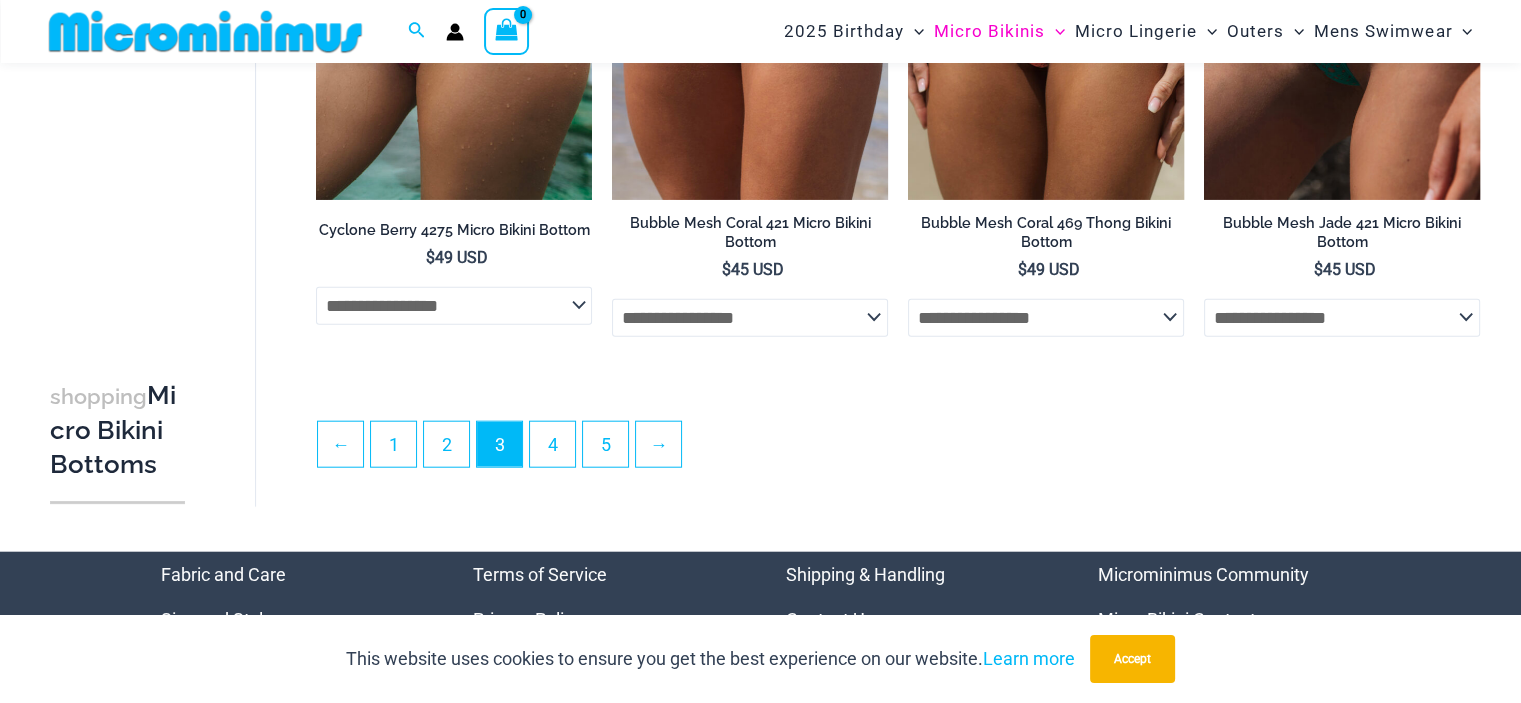 scroll, scrollTop: 4817, scrollLeft: 0, axis: vertical 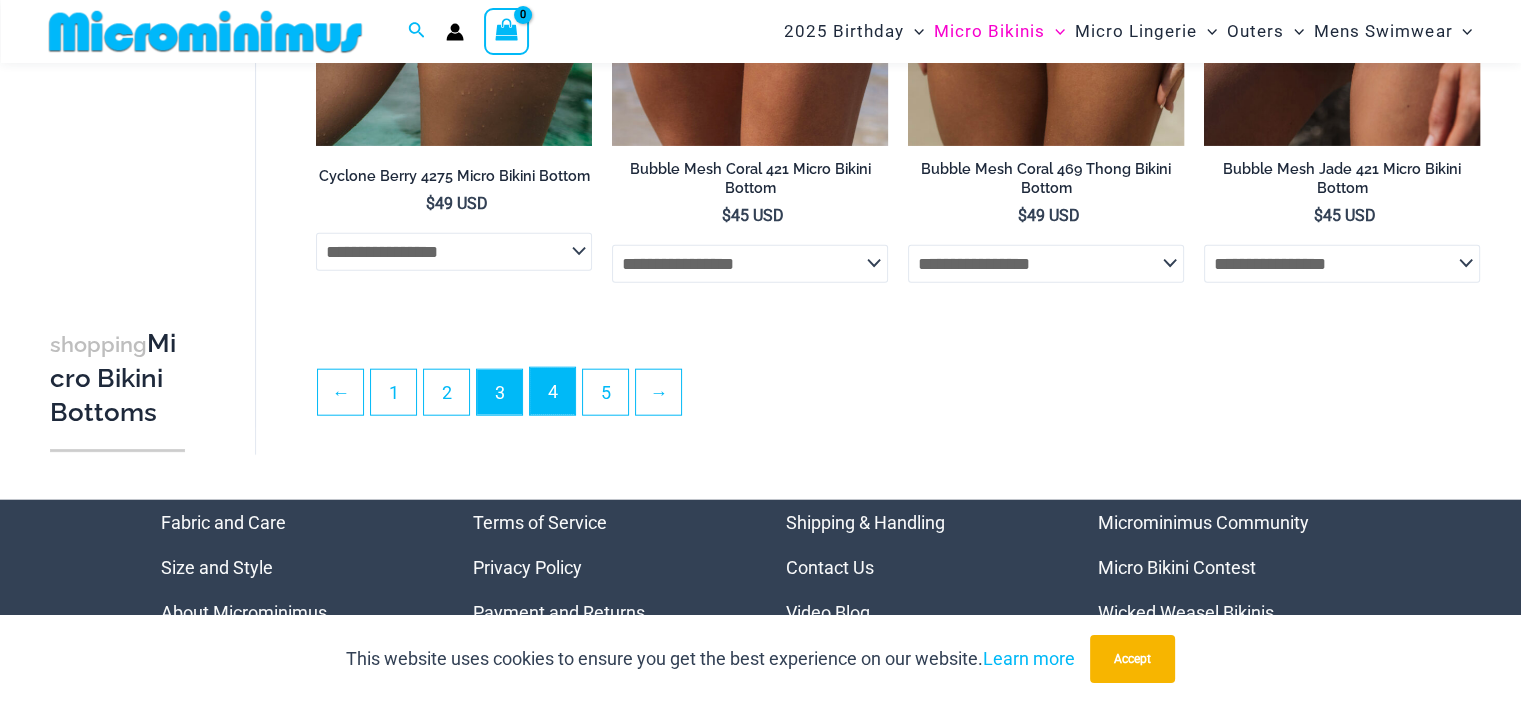 click on "4" at bounding box center (552, 391) 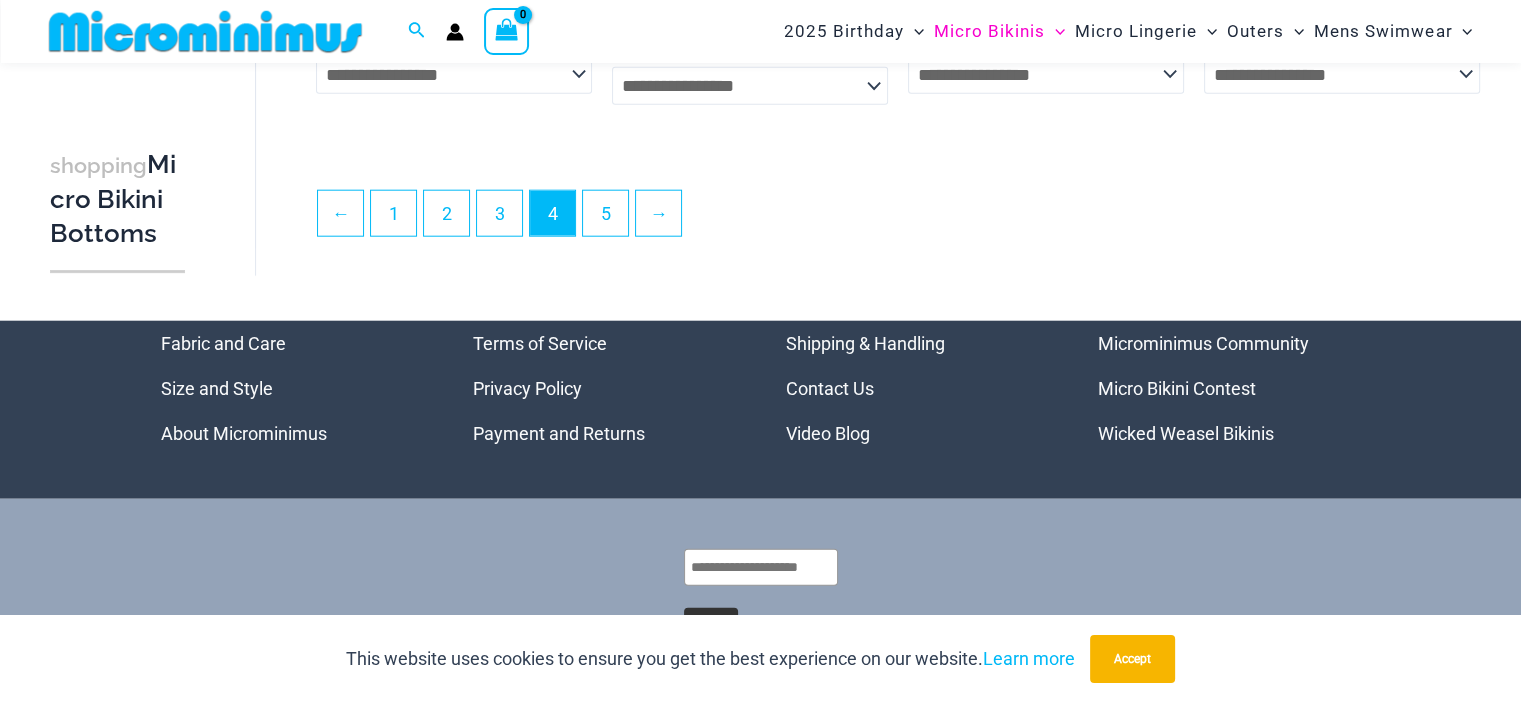 scroll, scrollTop: 5000, scrollLeft: 0, axis: vertical 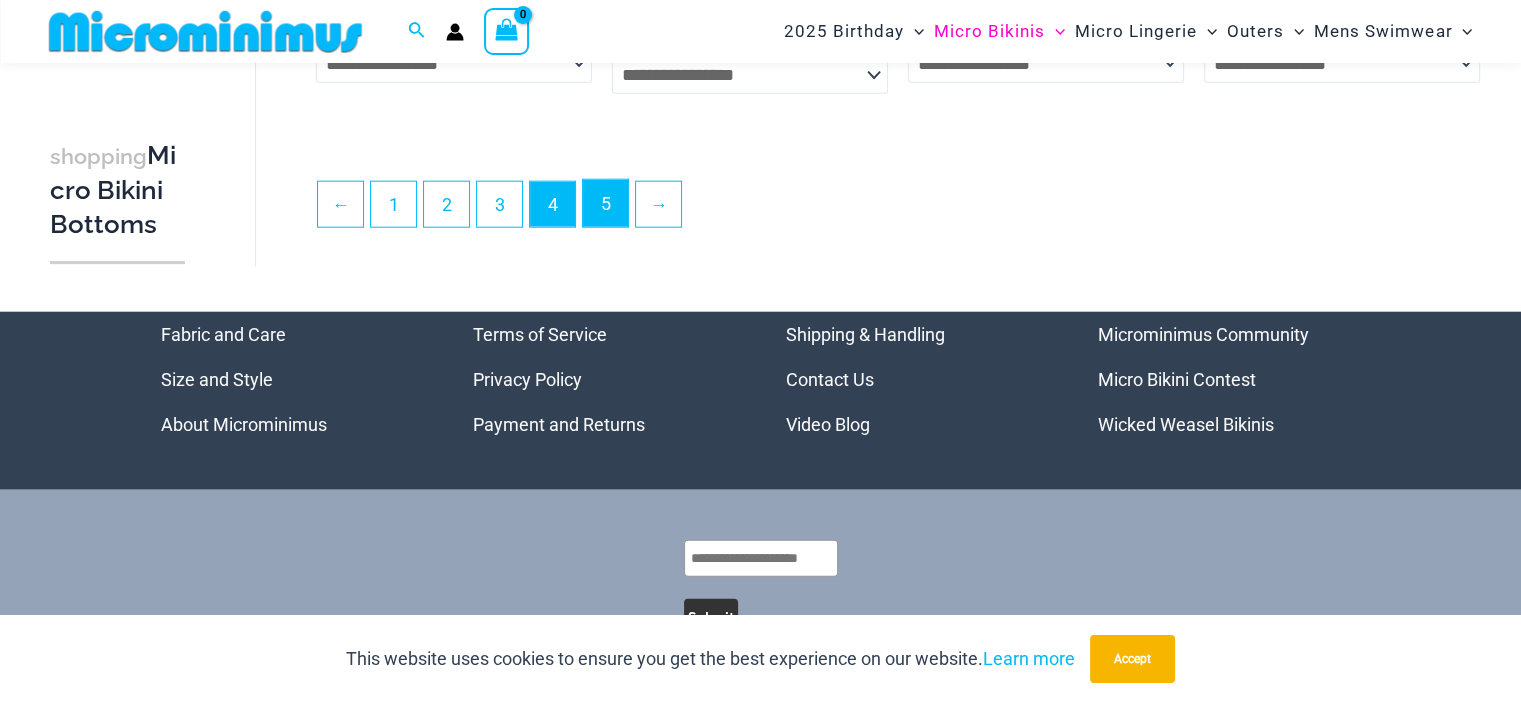 click on "5" at bounding box center (605, 203) 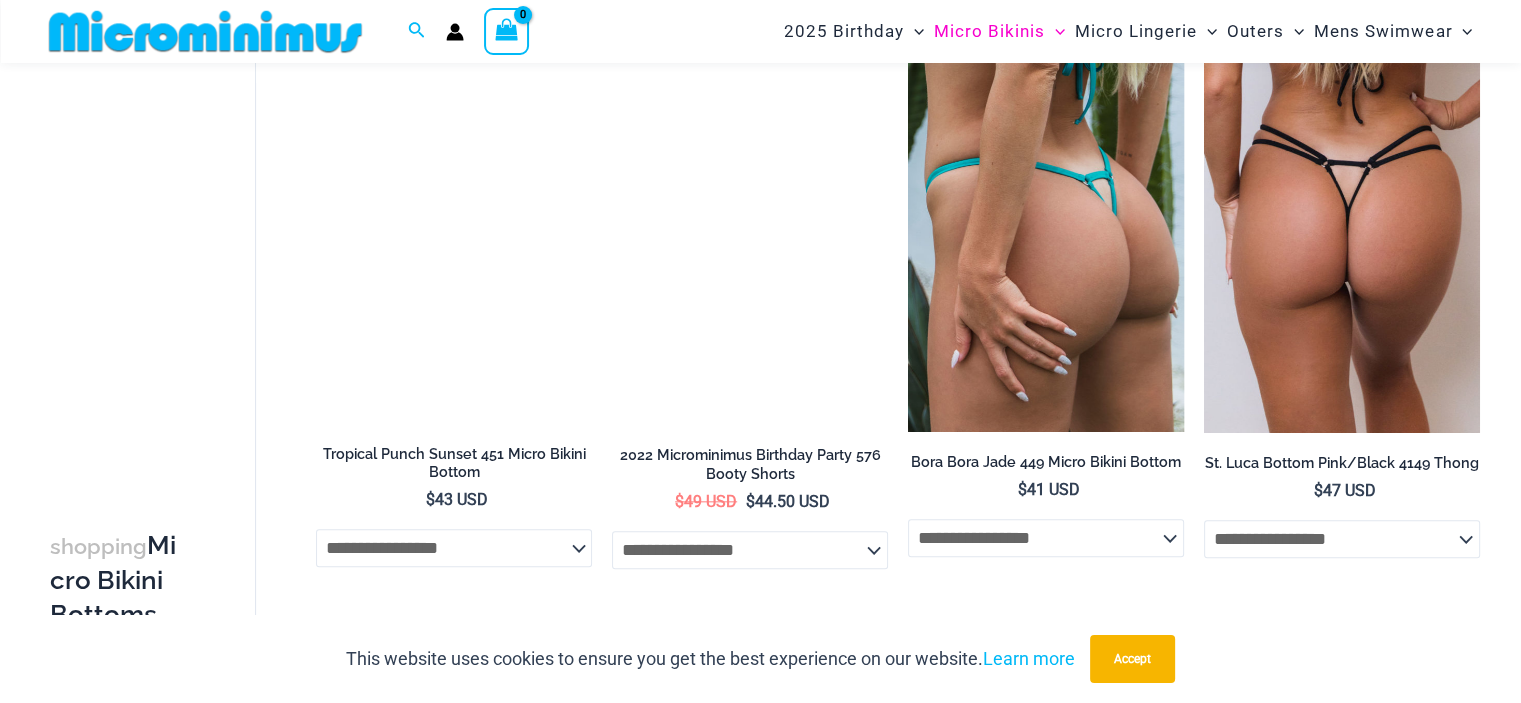 scroll, scrollTop: 2000, scrollLeft: 0, axis: vertical 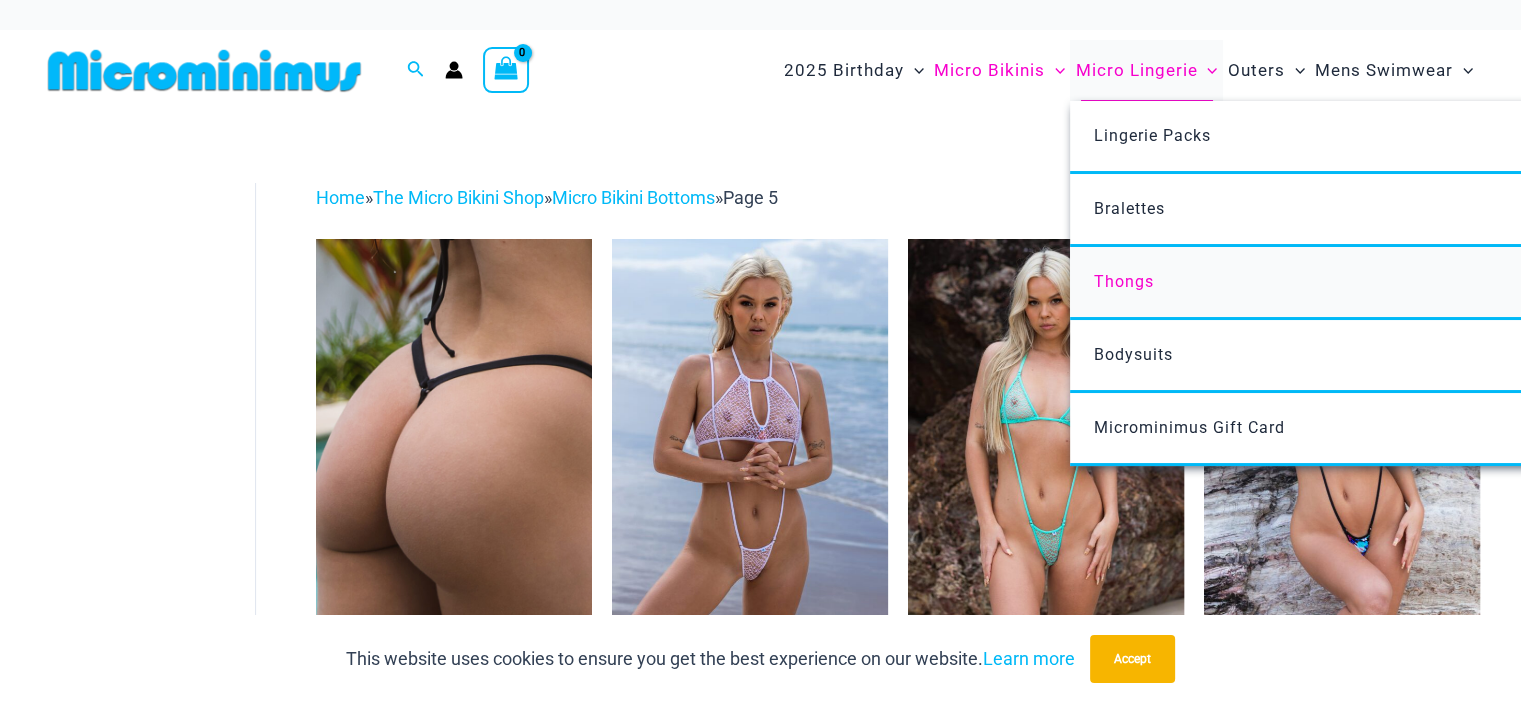 click on "Thongs" at bounding box center (1124, 281) 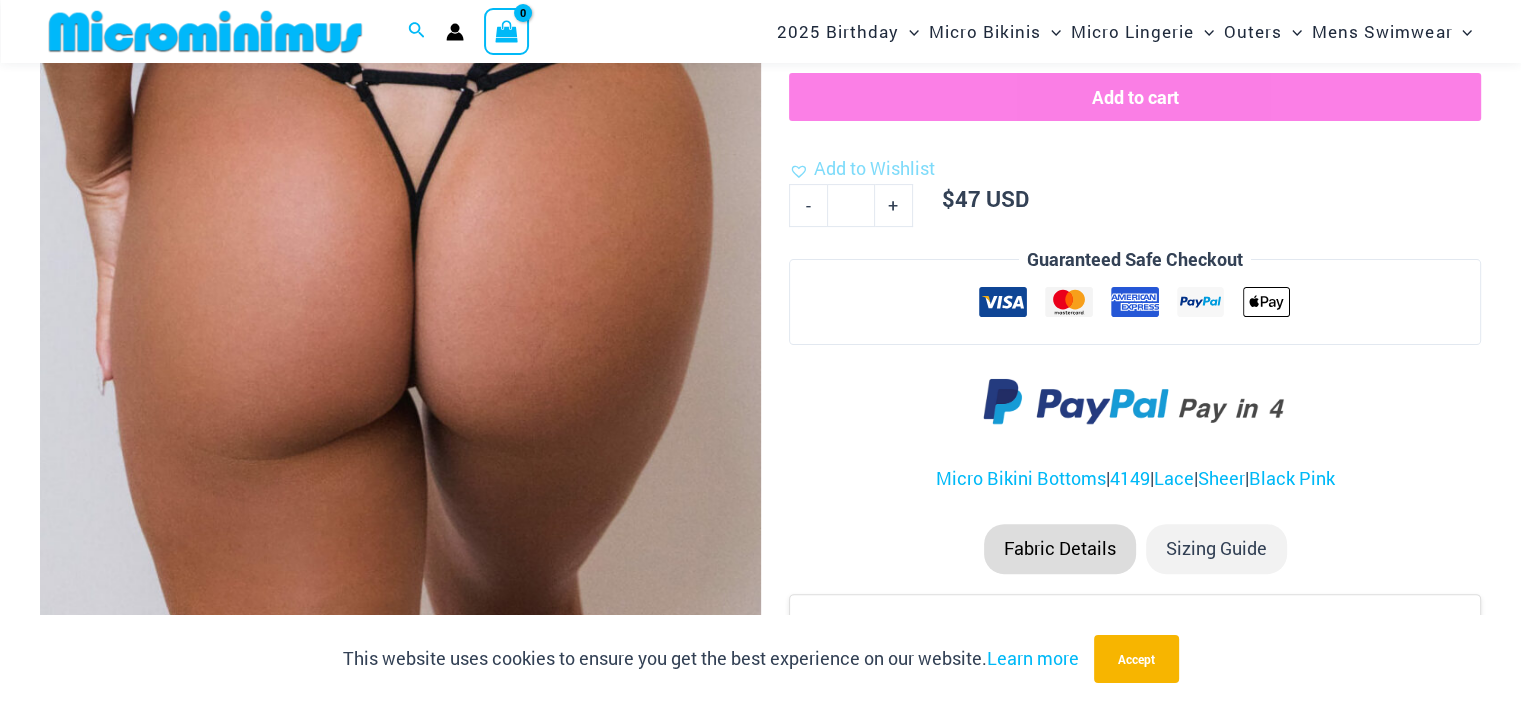 scroll, scrollTop: 148, scrollLeft: 0, axis: vertical 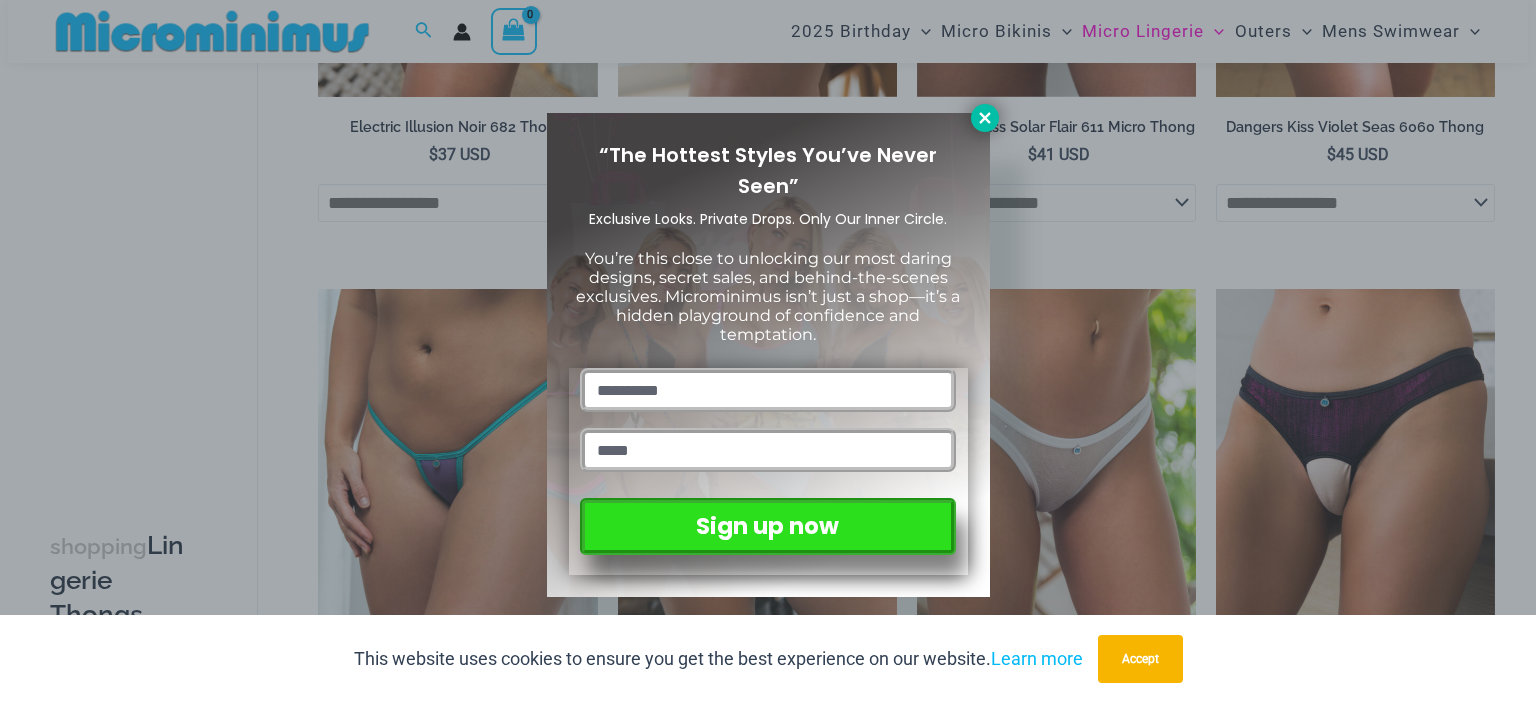 click 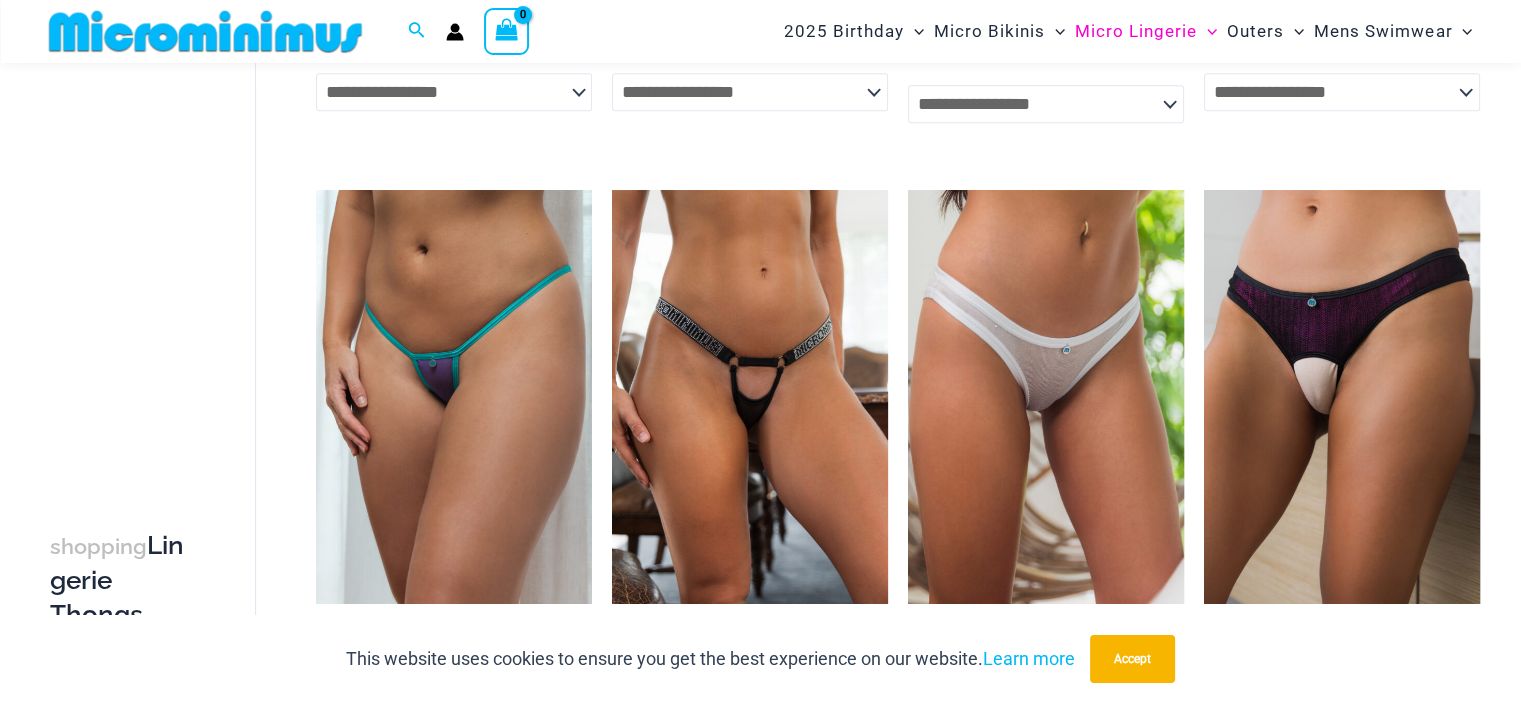 scroll, scrollTop: 1316, scrollLeft: 0, axis: vertical 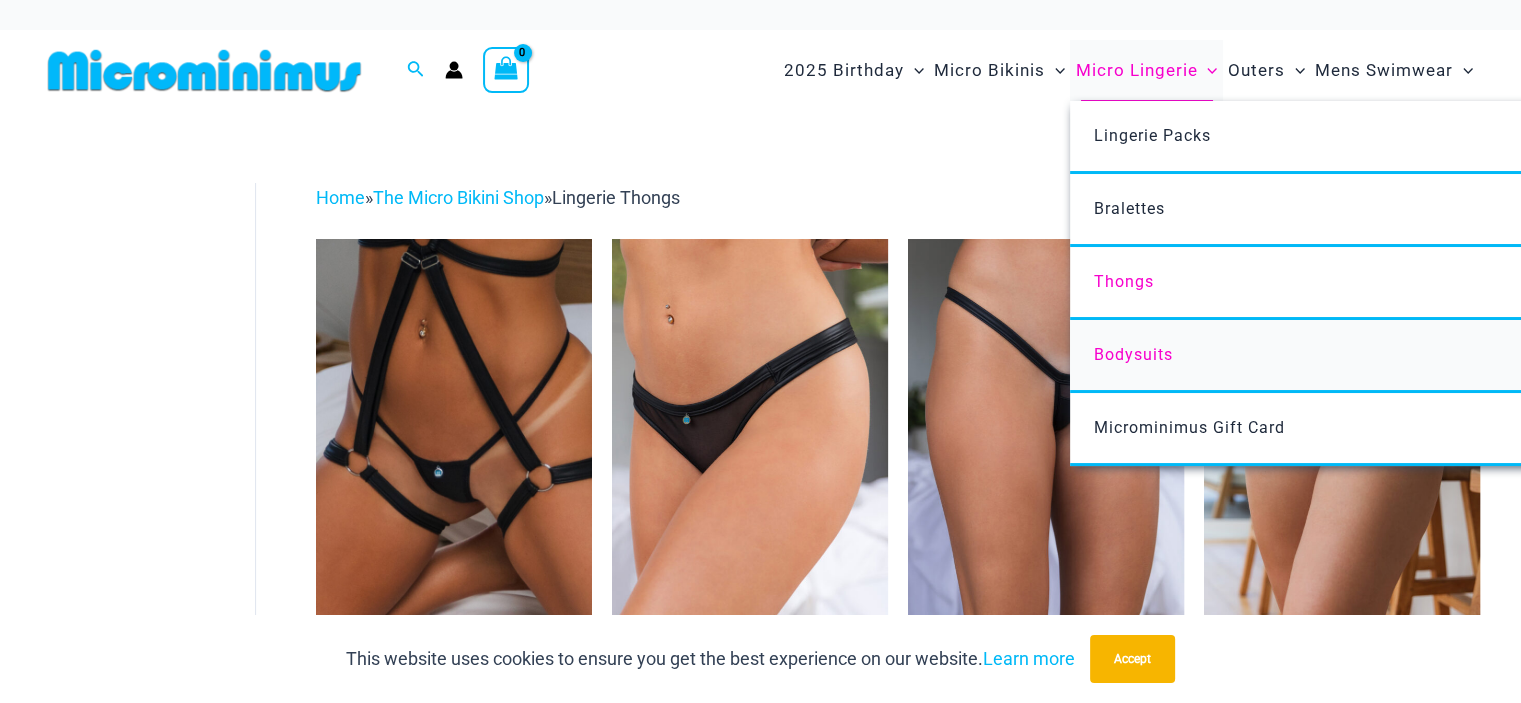 click on "Bodysuits" at bounding box center (1133, 354) 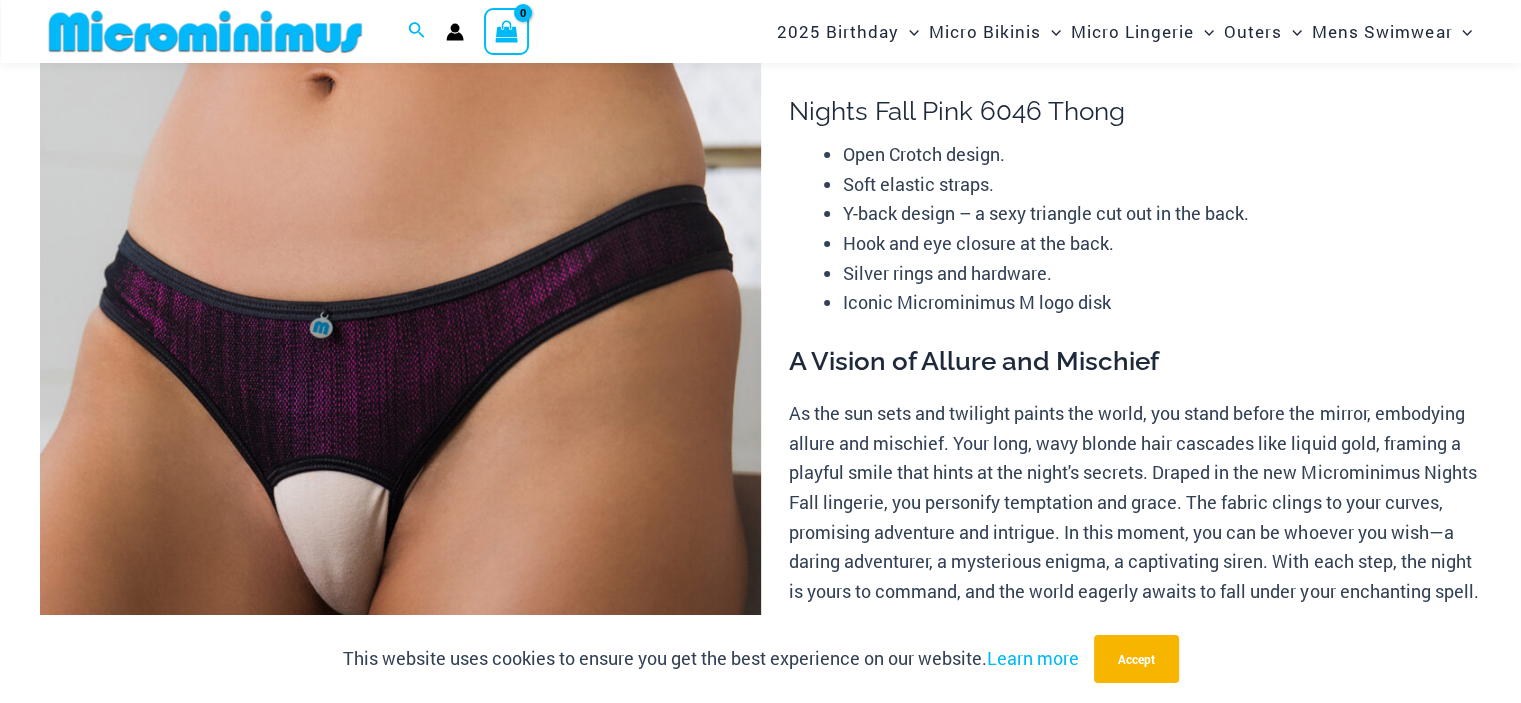 scroll, scrollTop: 482, scrollLeft: 0, axis: vertical 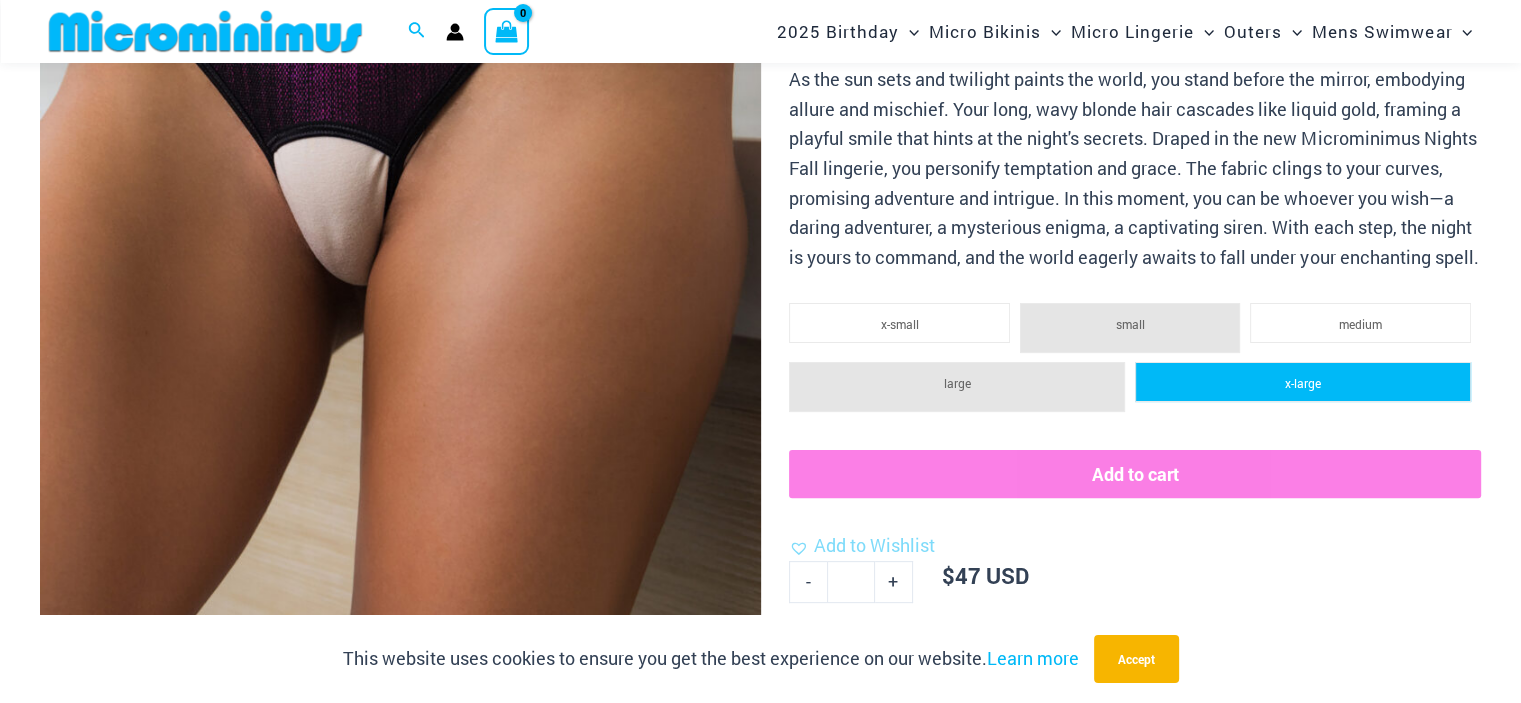 click on "x-large" 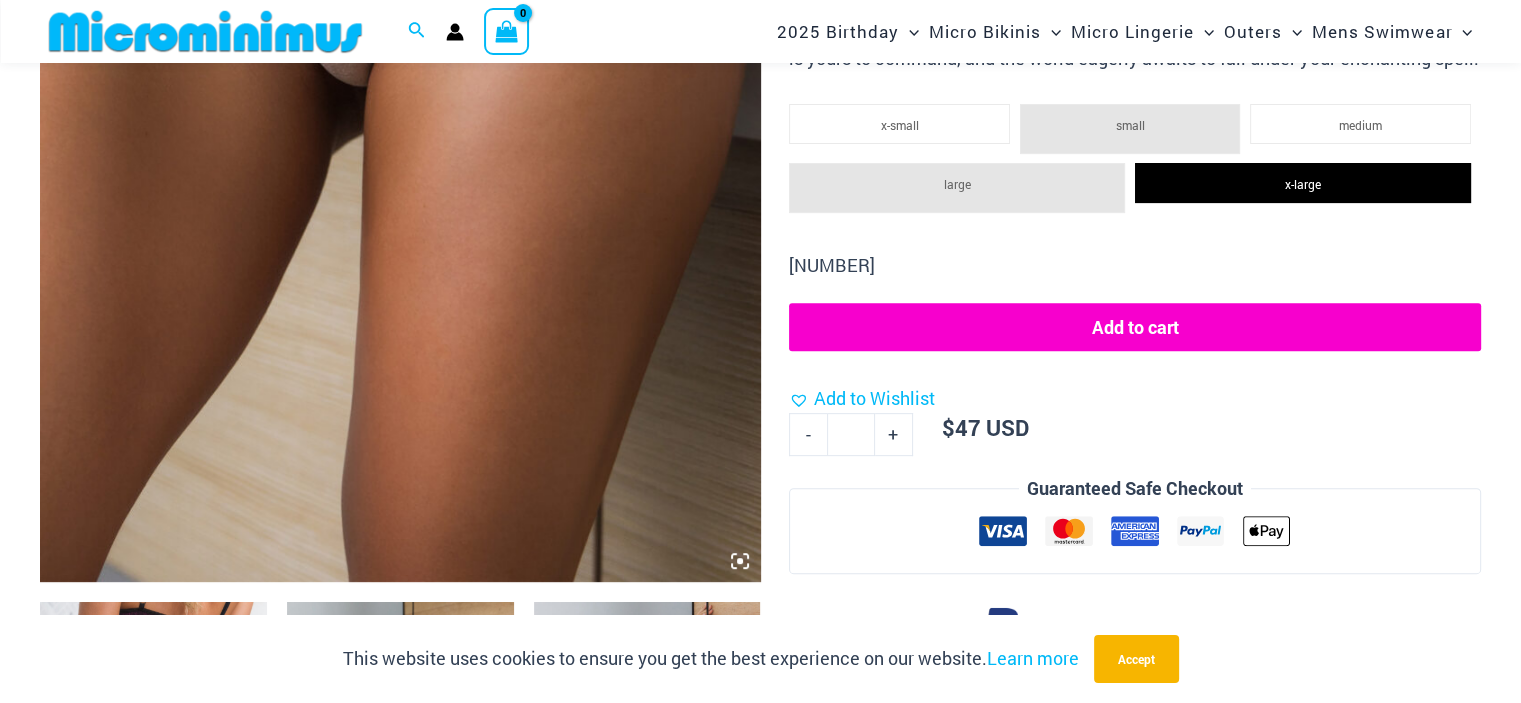 scroll, scrollTop: 648, scrollLeft: 0, axis: vertical 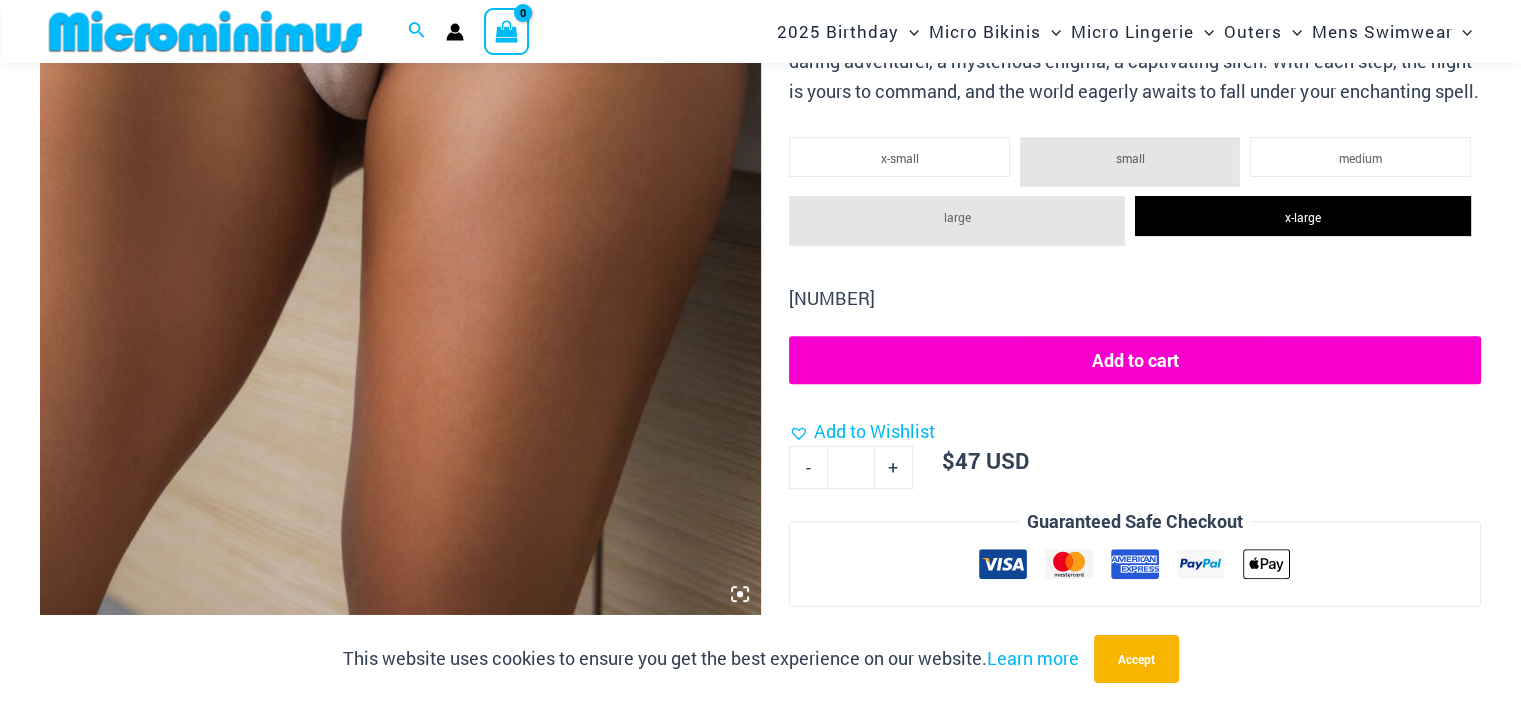 click on "large" 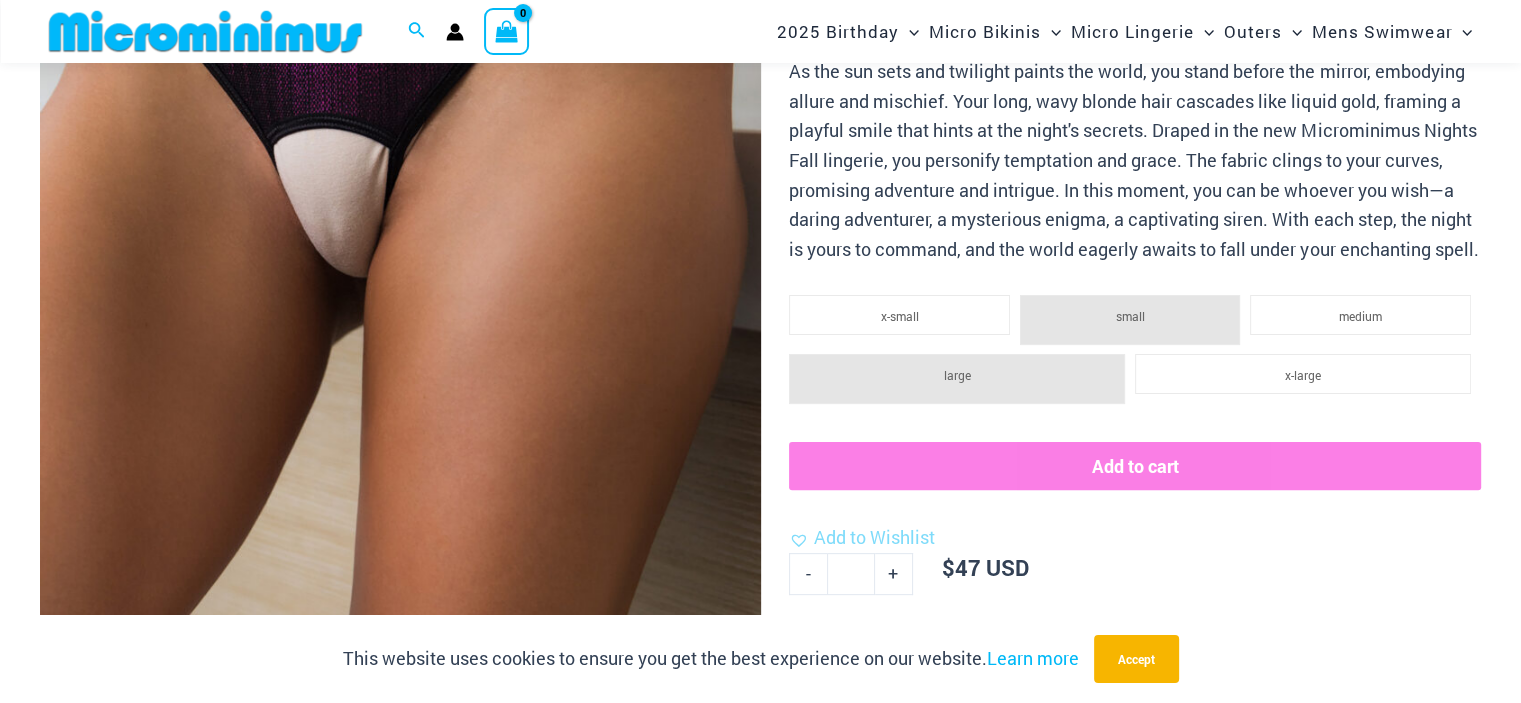 scroll, scrollTop: 648, scrollLeft: 0, axis: vertical 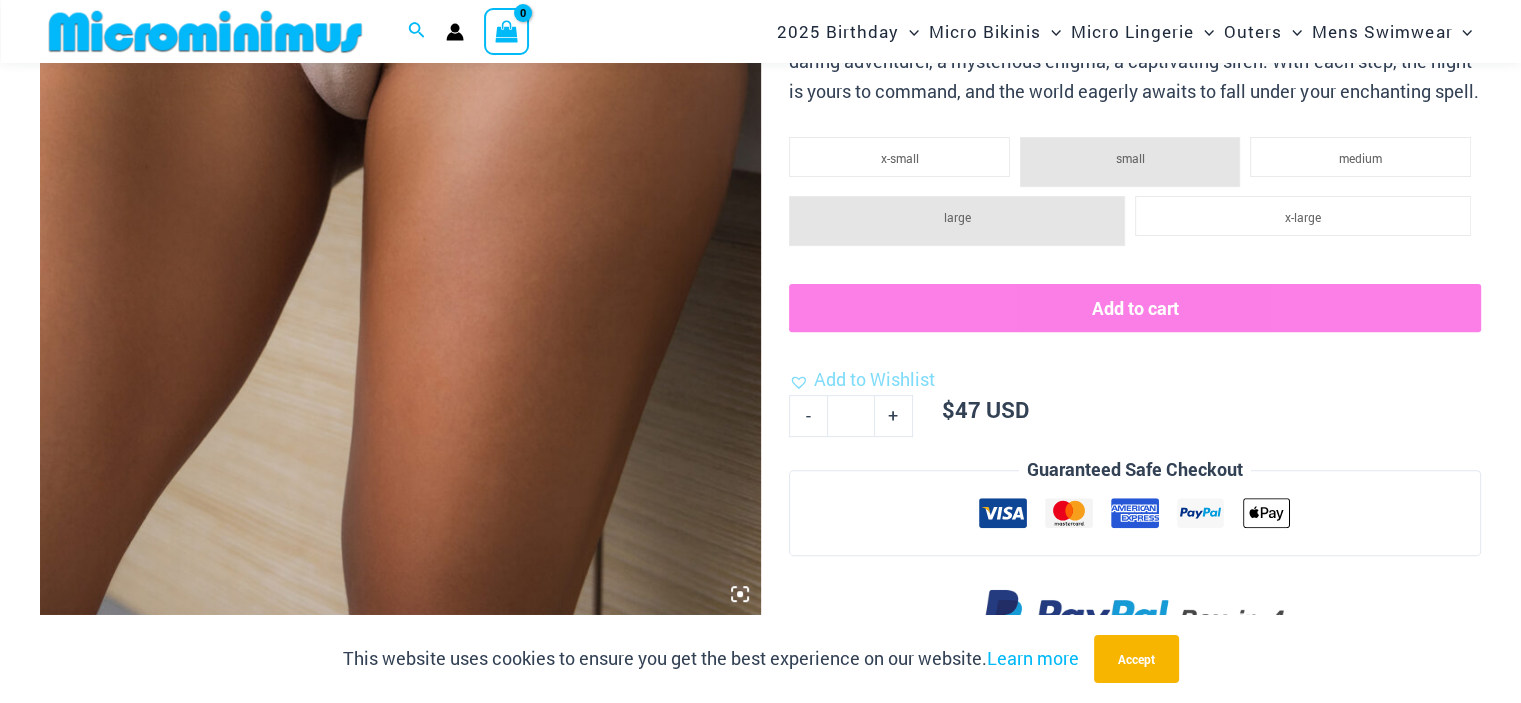click on "large" 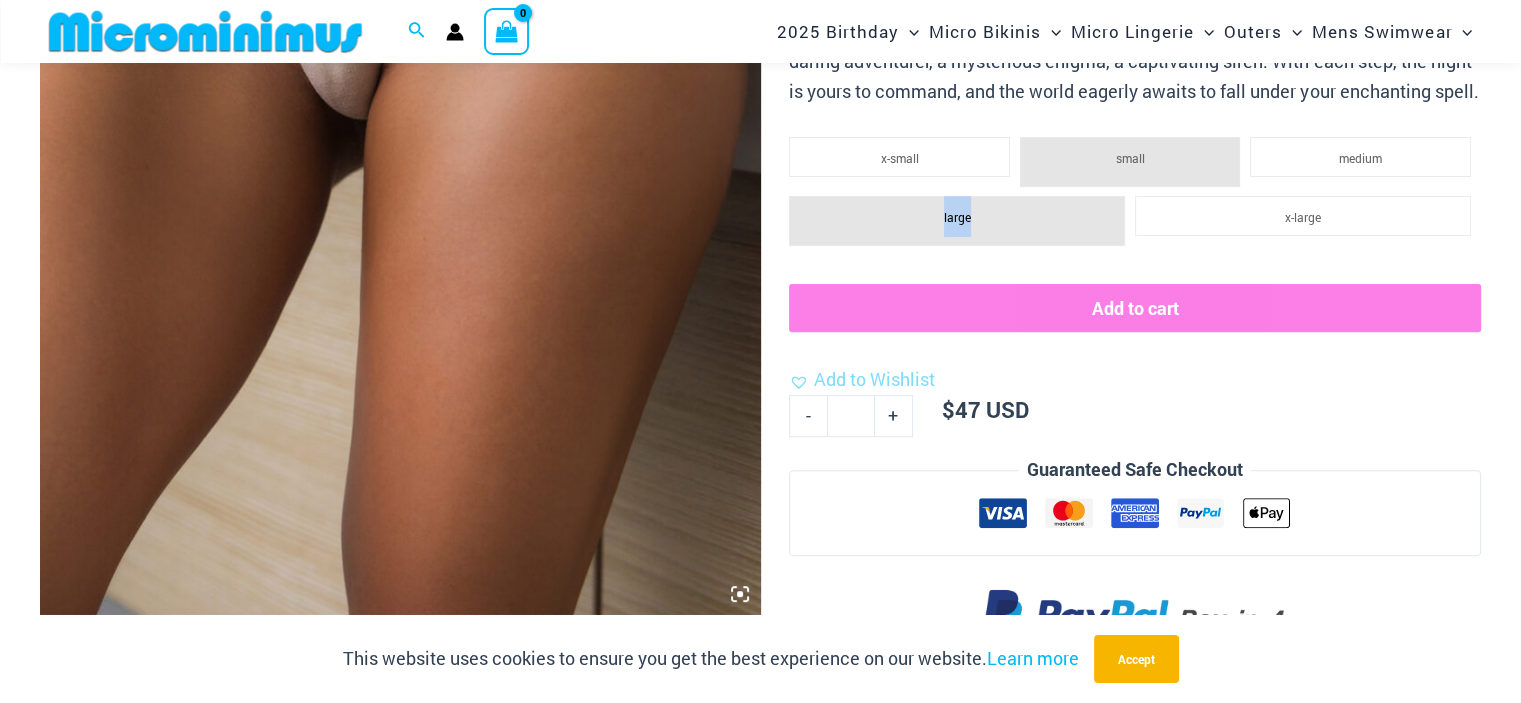 click on "large" 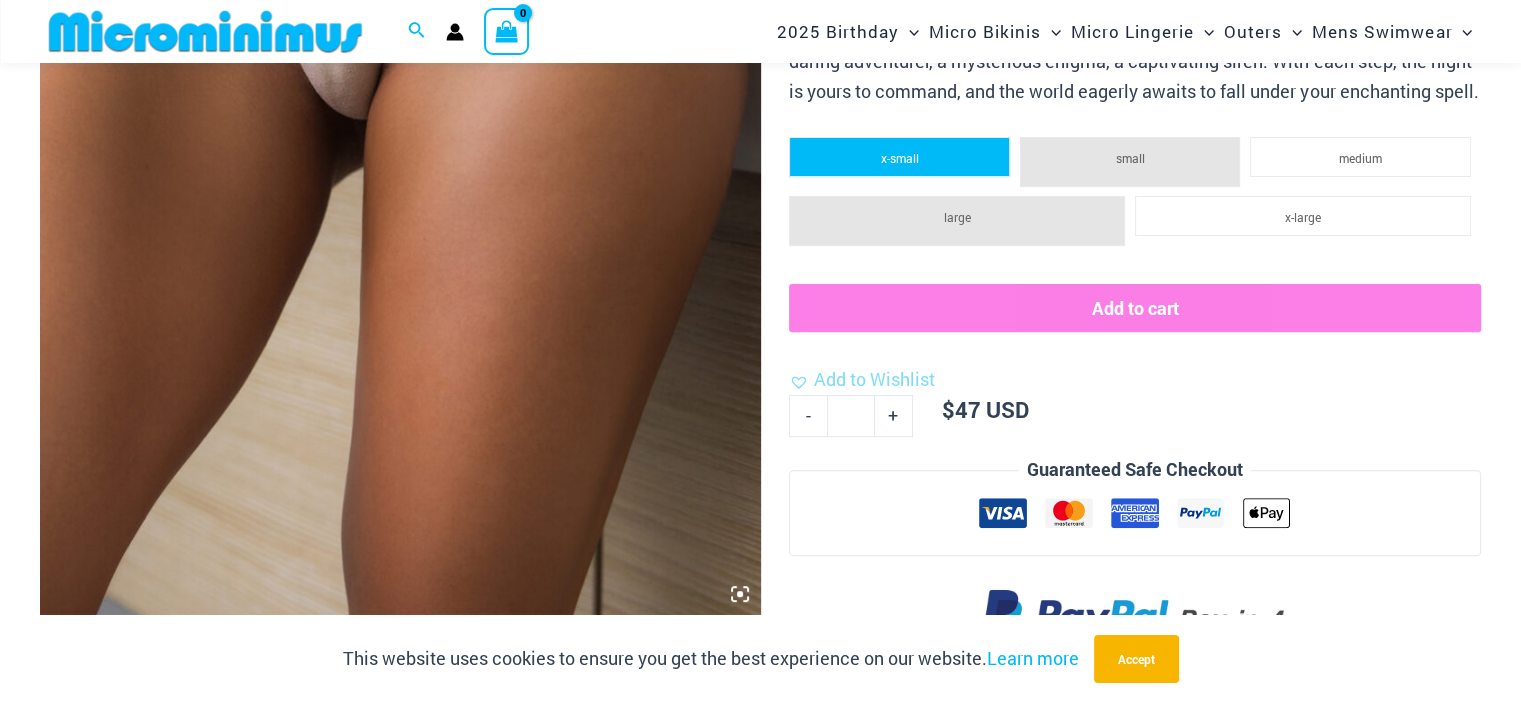 click on "x-small" 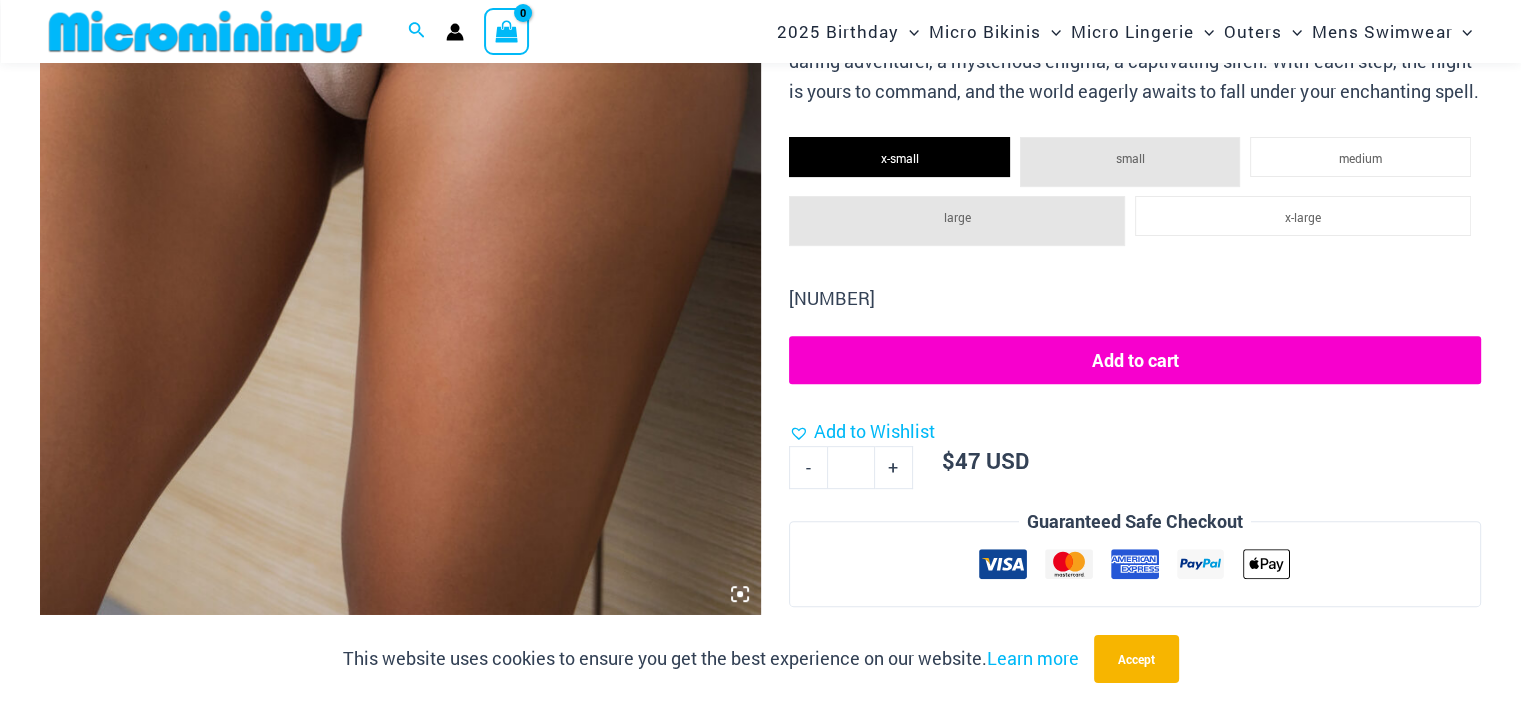 click on "large" 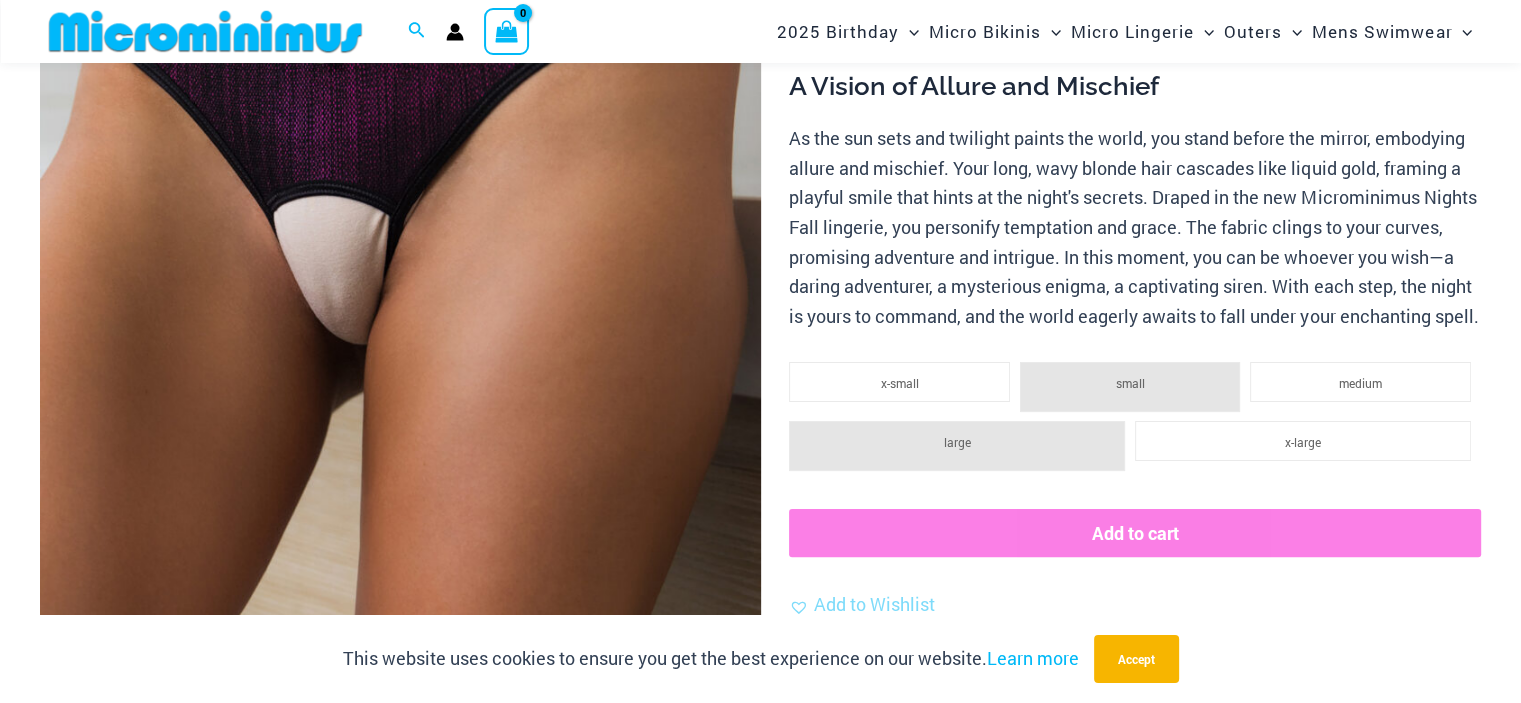 scroll, scrollTop: 482, scrollLeft: 0, axis: vertical 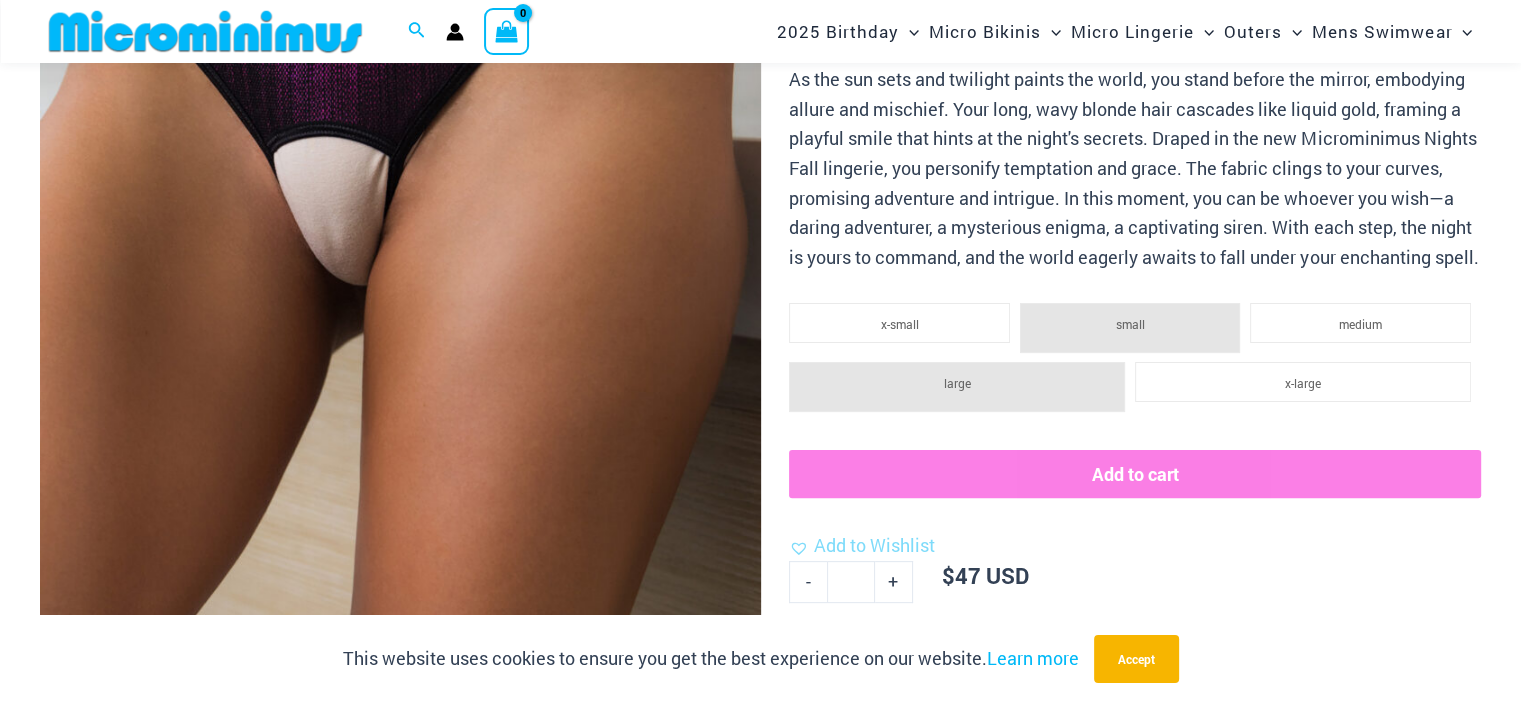 click on "large" 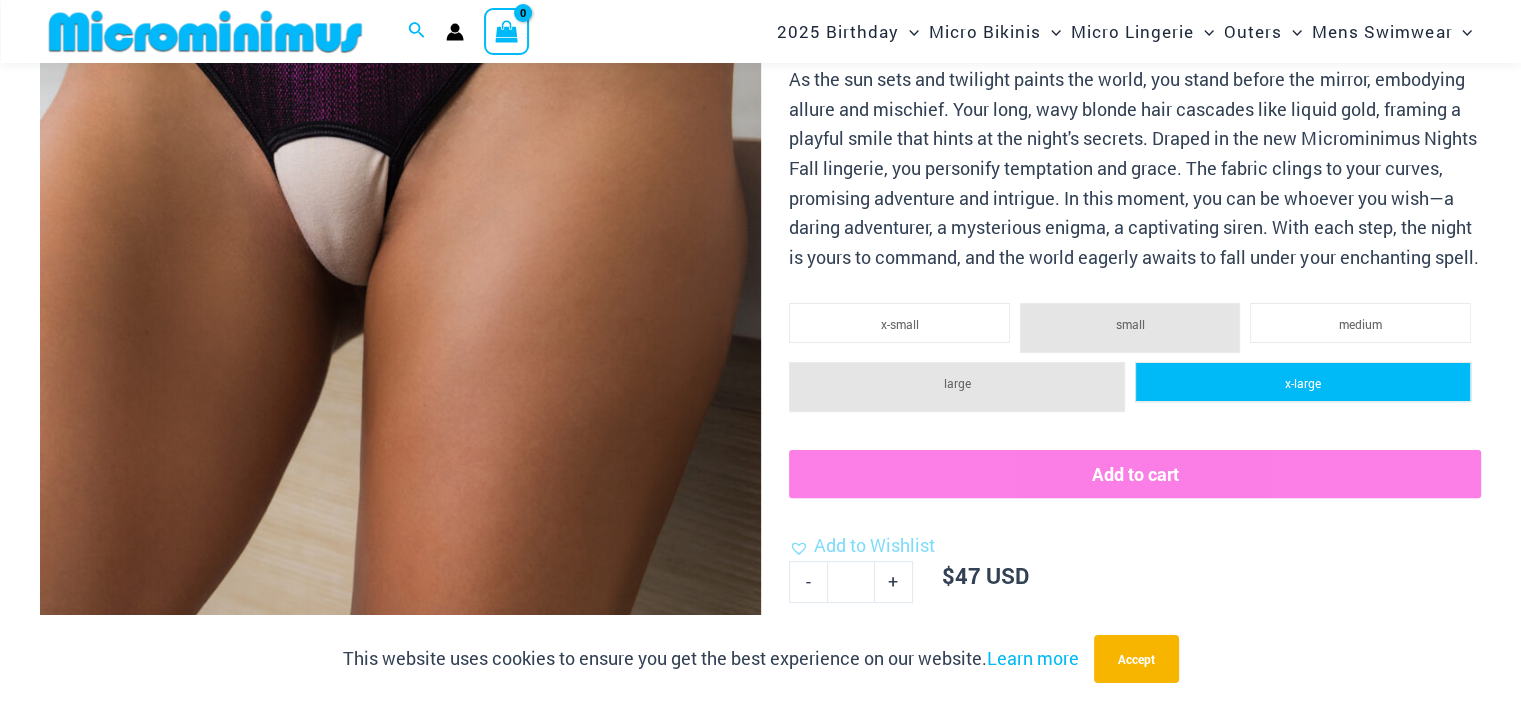 click on "x-large" 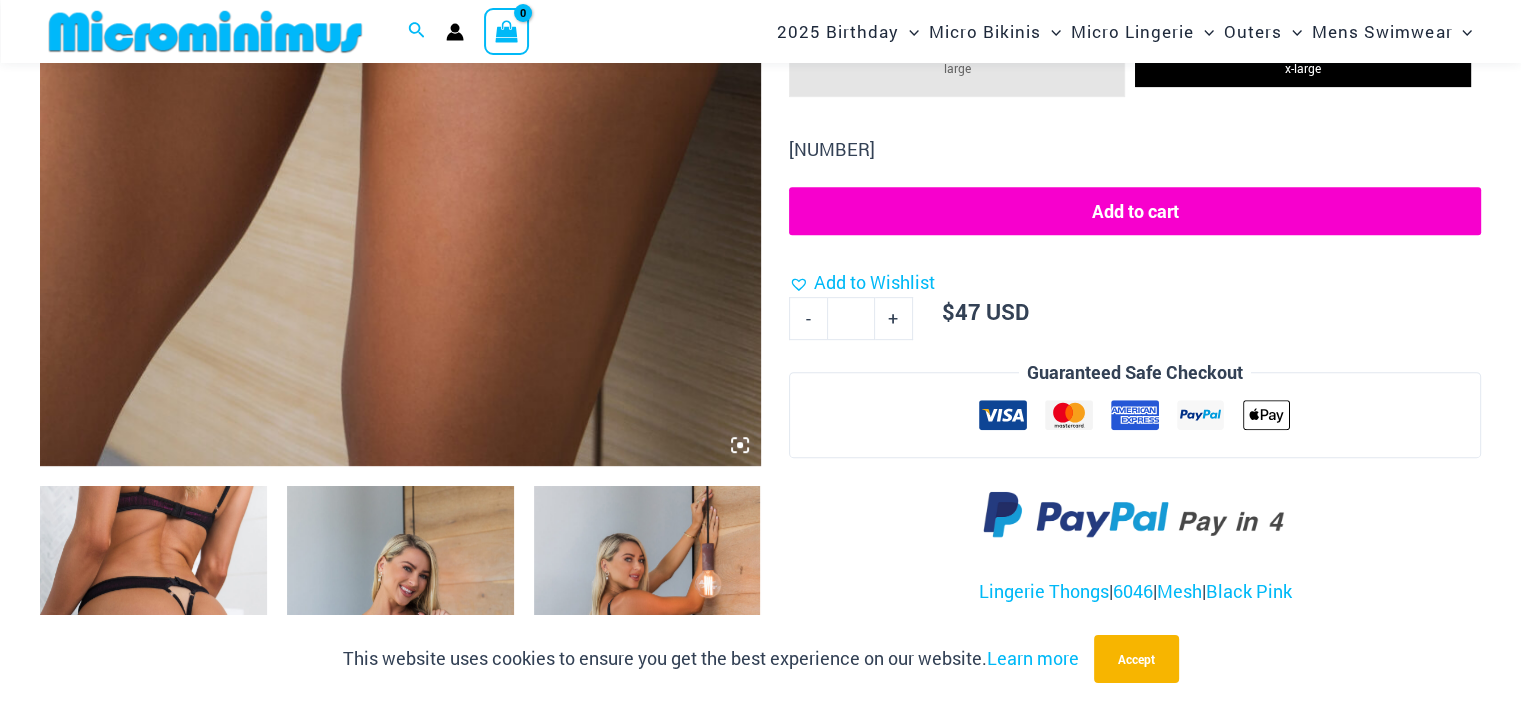 scroll, scrollTop: 982, scrollLeft: 0, axis: vertical 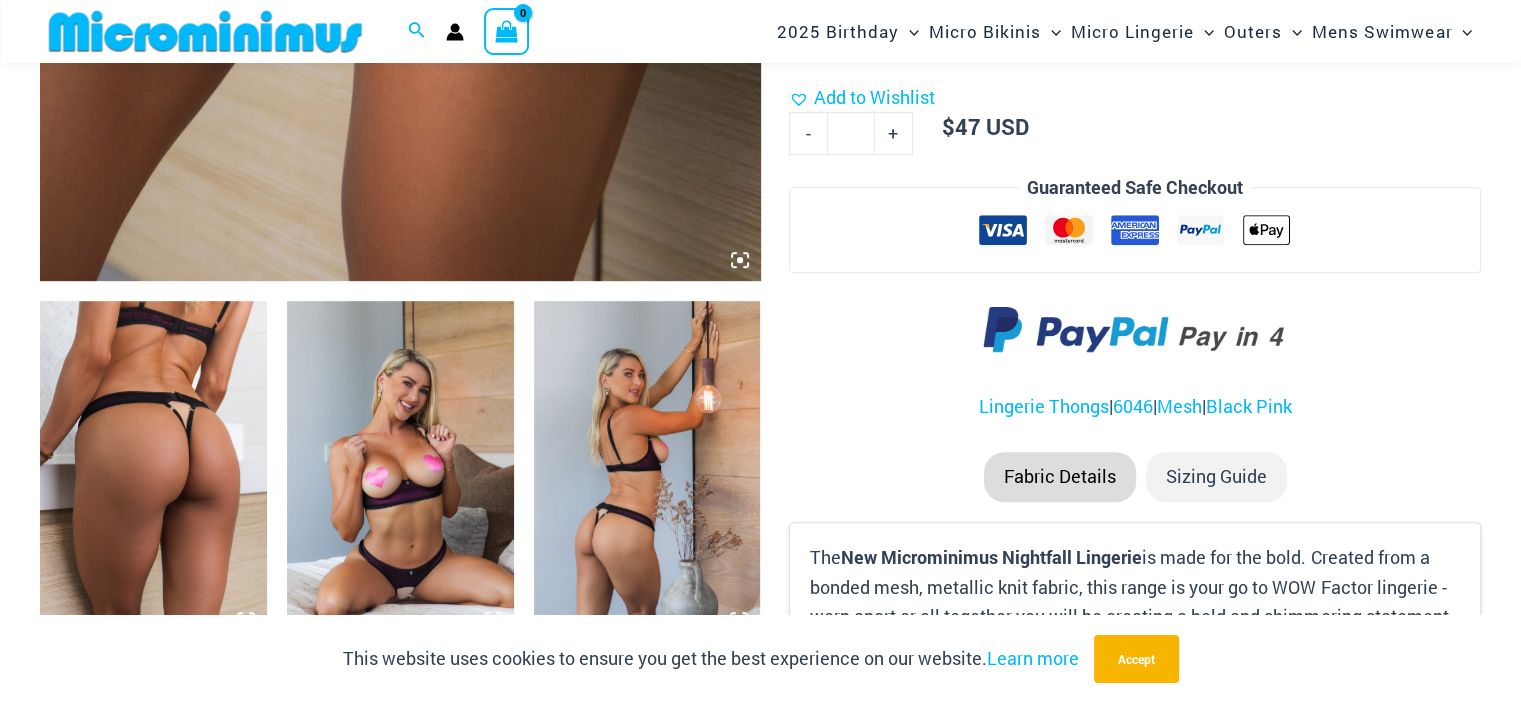 click at bounding box center (400, 471) 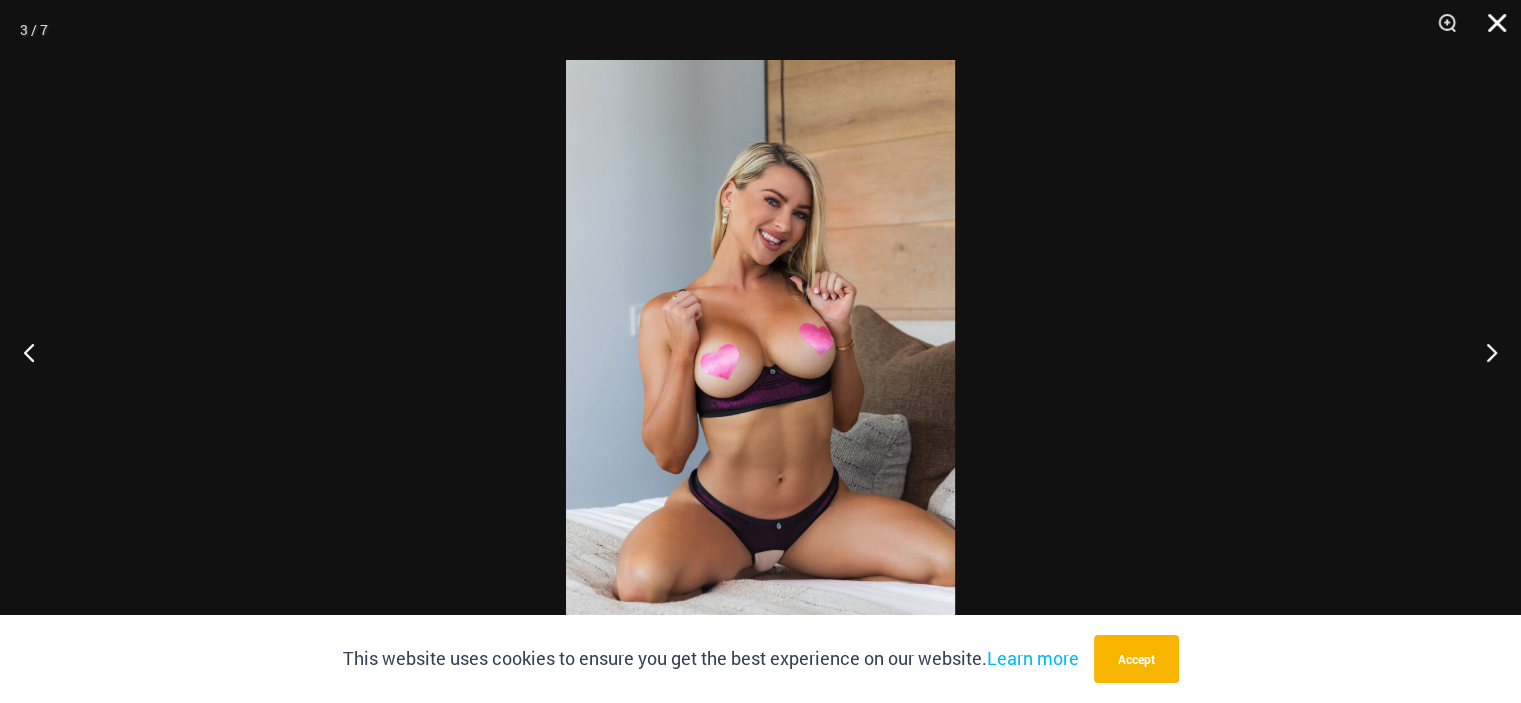 click at bounding box center [1490, 30] 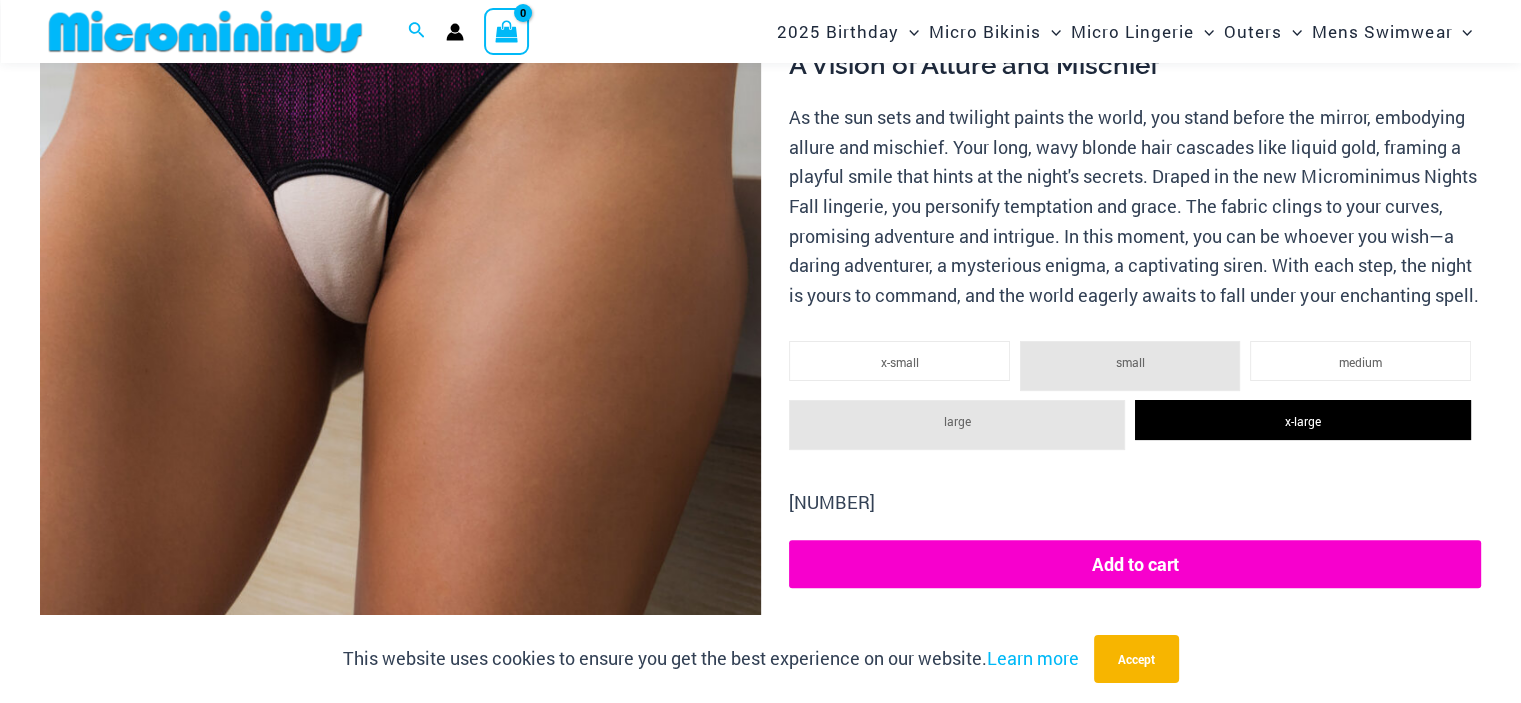 scroll, scrollTop: 482, scrollLeft: 0, axis: vertical 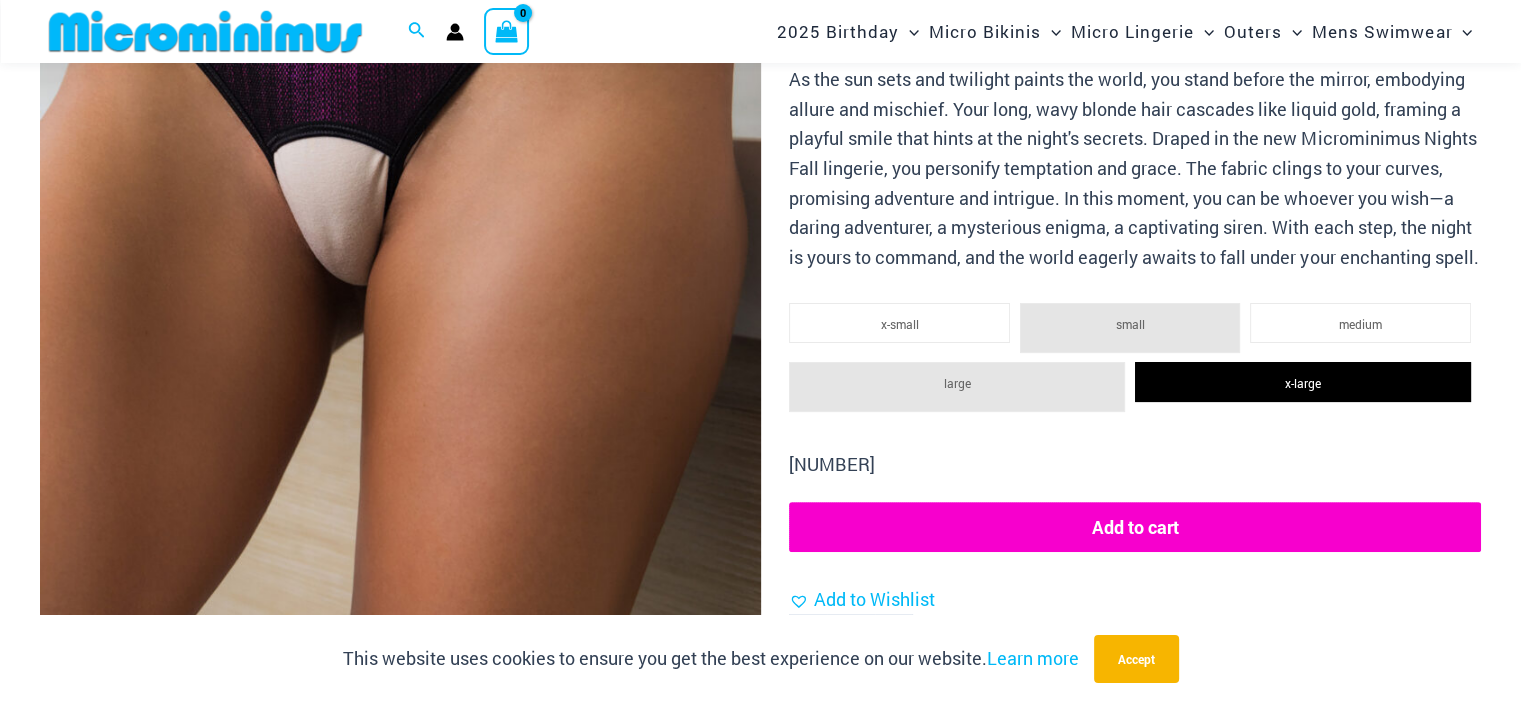 click on "Add to cart" 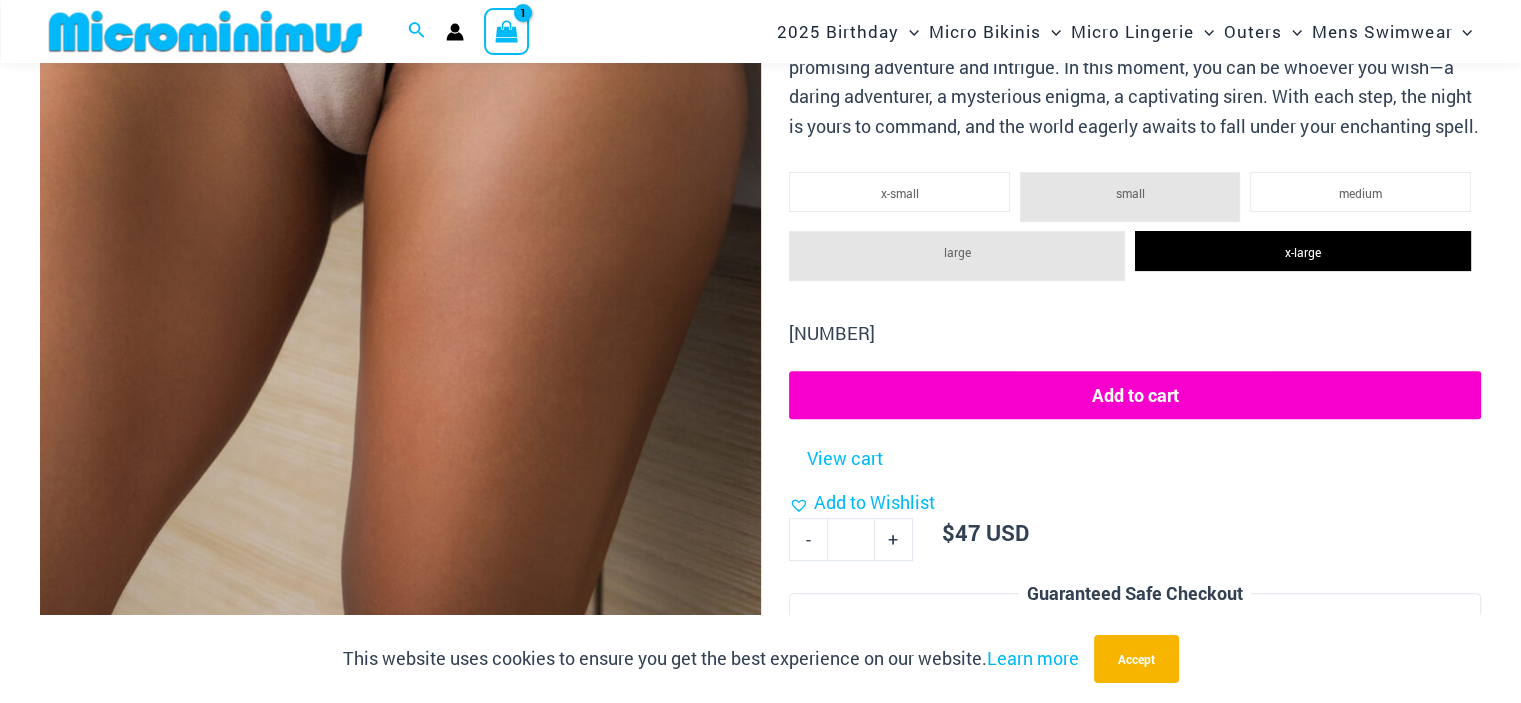 scroll, scrollTop: 648, scrollLeft: 0, axis: vertical 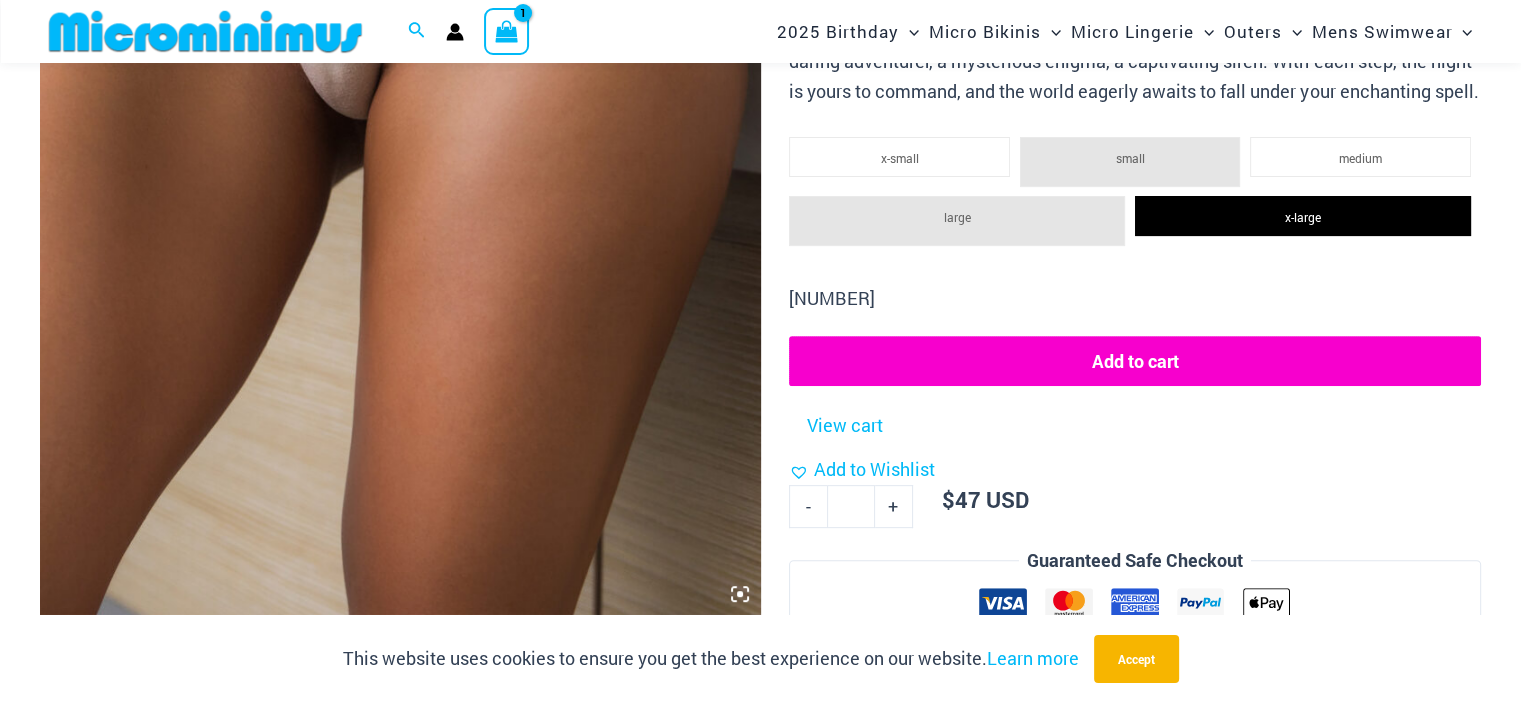 click on "Add to cart" 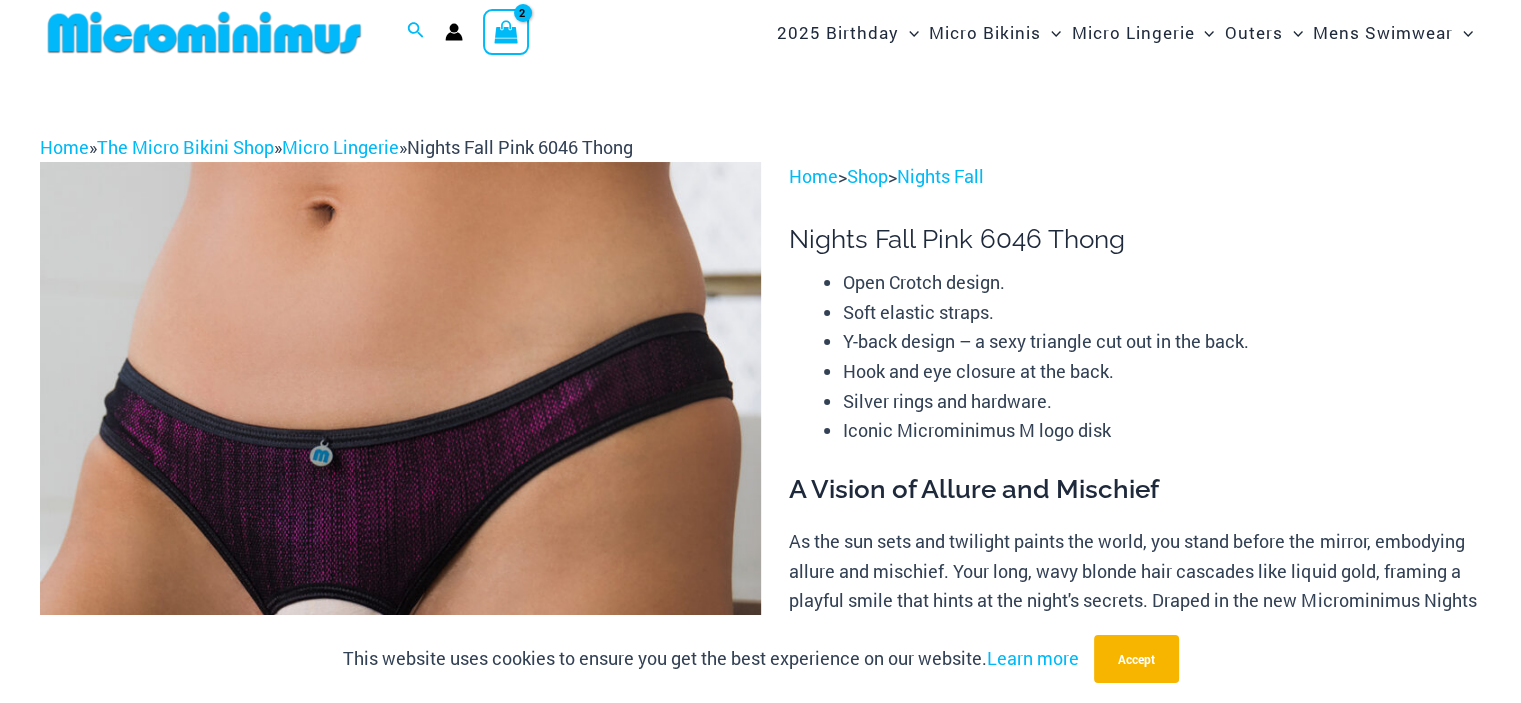 scroll, scrollTop: 0, scrollLeft: 0, axis: both 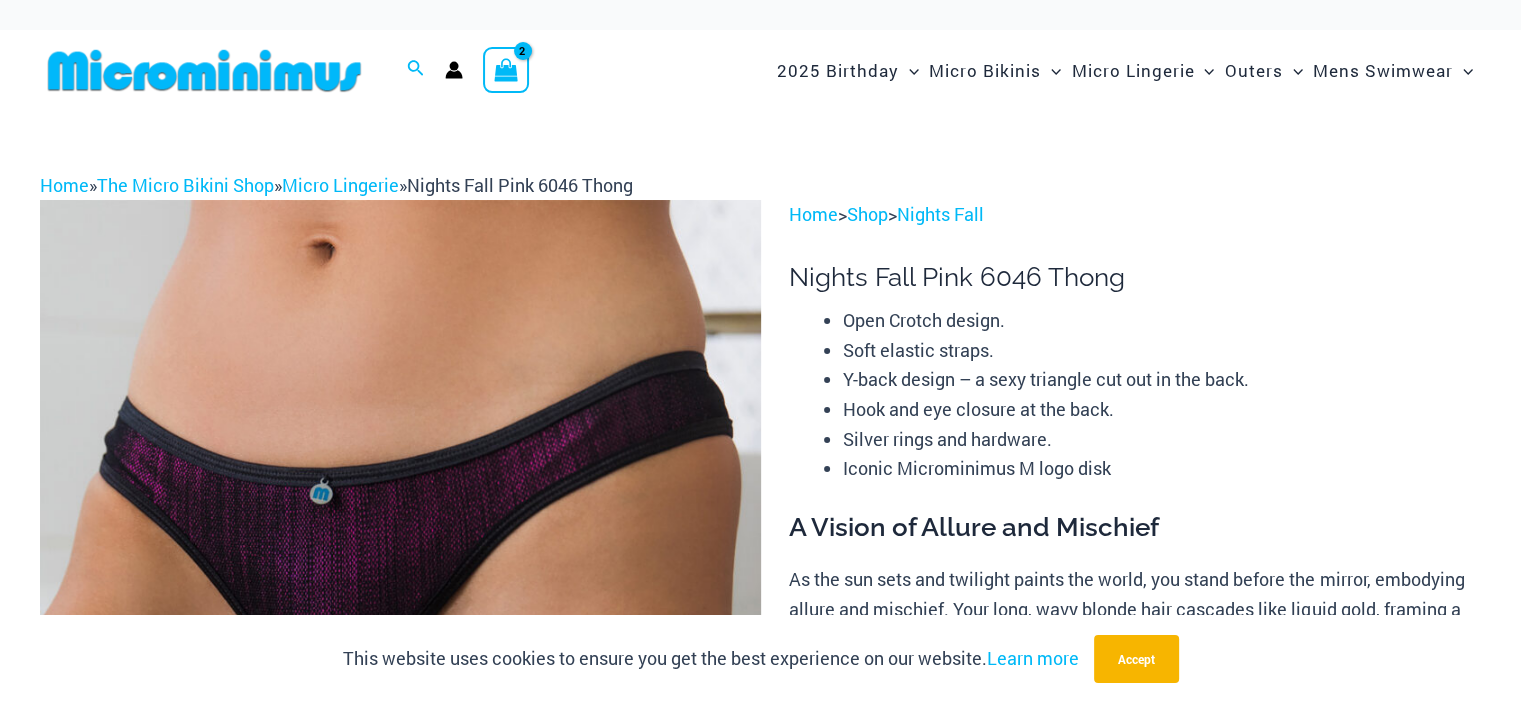 click 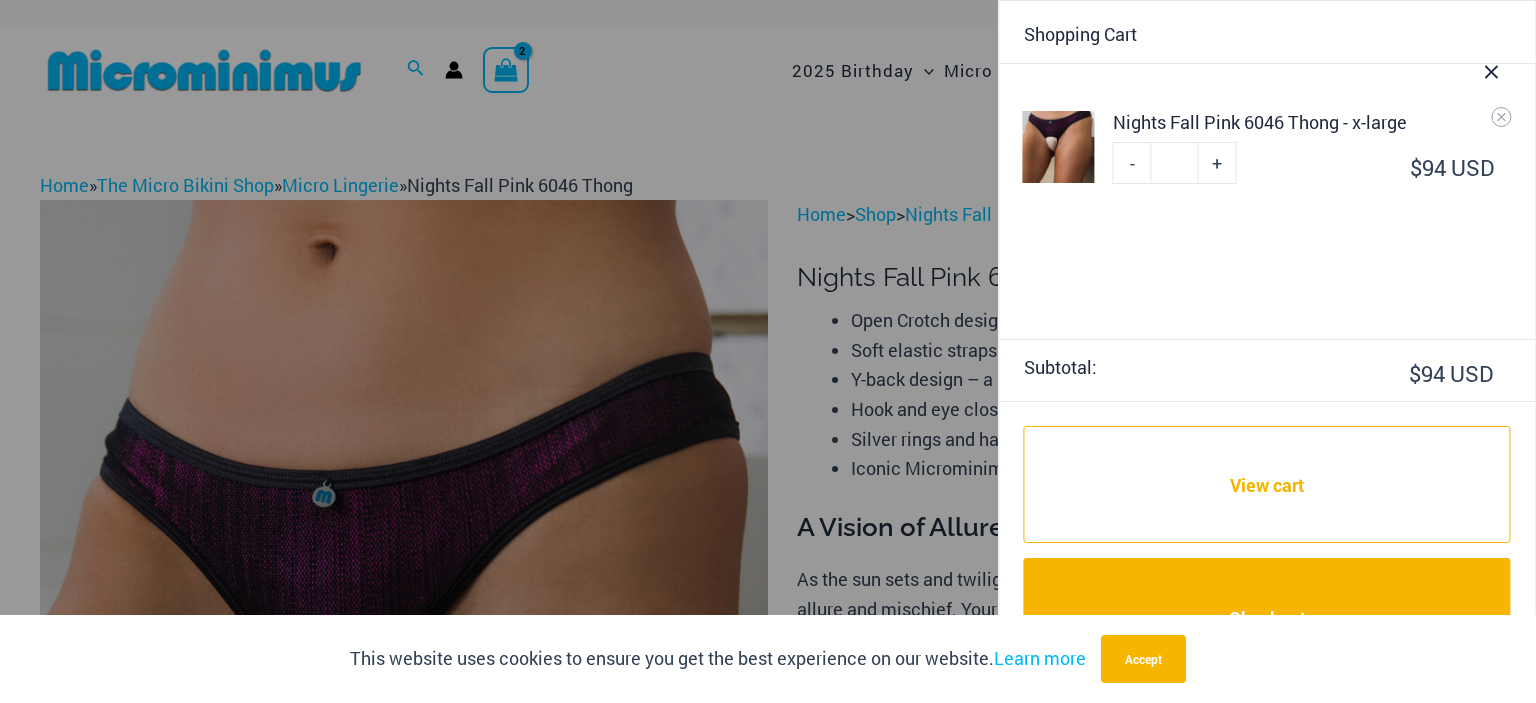 click on "-" at bounding box center (1132, 163) 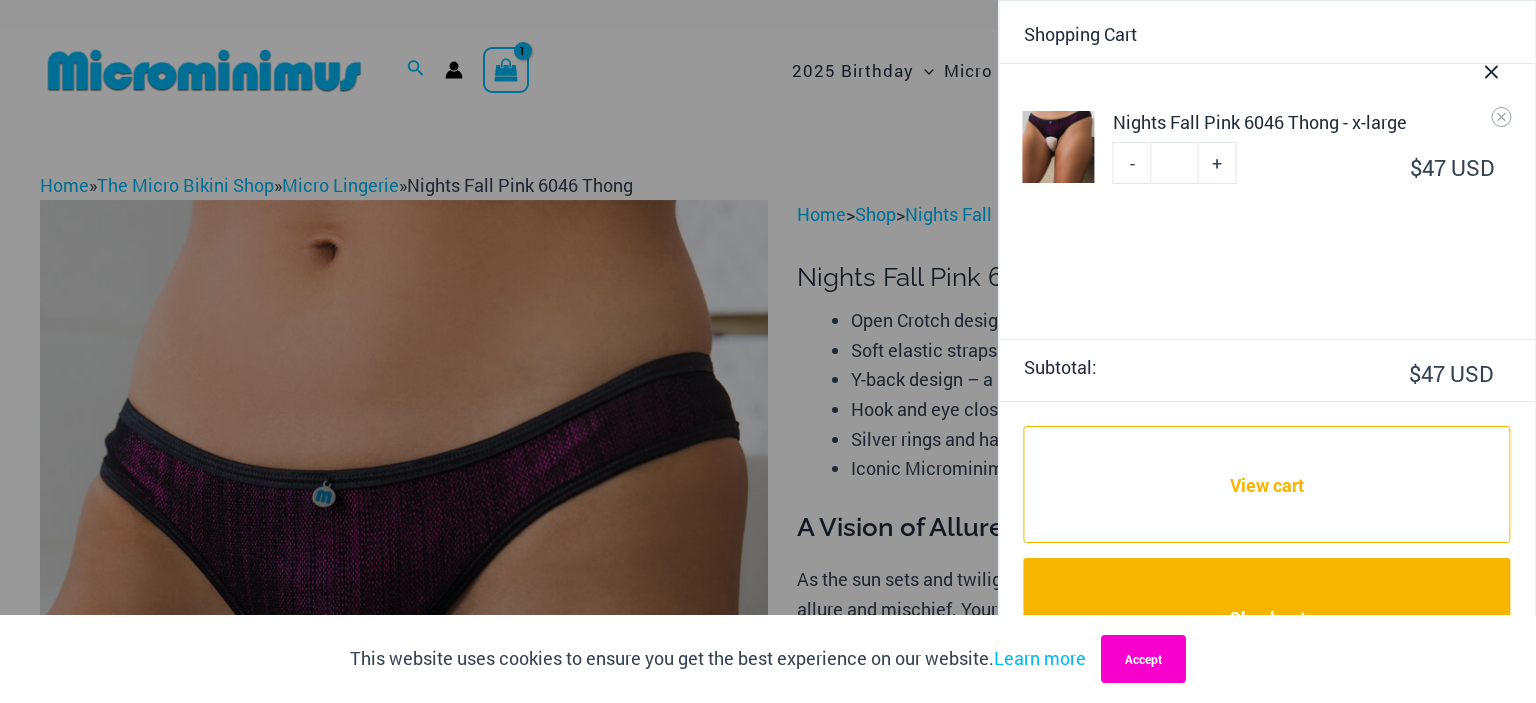 click on "Accept" at bounding box center (1143, 659) 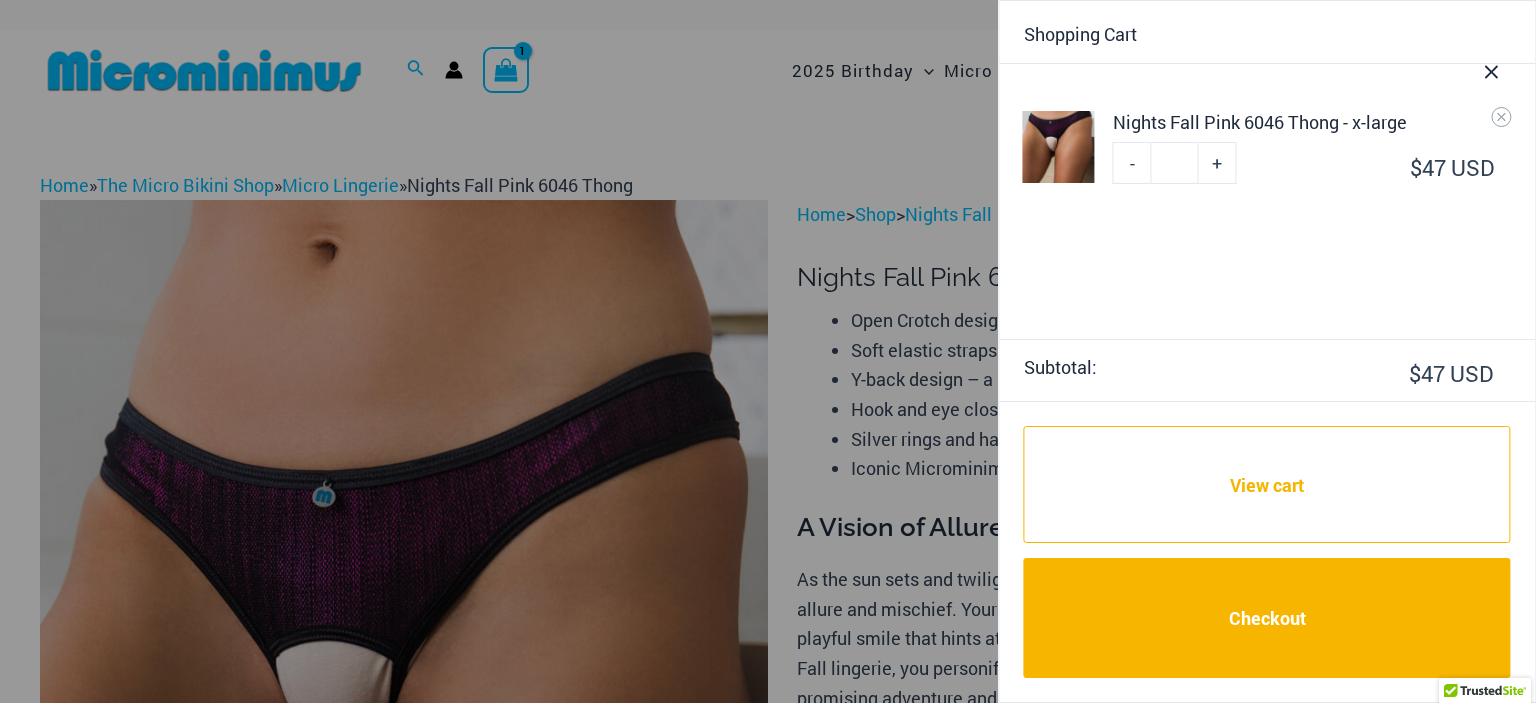 click at bounding box center (768, 351) 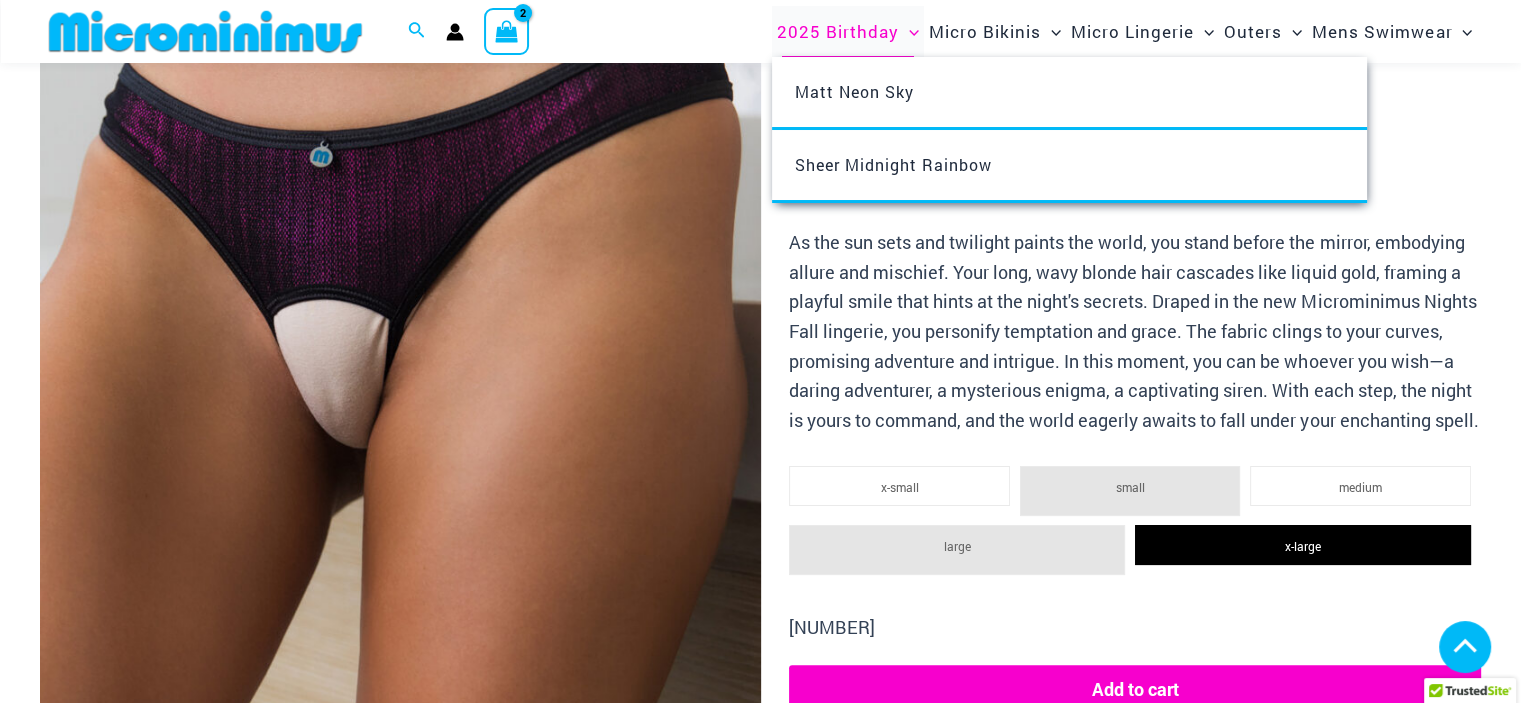 scroll, scrollTop: 316, scrollLeft: 0, axis: vertical 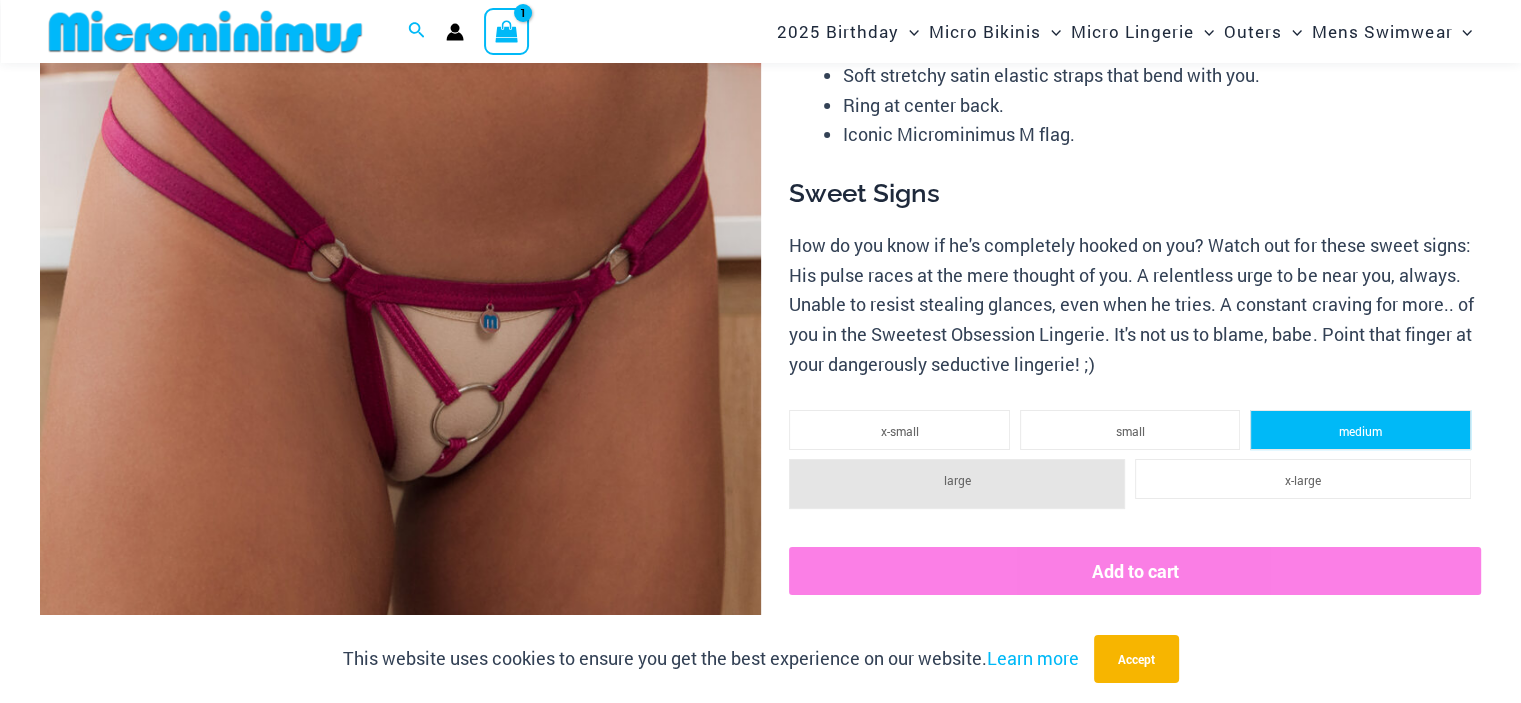 click on "medium" 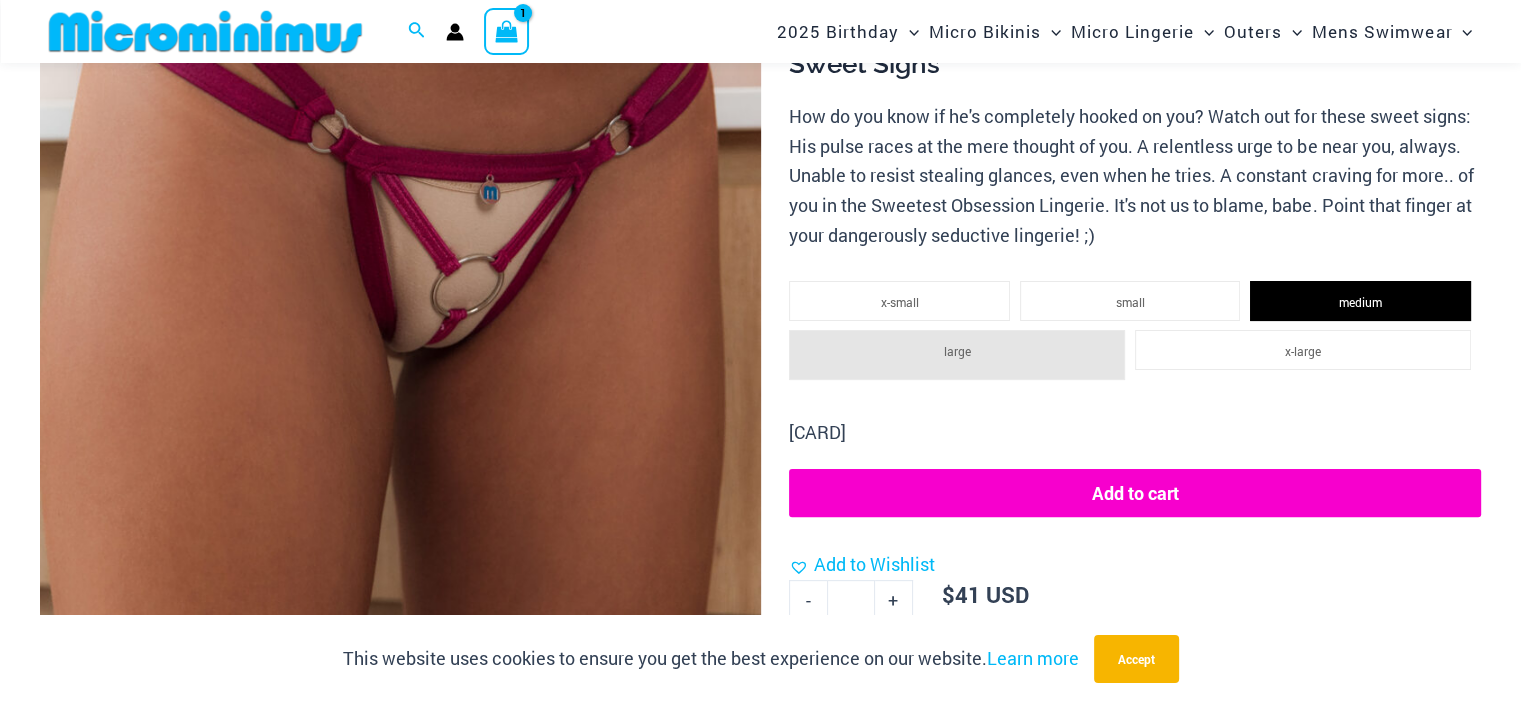 scroll, scrollTop: 482, scrollLeft: 0, axis: vertical 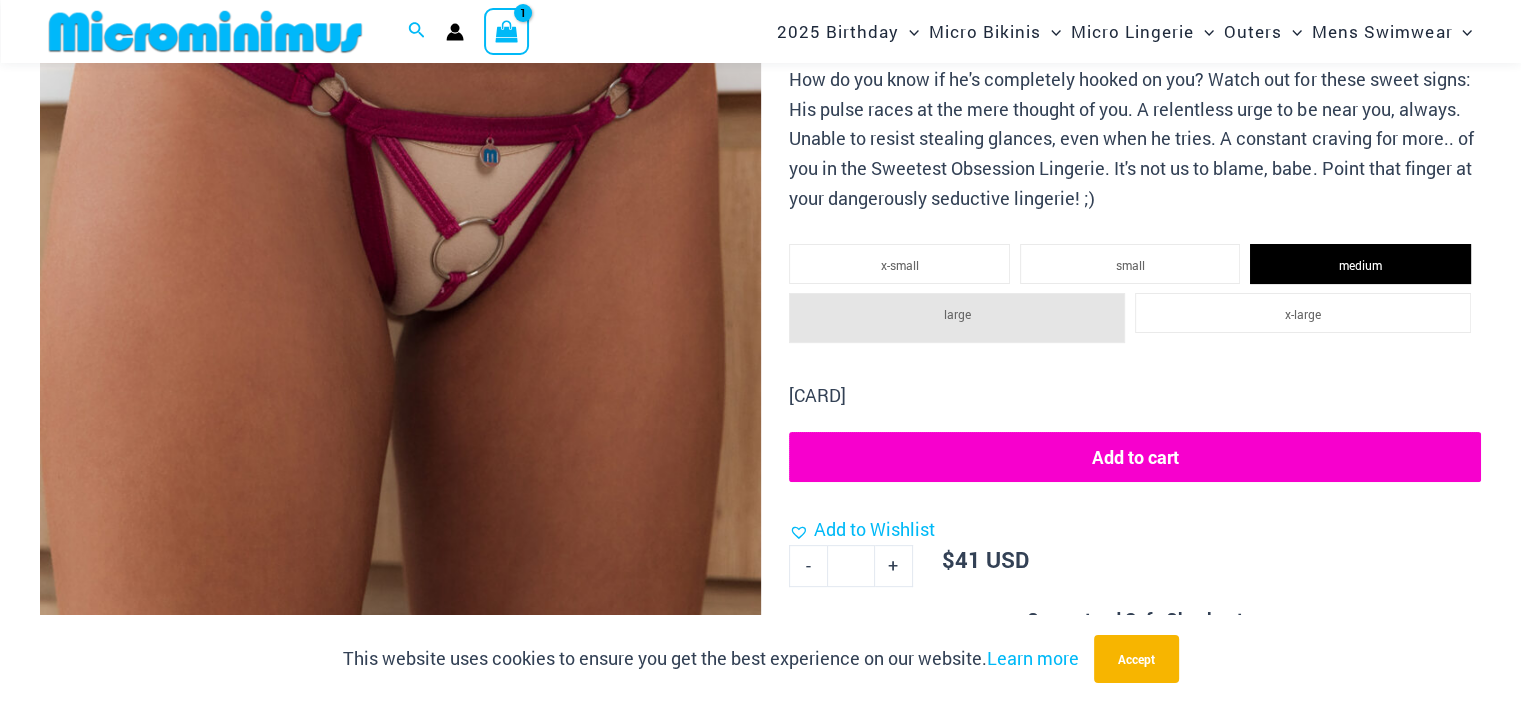 click on "Add to cart" 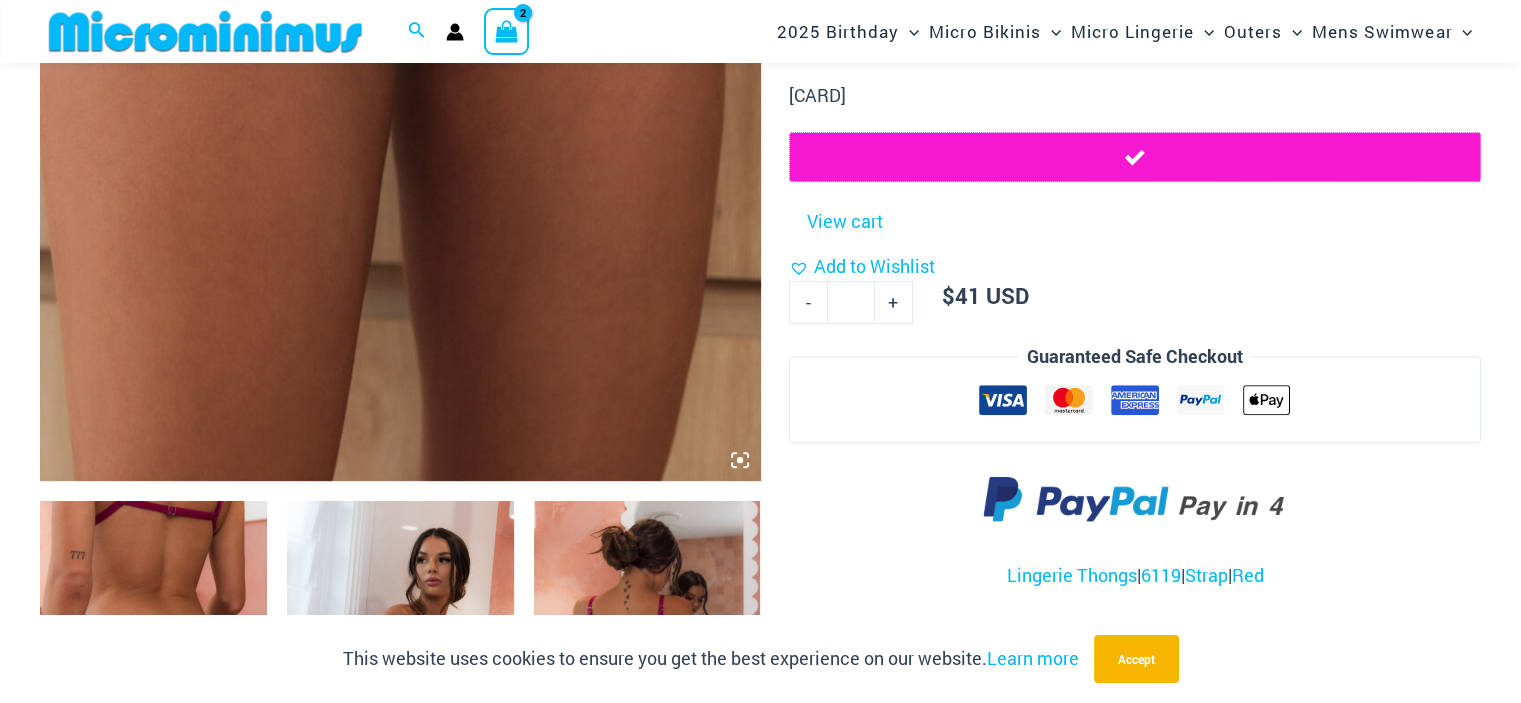 scroll, scrollTop: 982, scrollLeft: 0, axis: vertical 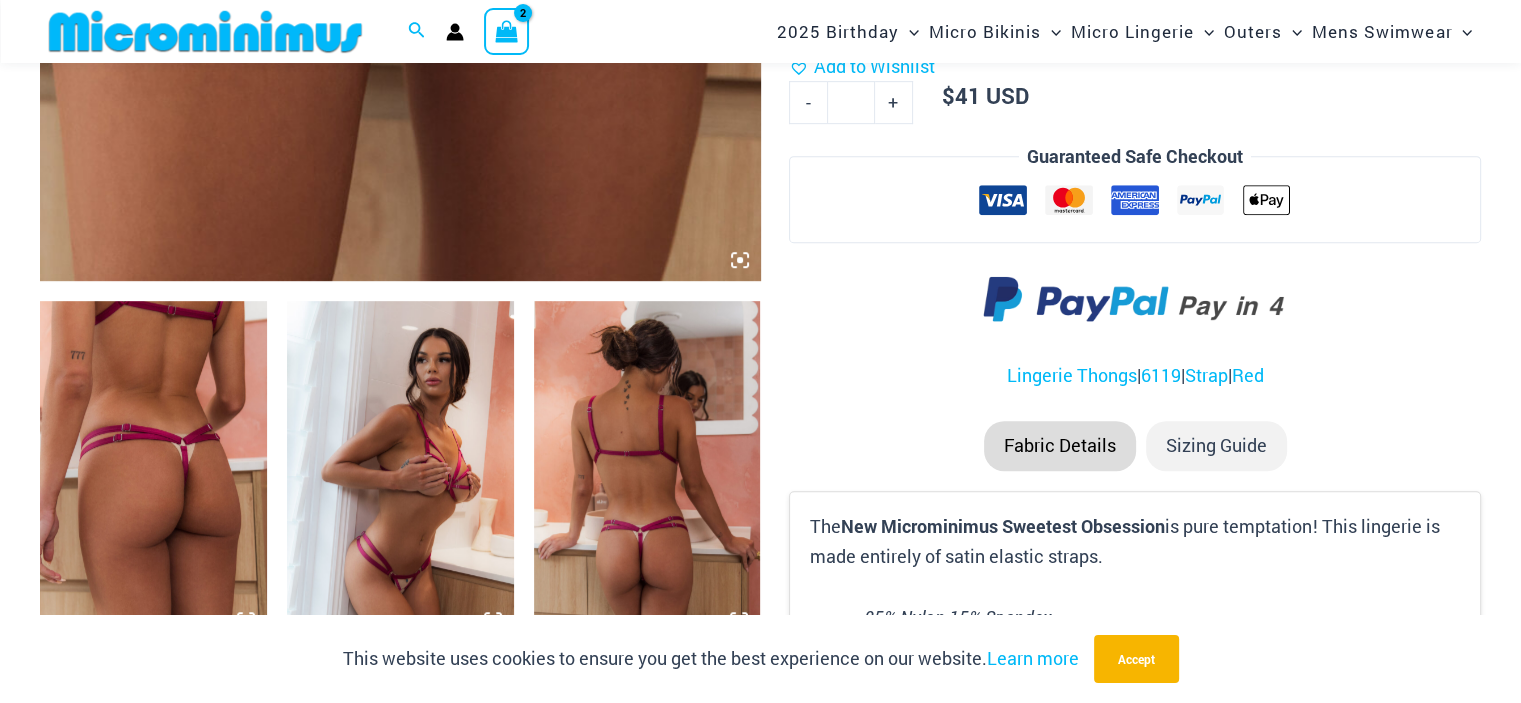 click at bounding box center (153, 471) 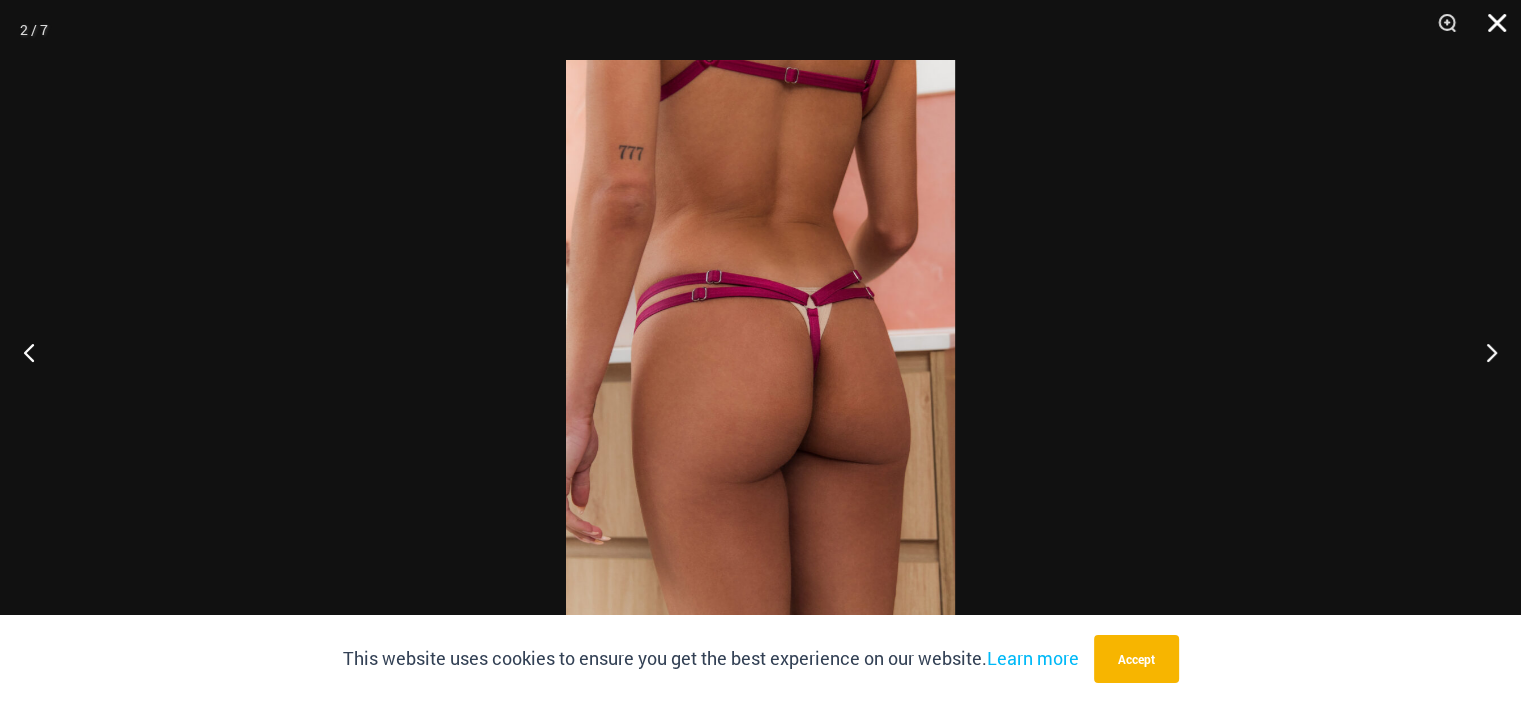 click at bounding box center [1490, 30] 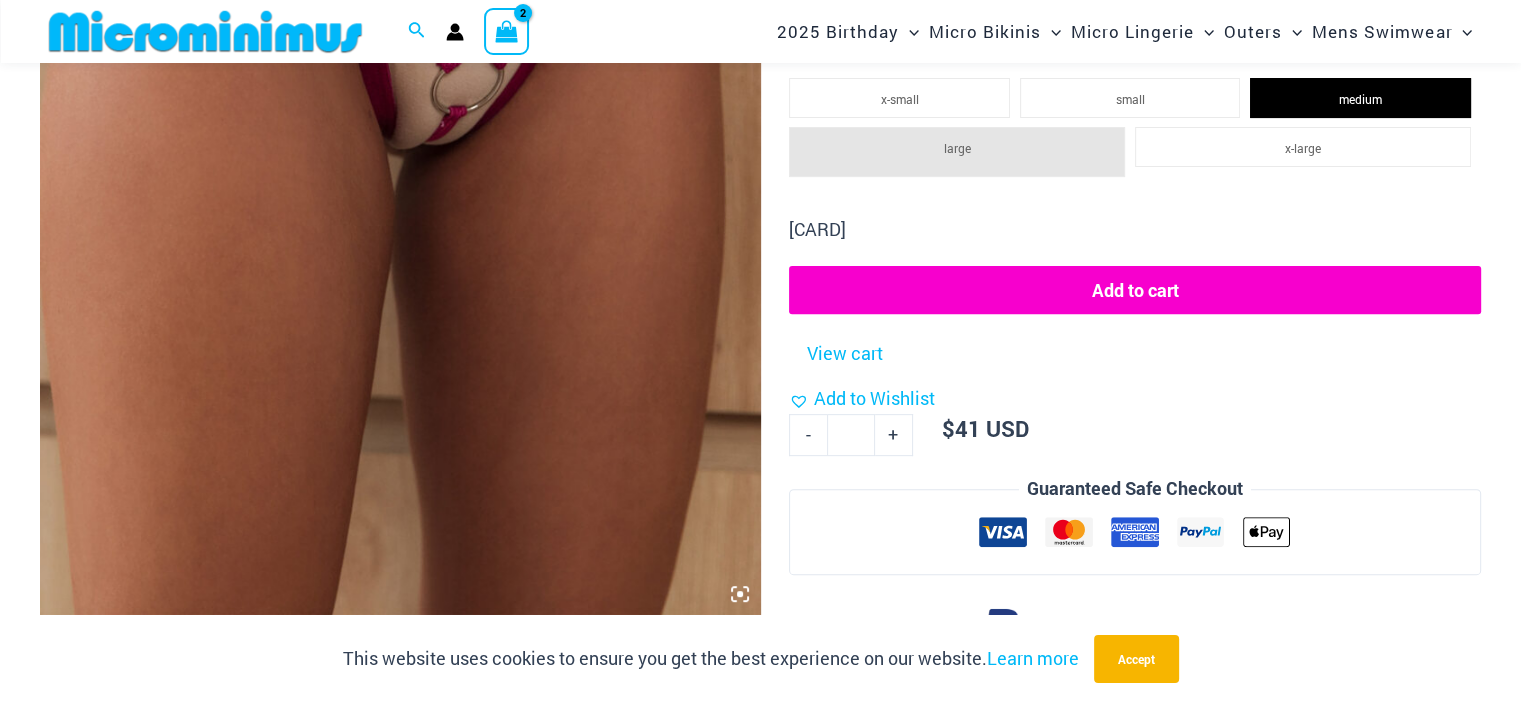 scroll, scrollTop: 982, scrollLeft: 0, axis: vertical 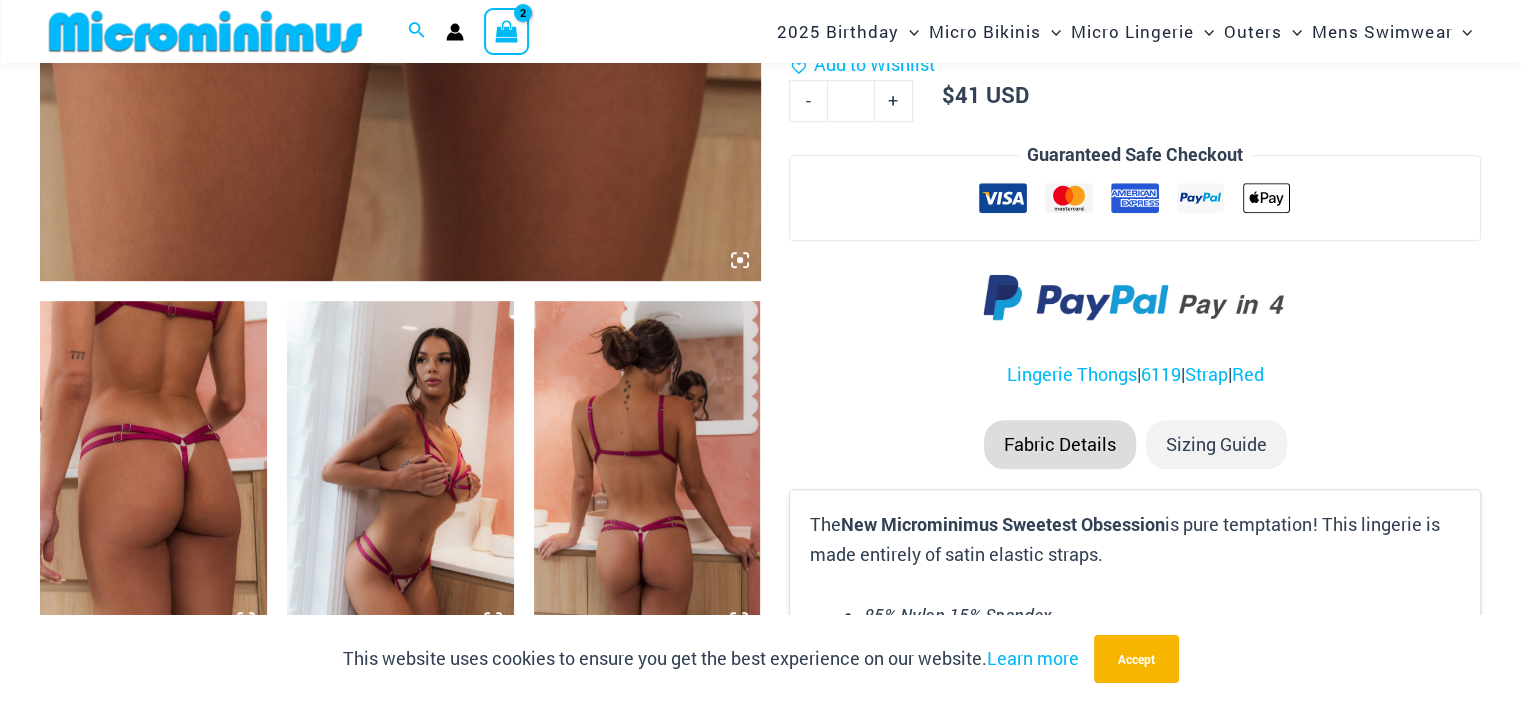 click on "Sizing Guide" at bounding box center (1216, 445) 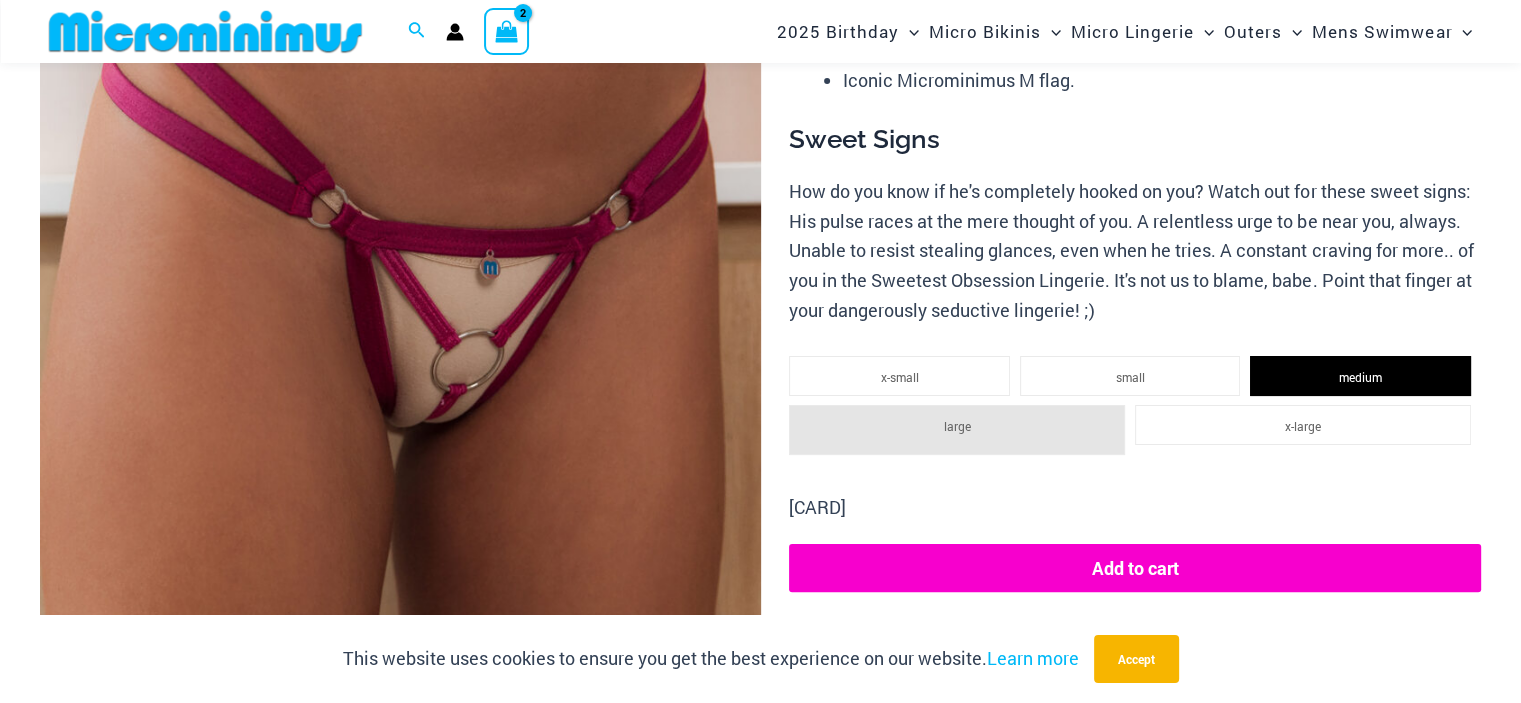scroll, scrollTop: 316, scrollLeft: 0, axis: vertical 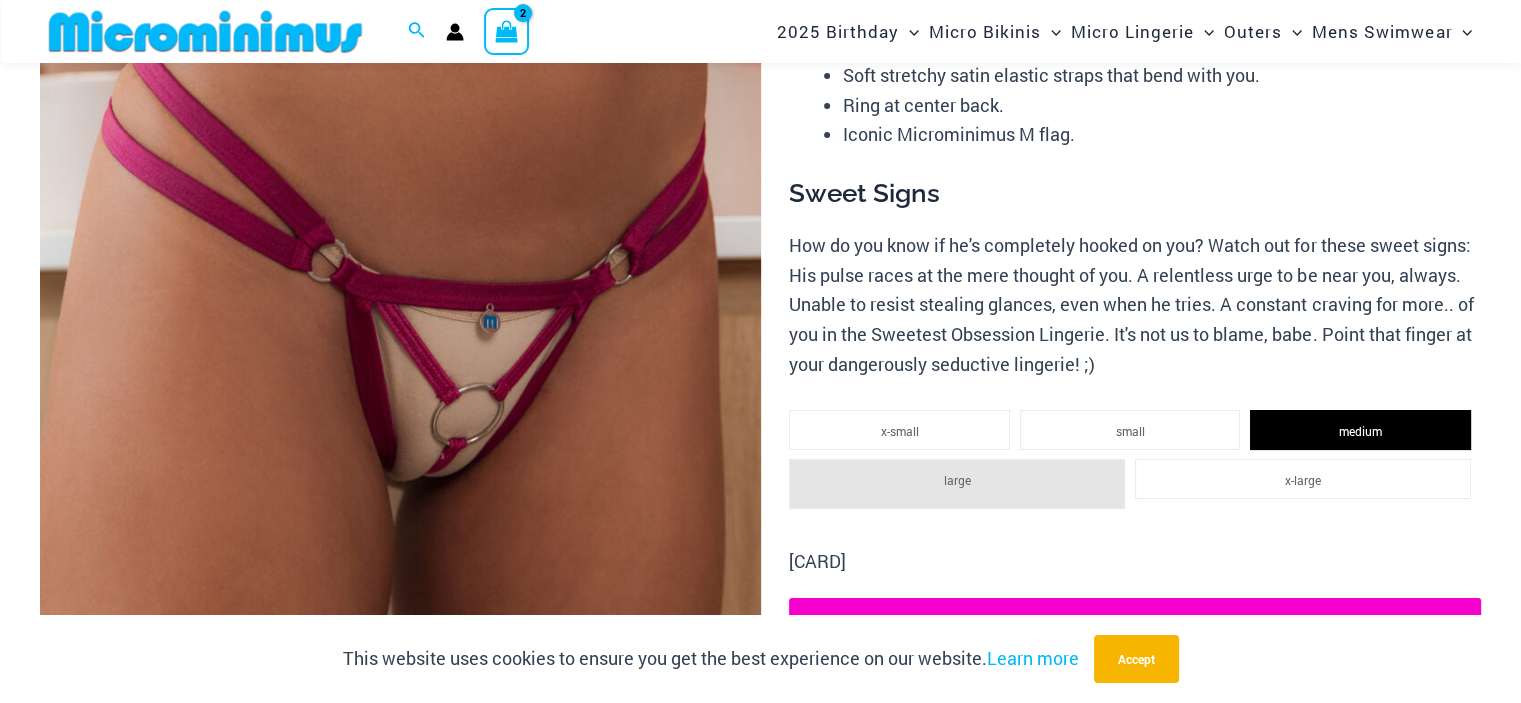 click 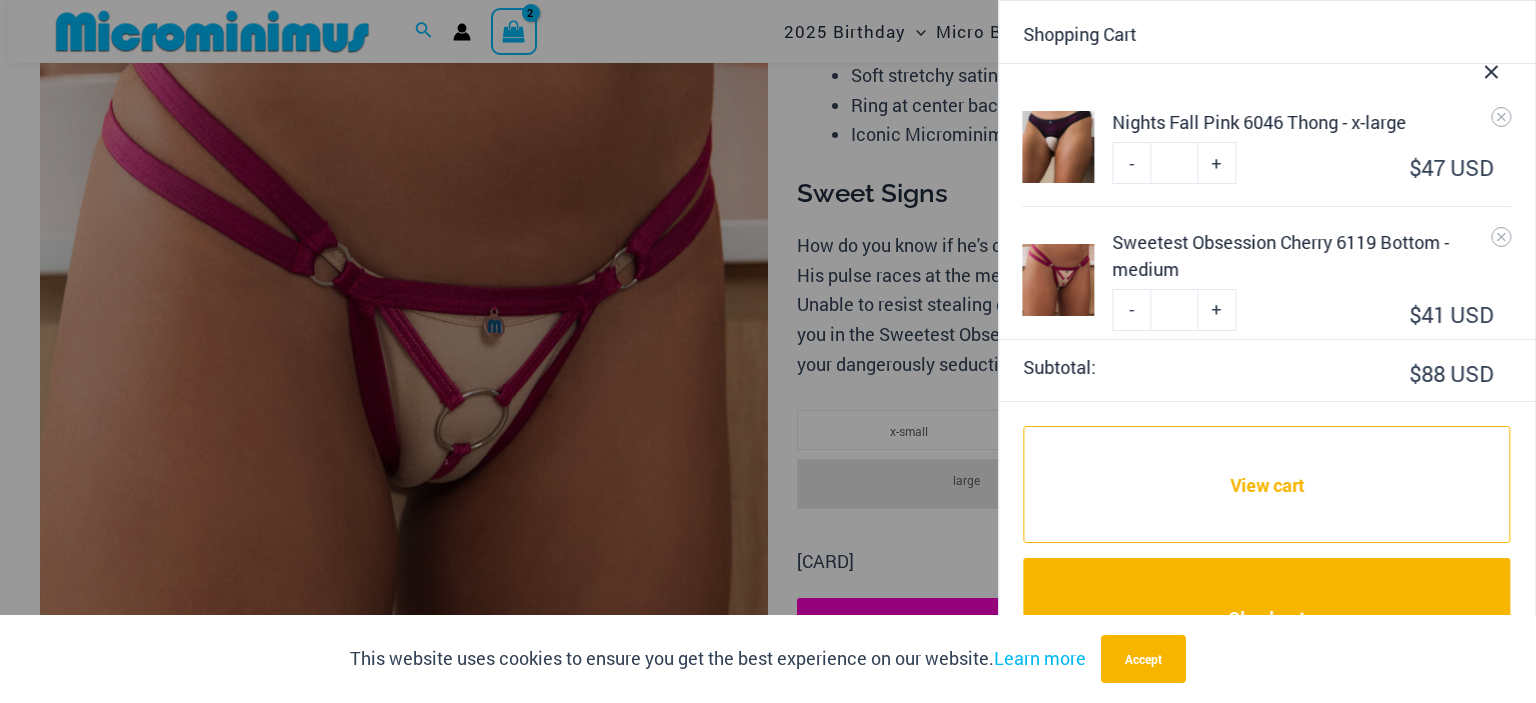 click at bounding box center [768, 351] 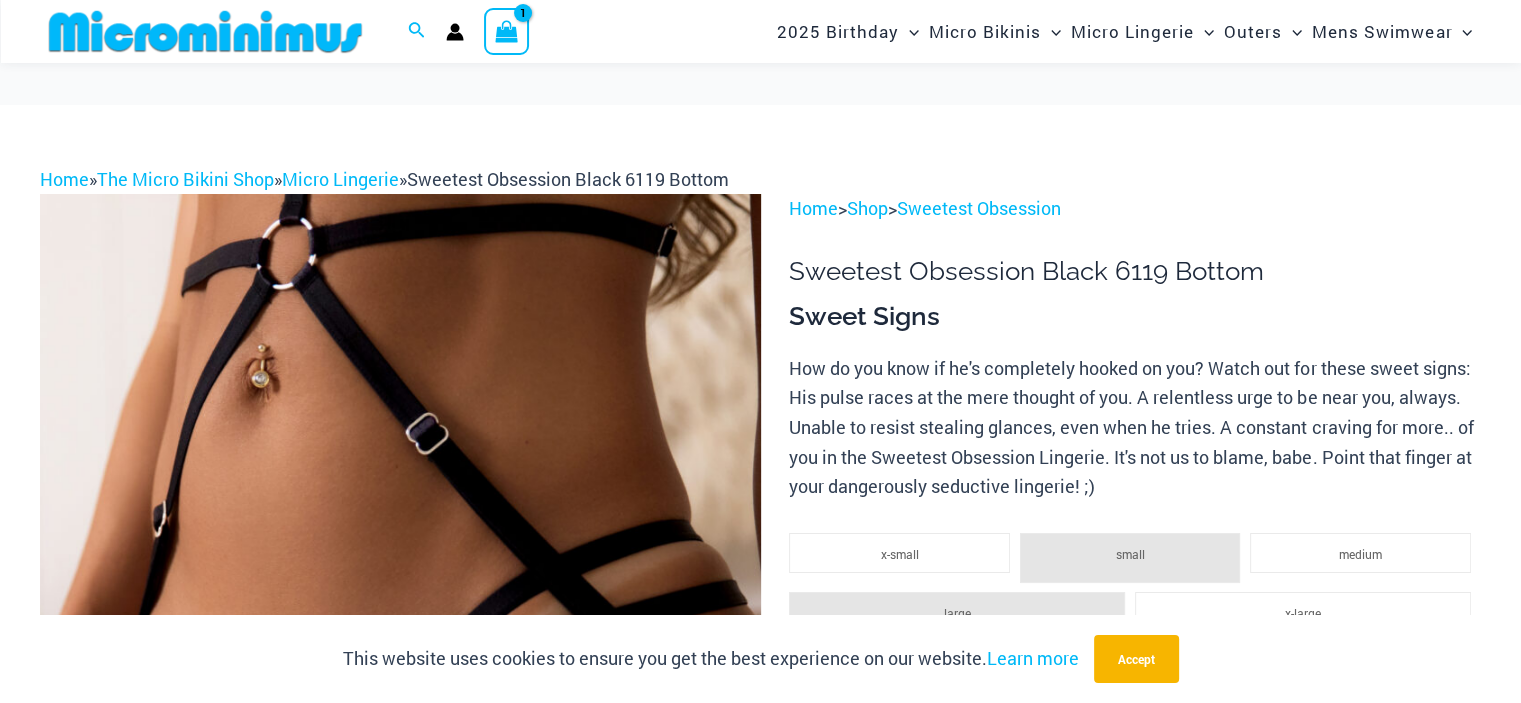 scroll, scrollTop: 316, scrollLeft: 0, axis: vertical 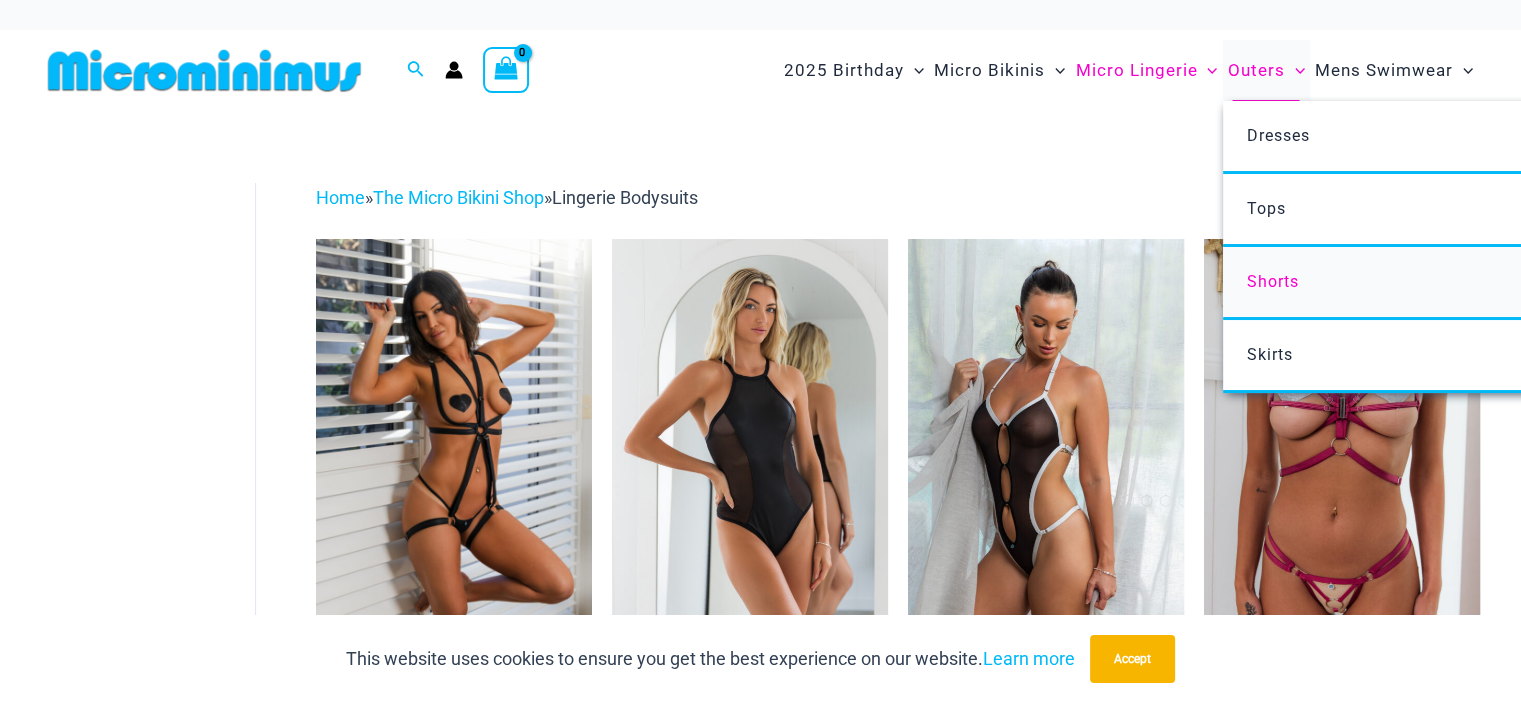 click on "Shorts" at bounding box center (1272, 281) 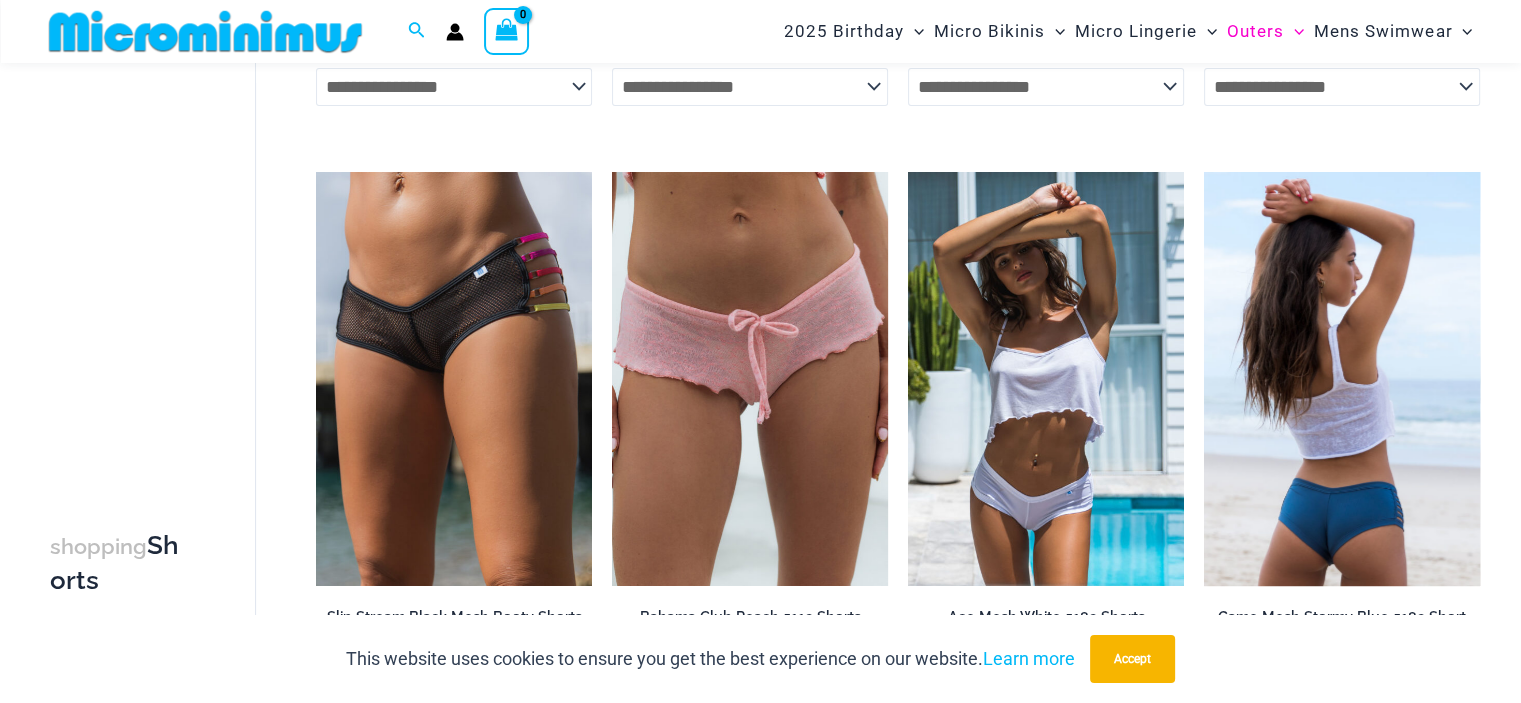 scroll, scrollTop: 0, scrollLeft: 0, axis: both 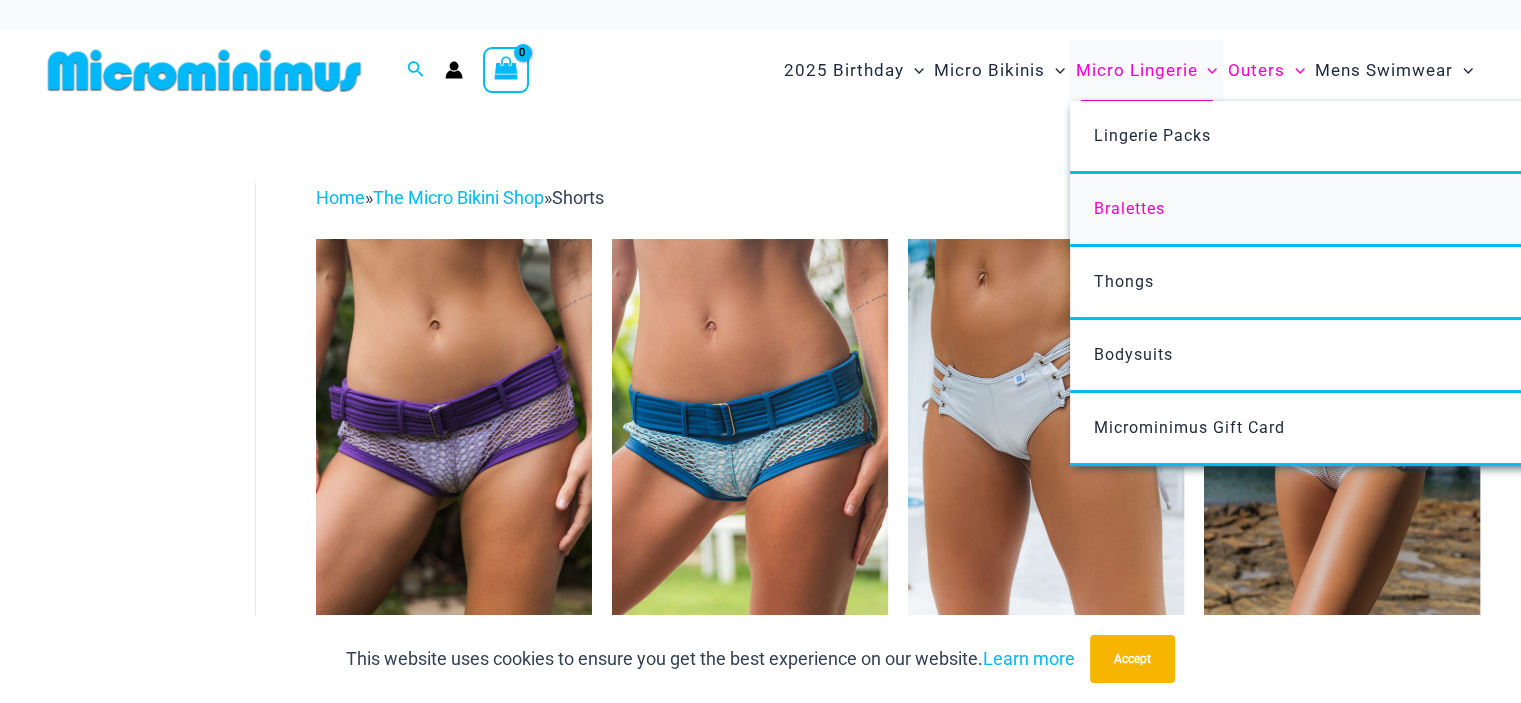 click on "Bralettes" at bounding box center (1129, 208) 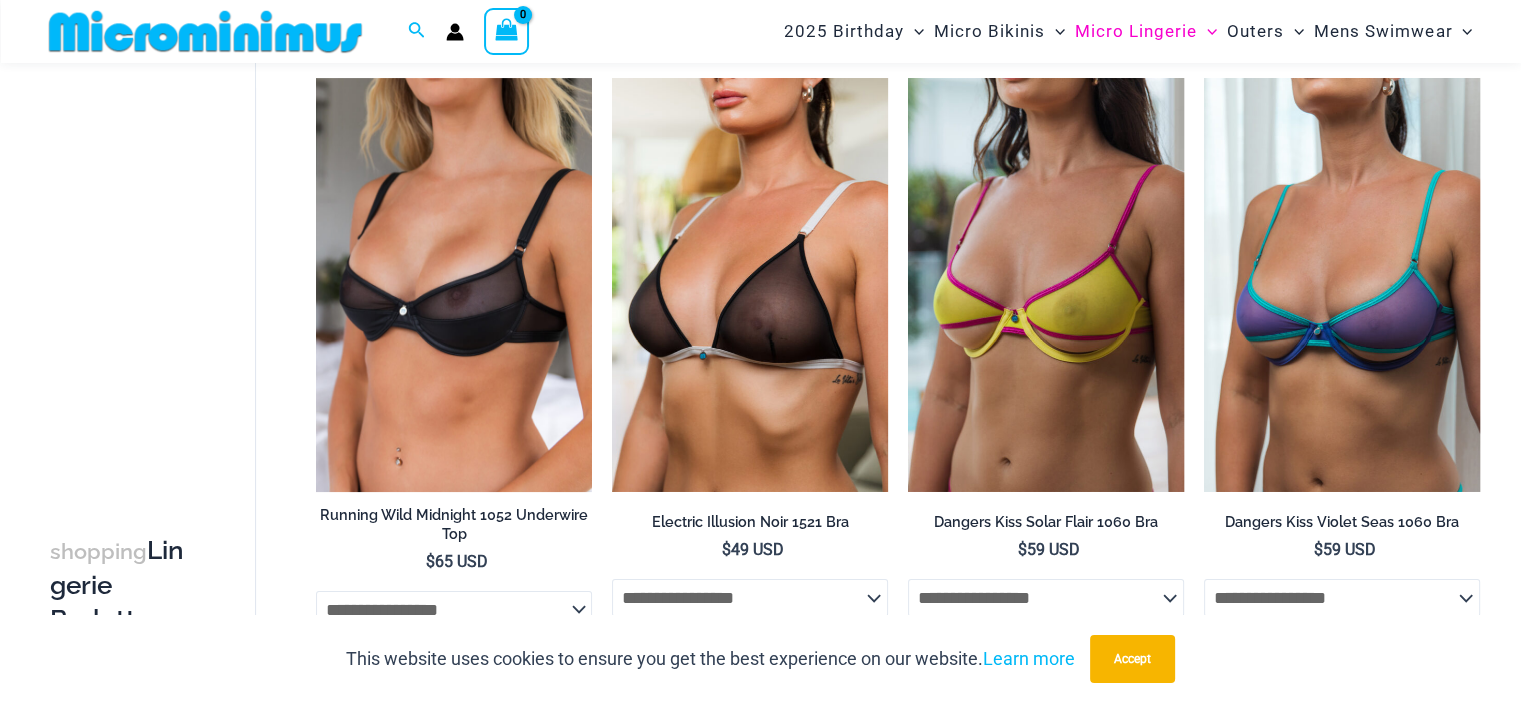 scroll, scrollTop: 149, scrollLeft: 0, axis: vertical 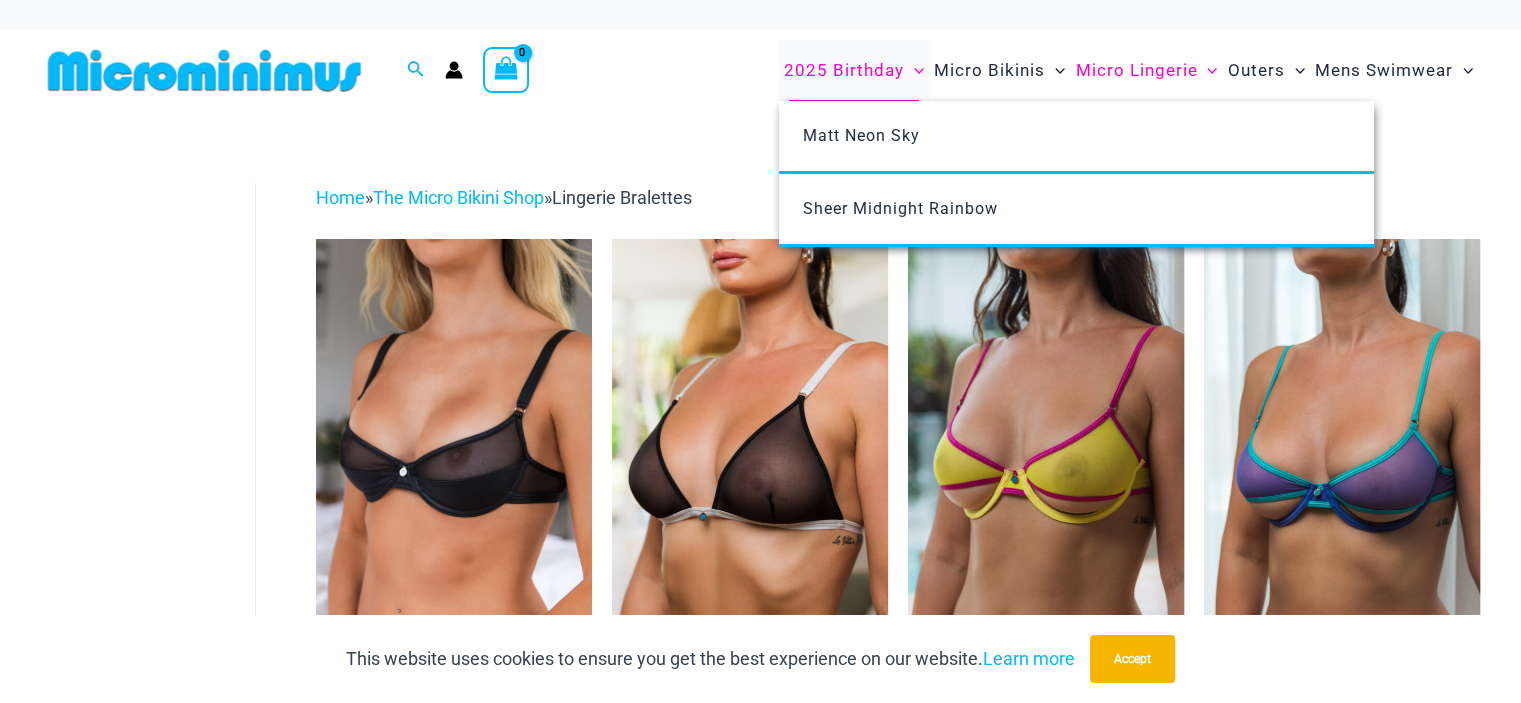 click on "2025 Birthday" at bounding box center (844, 70) 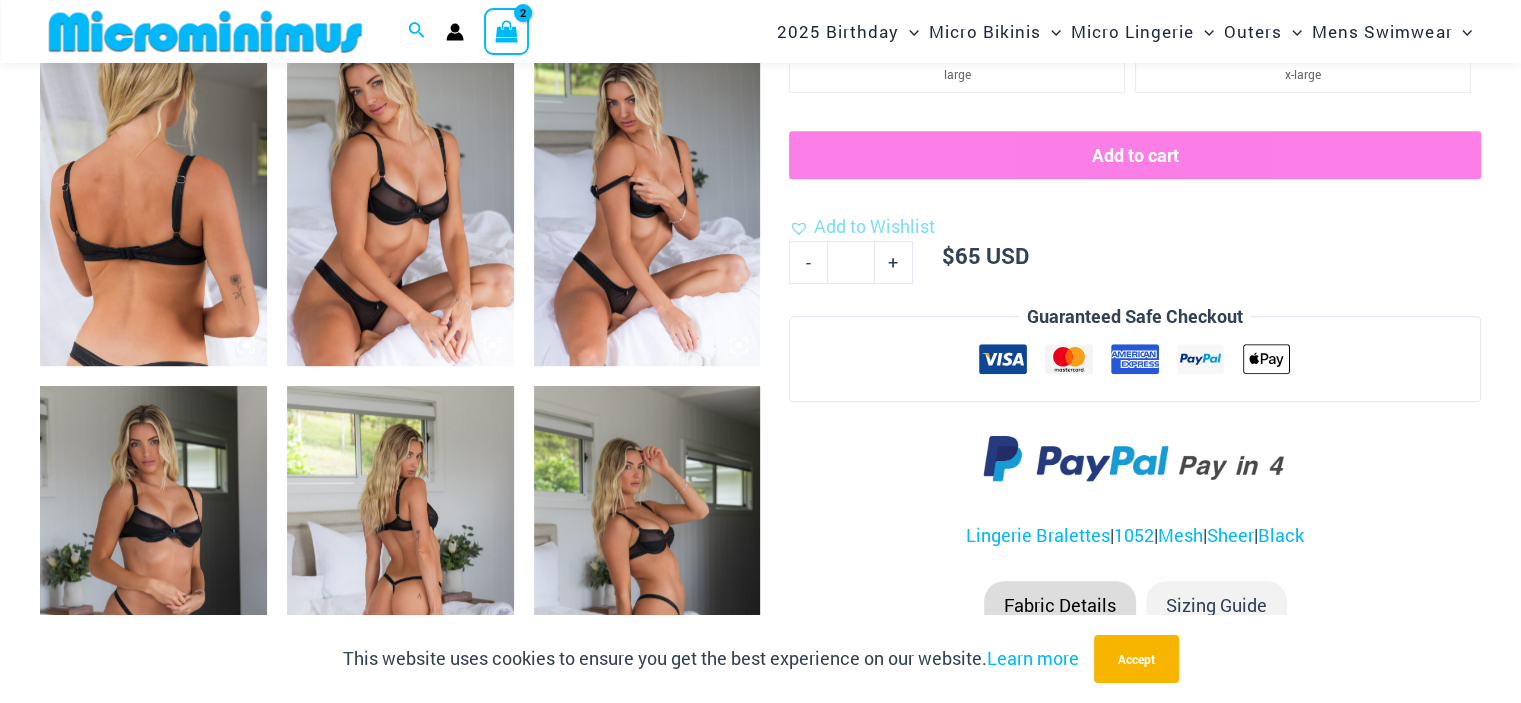 scroll, scrollTop: 1315, scrollLeft: 0, axis: vertical 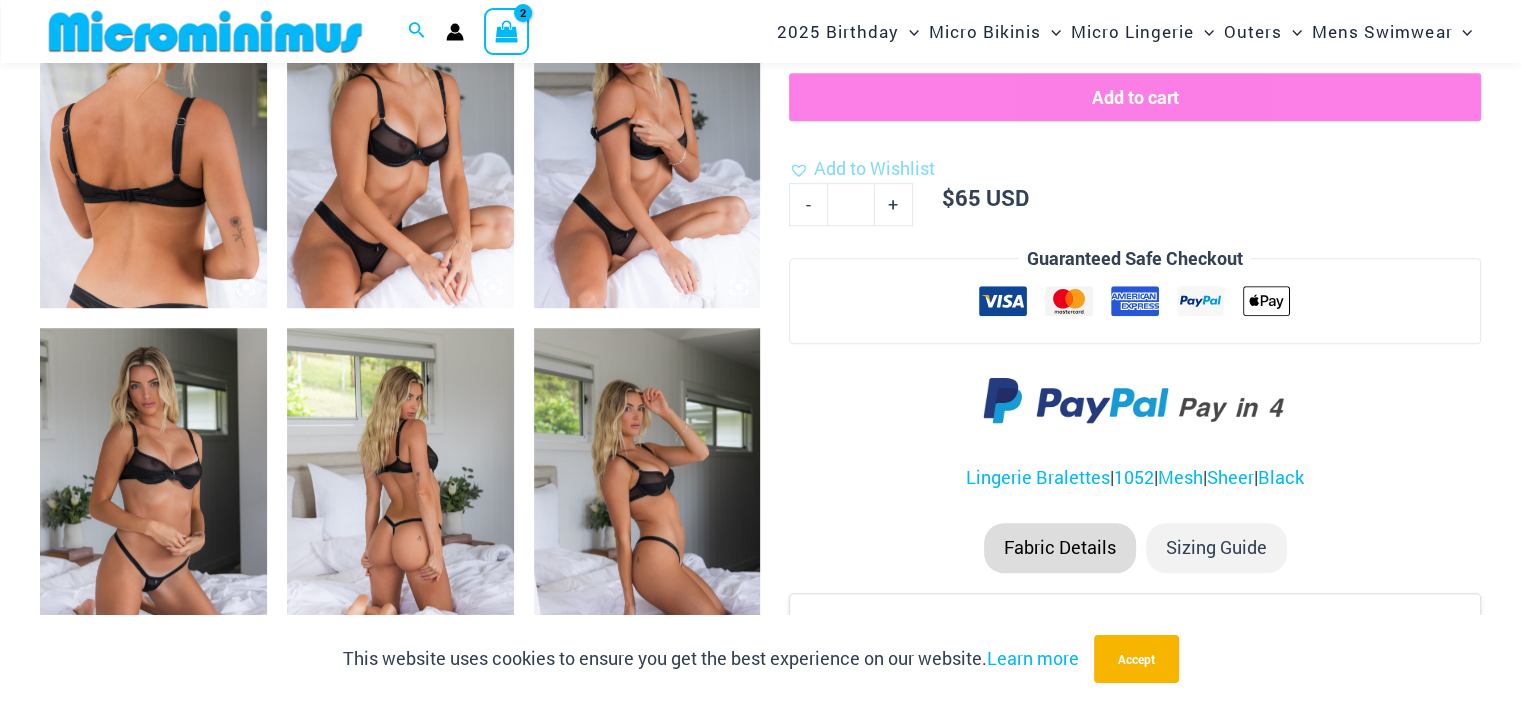 click at bounding box center [153, 138] 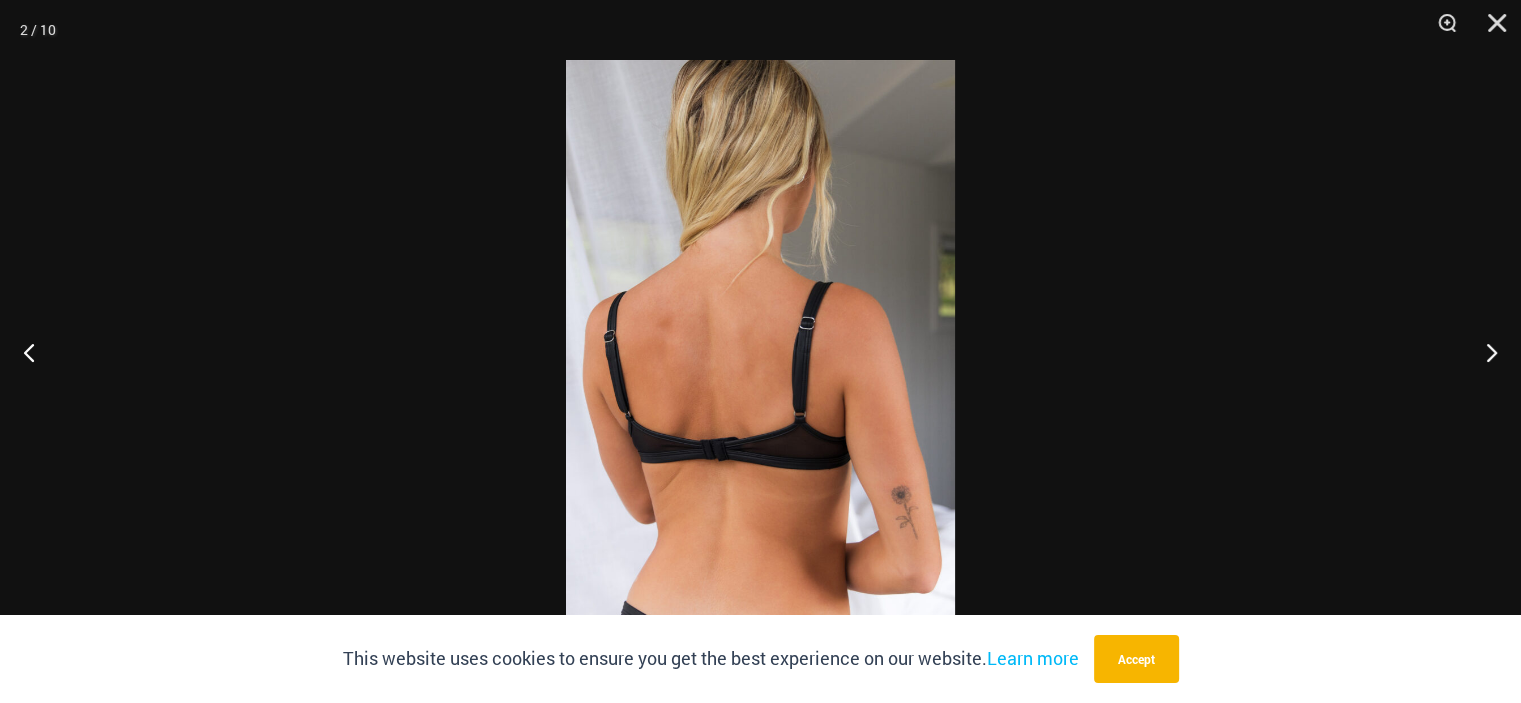 click at bounding box center [760, 351] 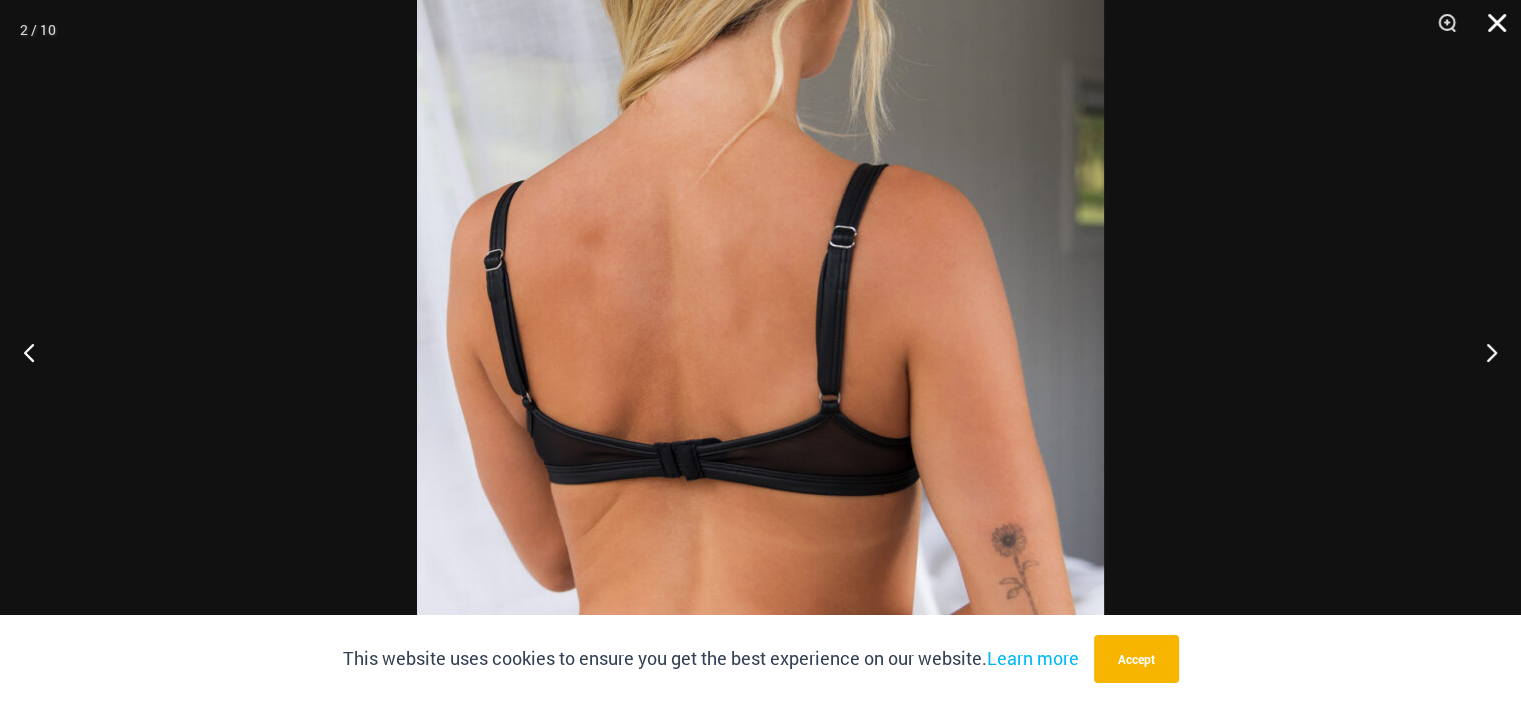 click at bounding box center [1490, 30] 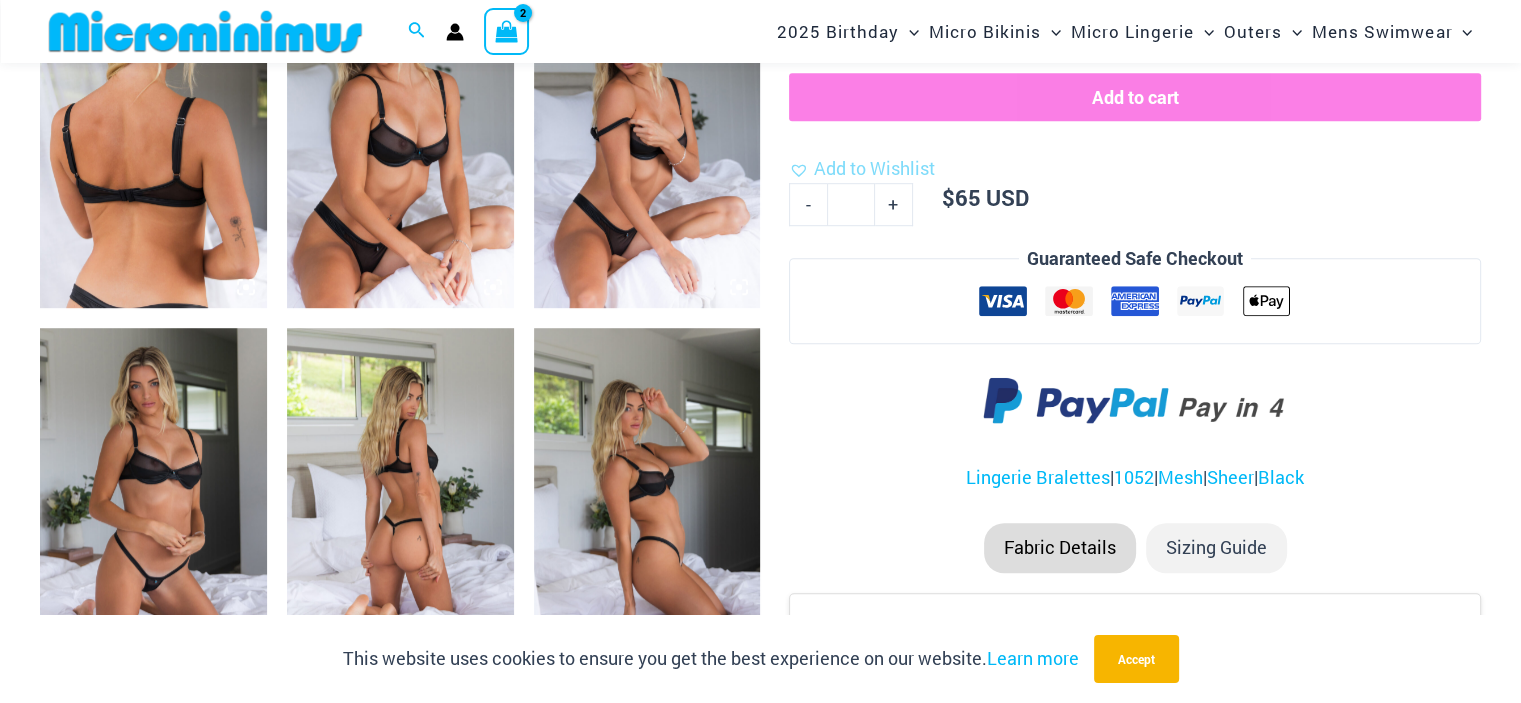 scroll, scrollTop: 1148, scrollLeft: 0, axis: vertical 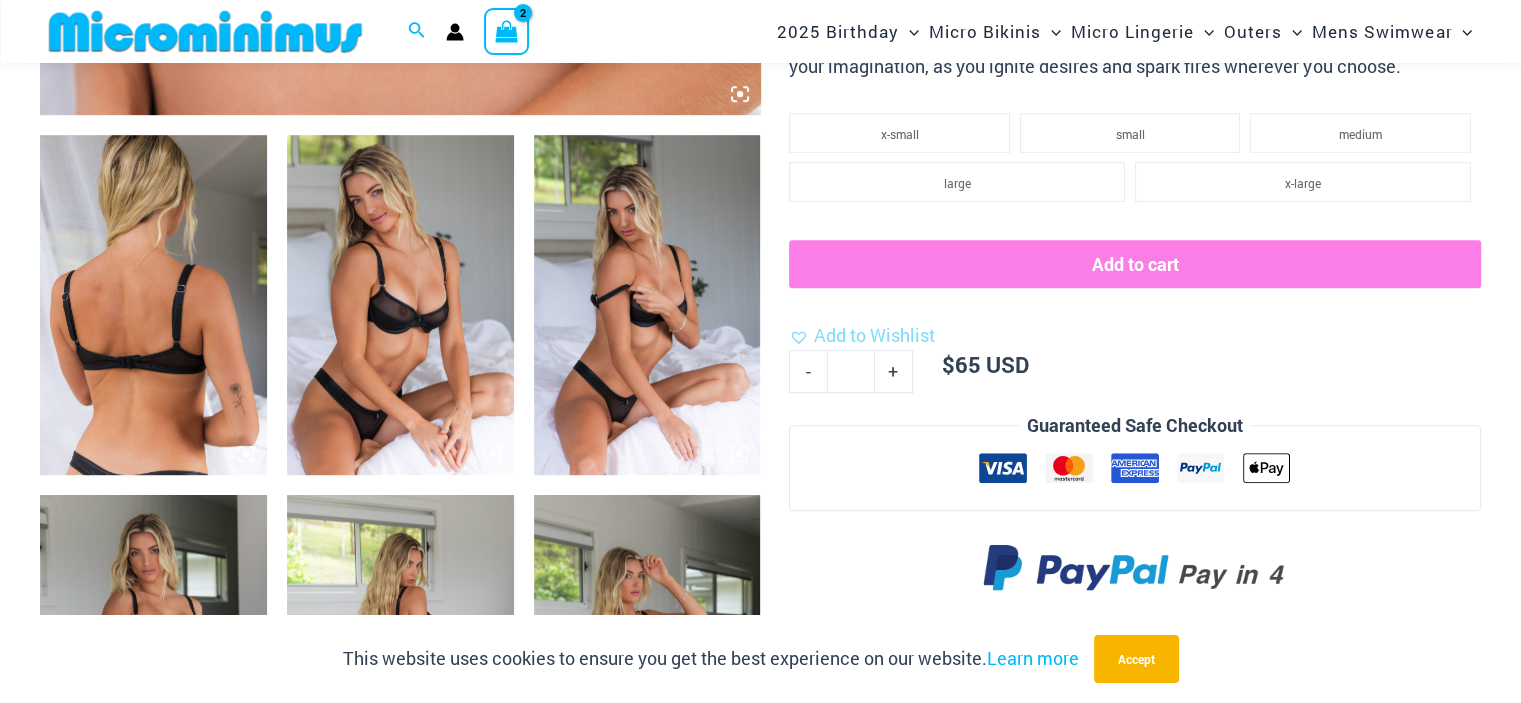 click at bounding box center (400, 305) 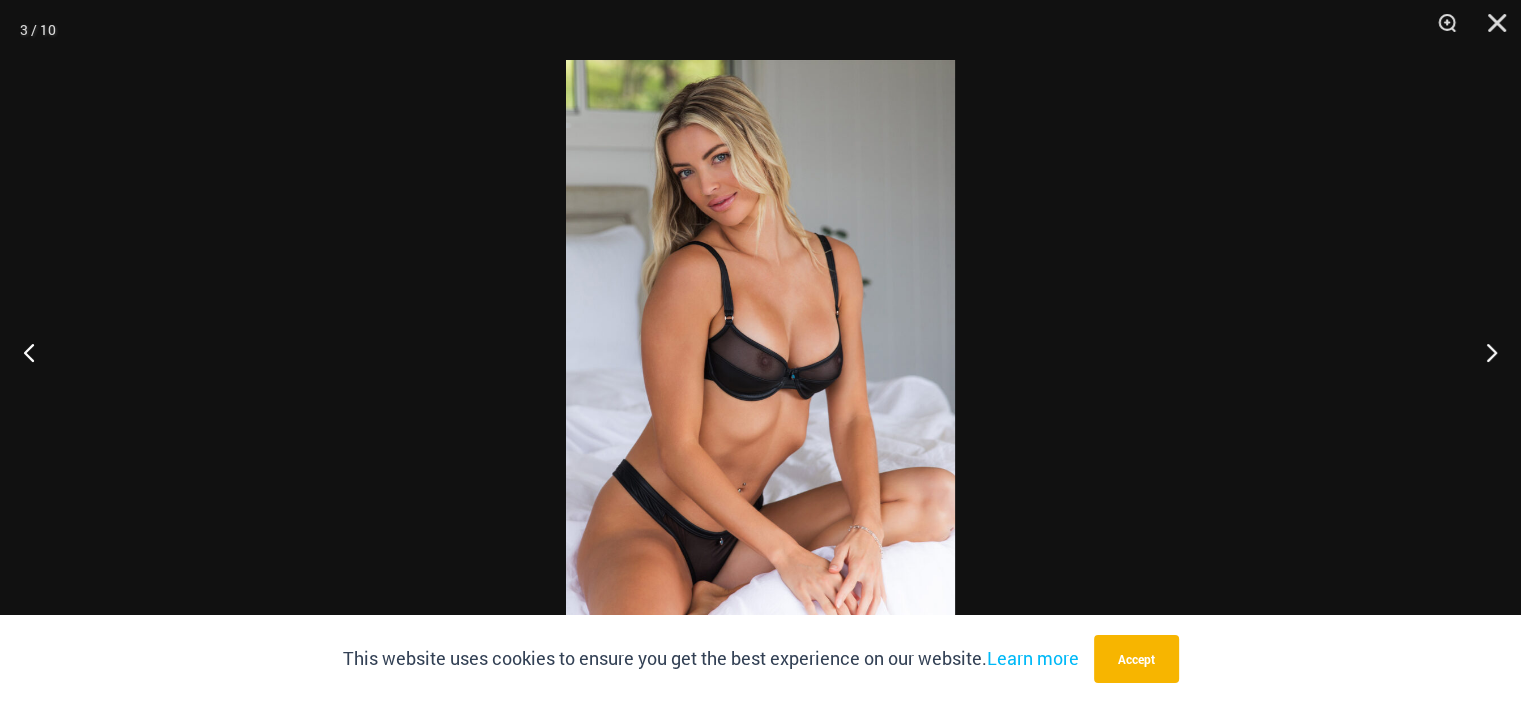 click at bounding box center (760, 351) 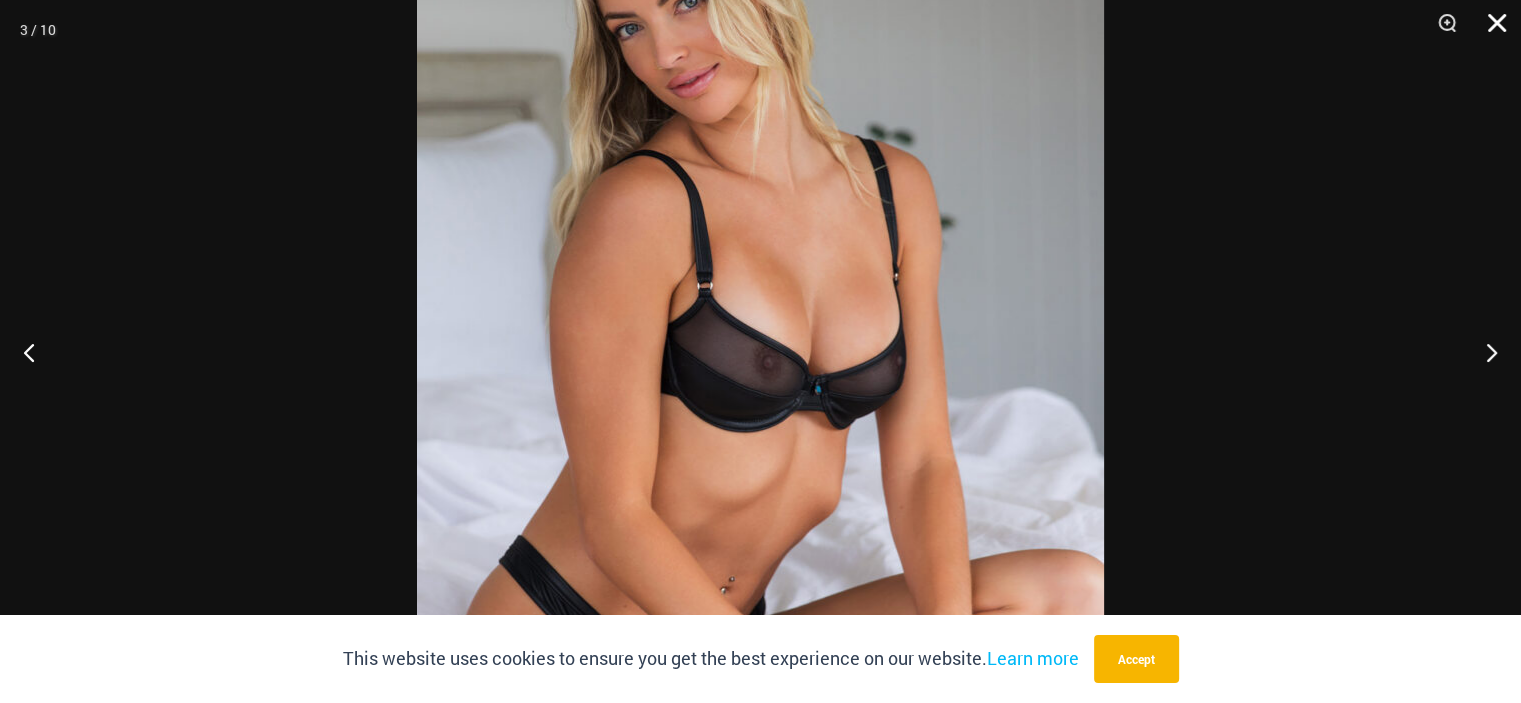 click at bounding box center [1490, 30] 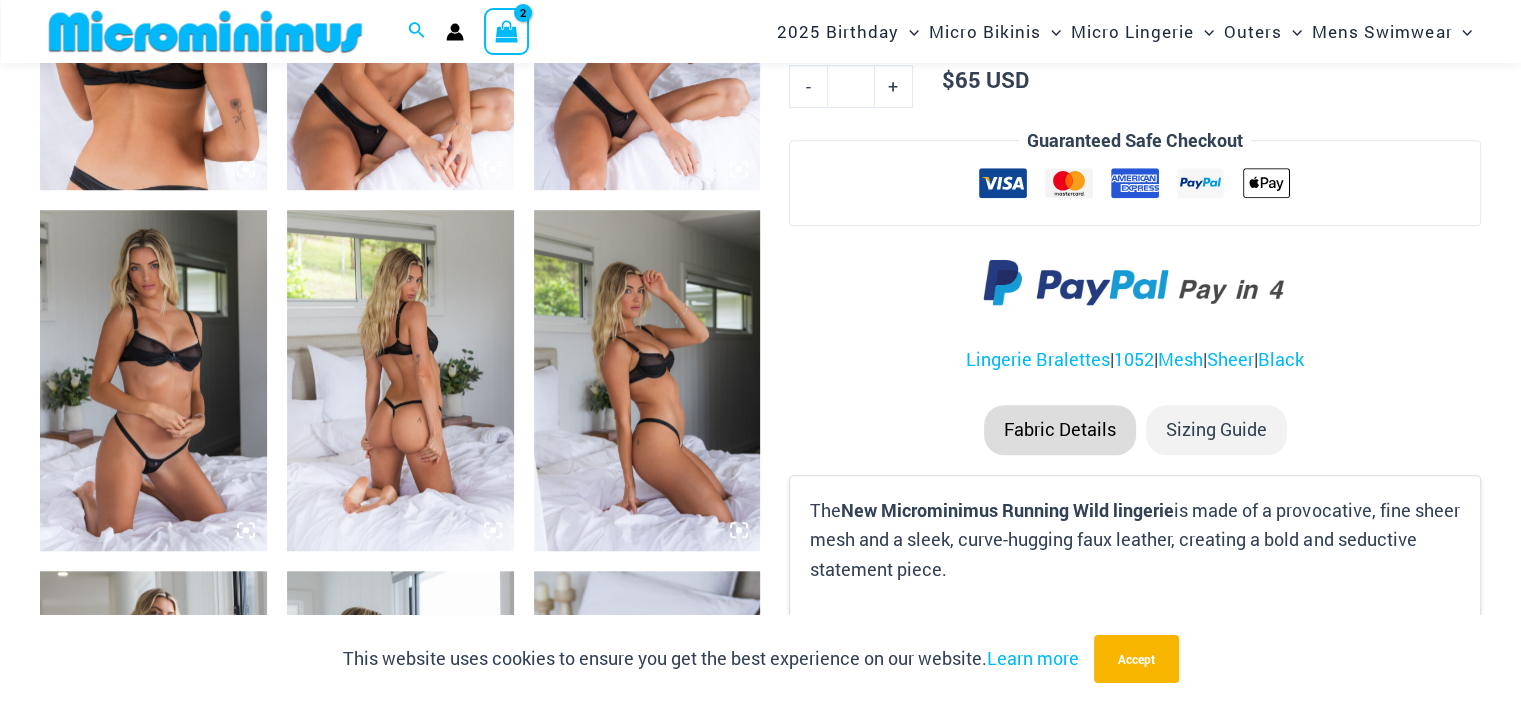 scroll, scrollTop: 1648, scrollLeft: 0, axis: vertical 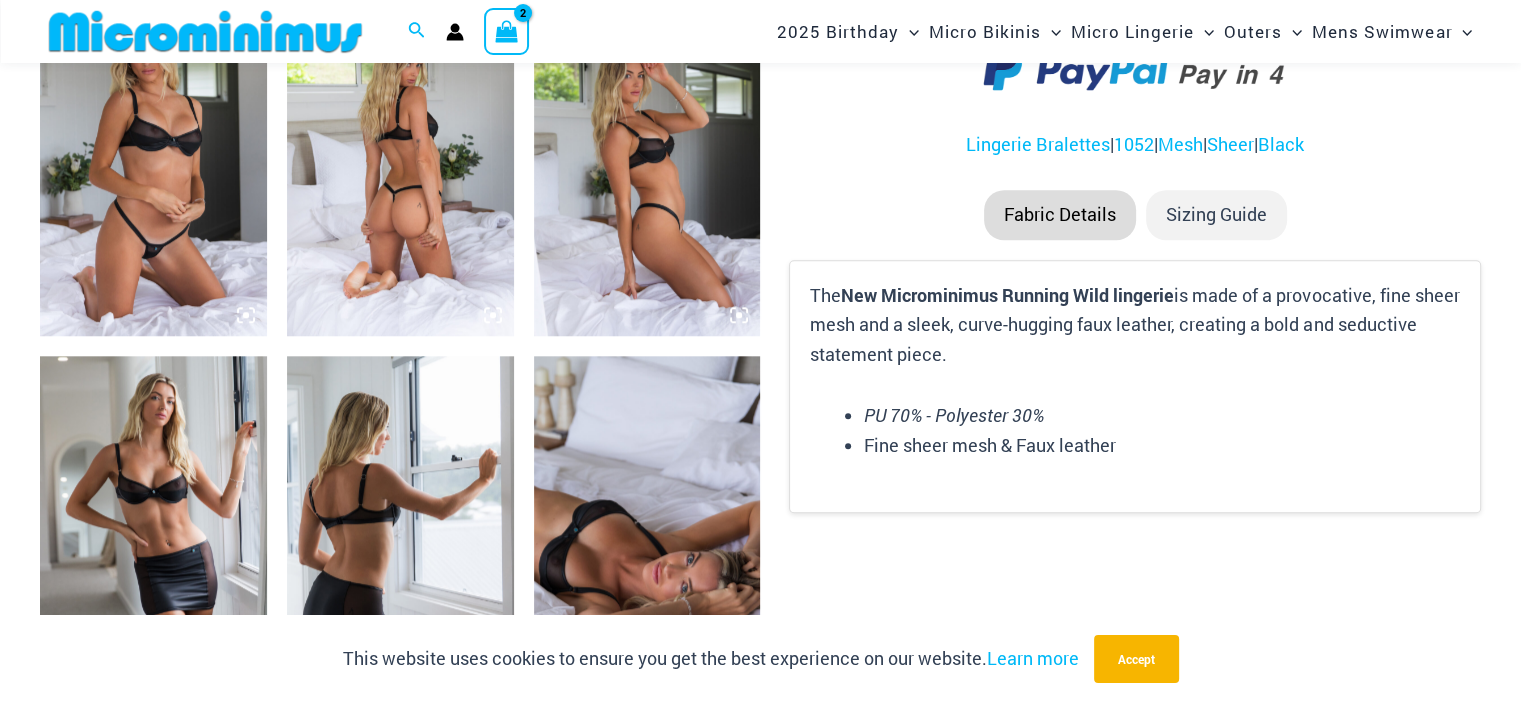 click on "Sizing Guide" at bounding box center [1216, 215] 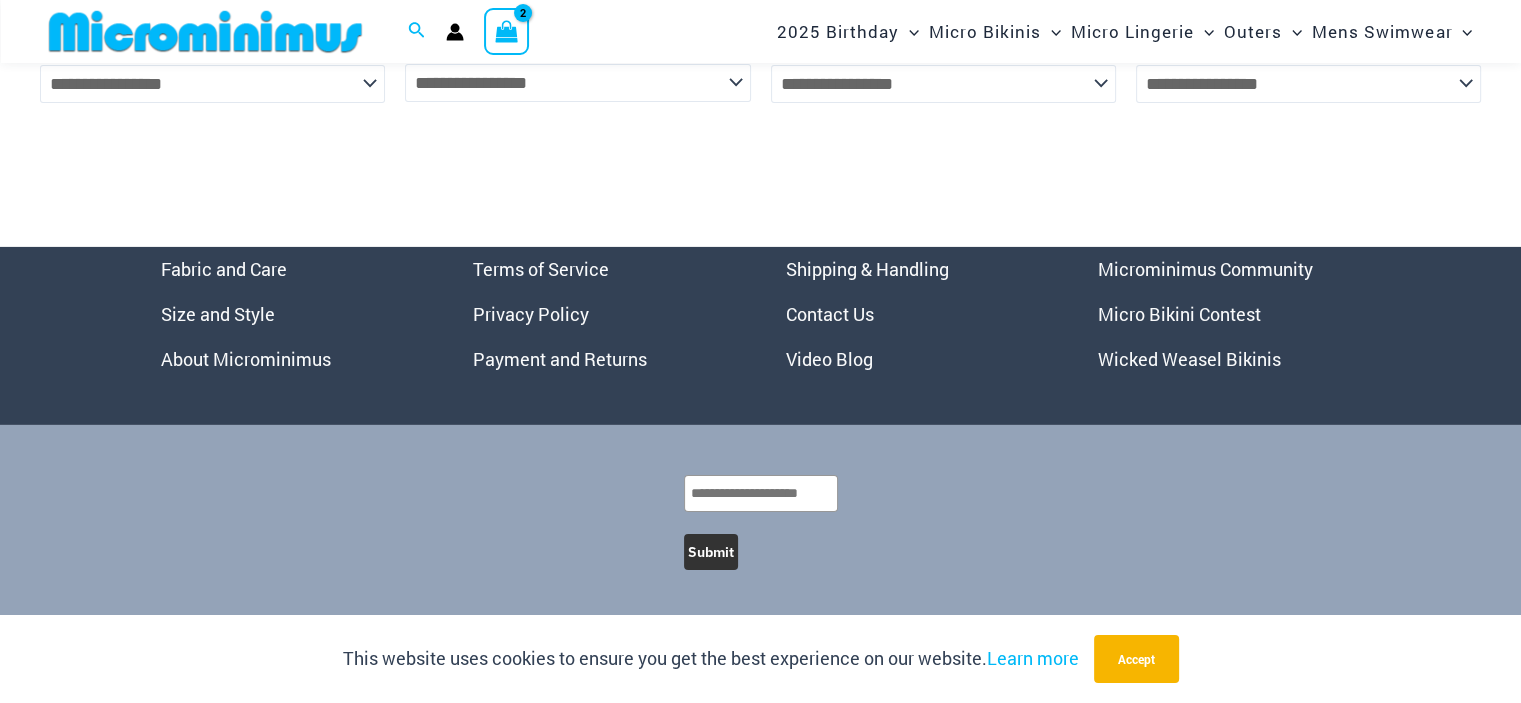 scroll, scrollTop: 6737, scrollLeft: 0, axis: vertical 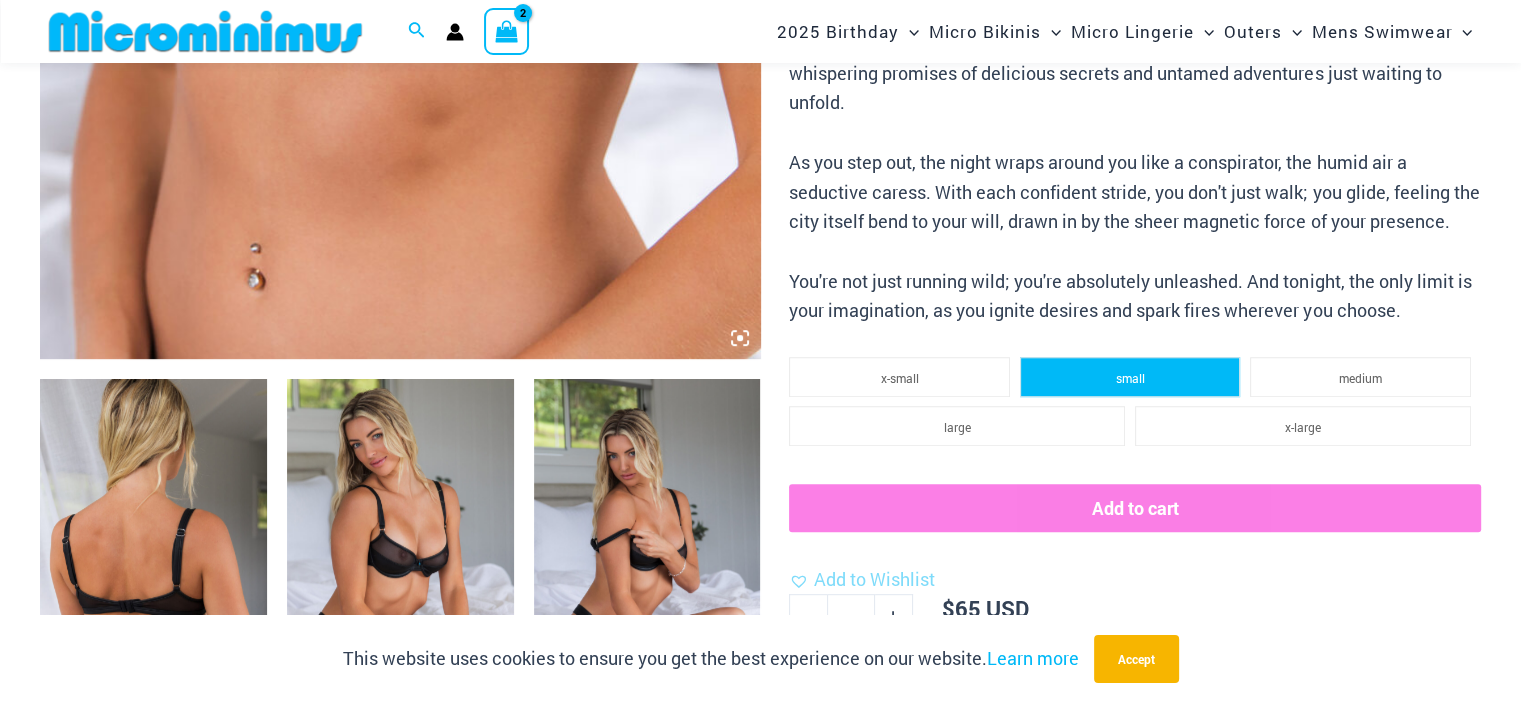 click on "small" 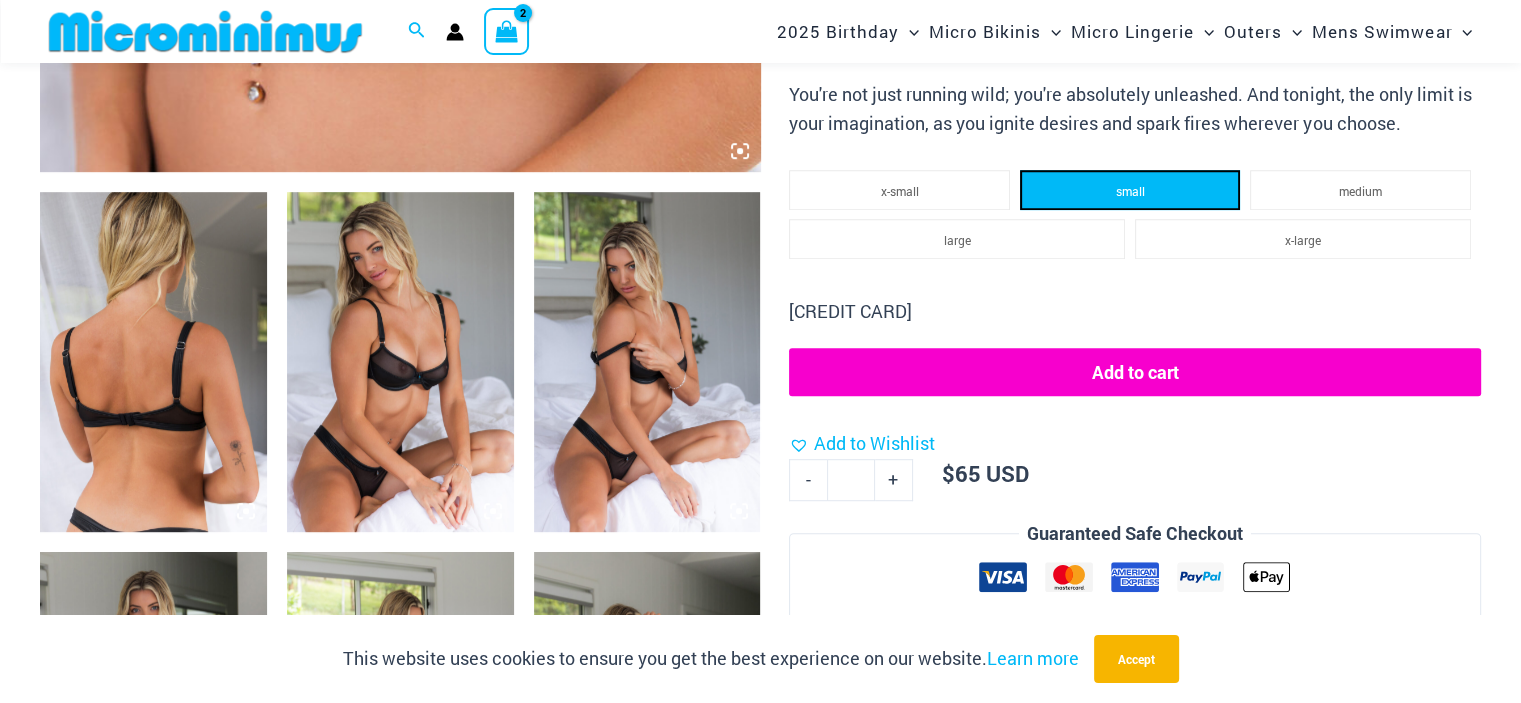 scroll, scrollTop: 1237, scrollLeft: 0, axis: vertical 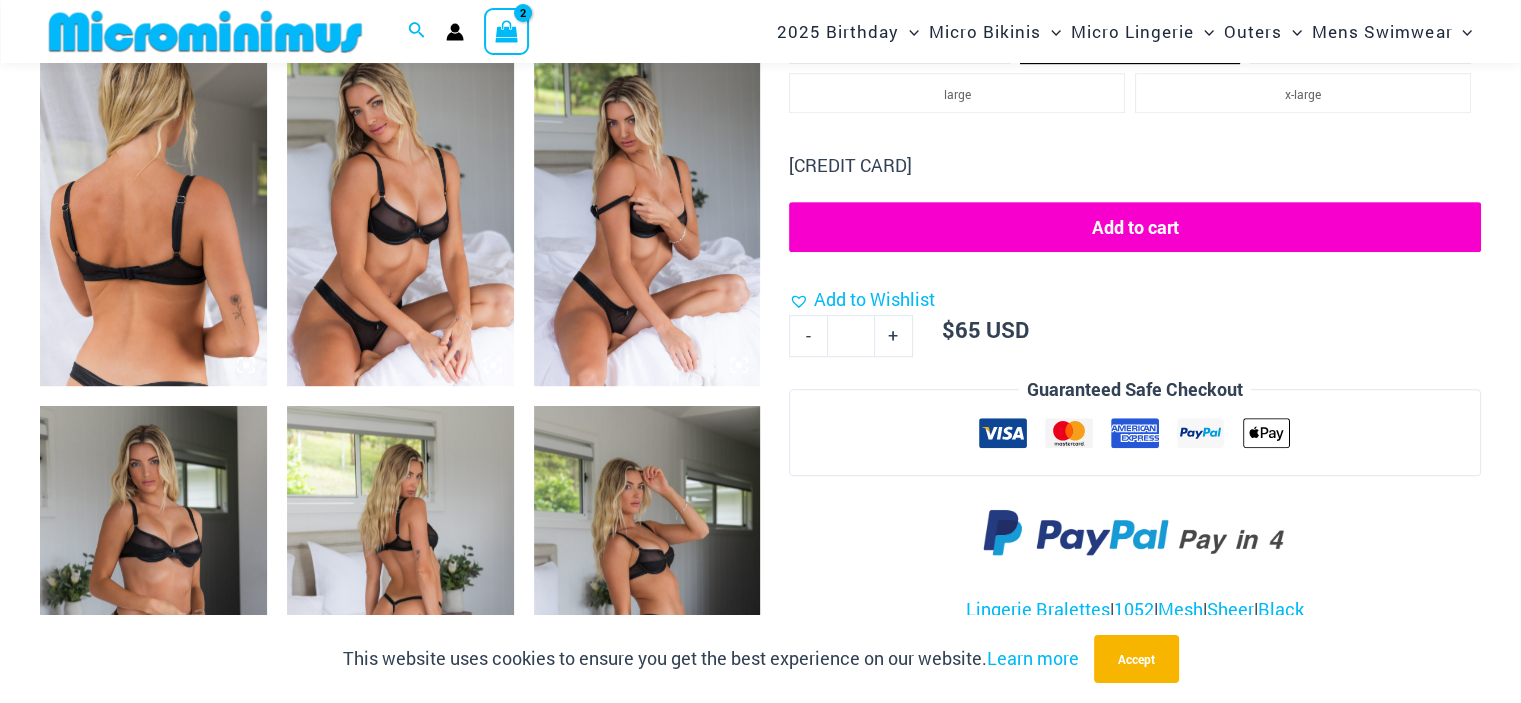 click on "Add to cart" 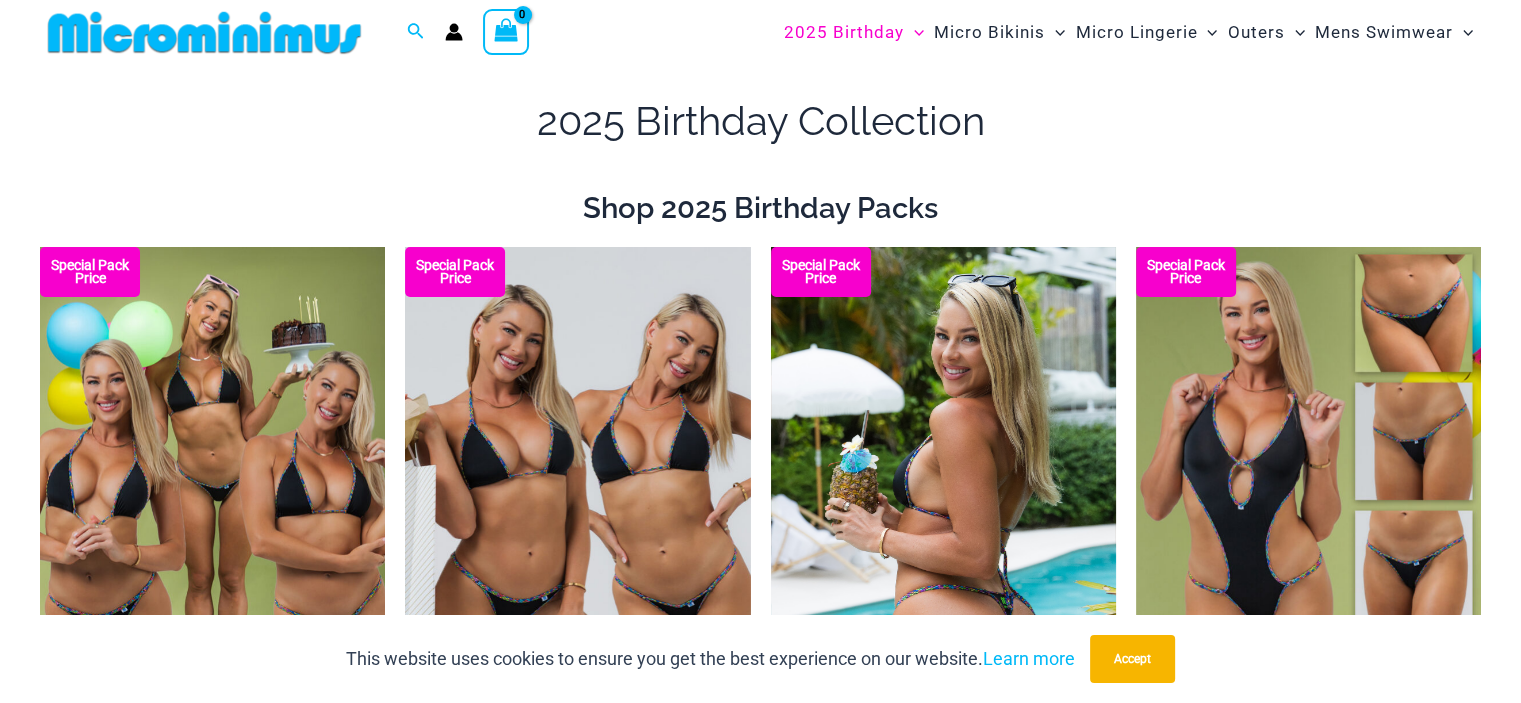 scroll, scrollTop: 0, scrollLeft: 0, axis: both 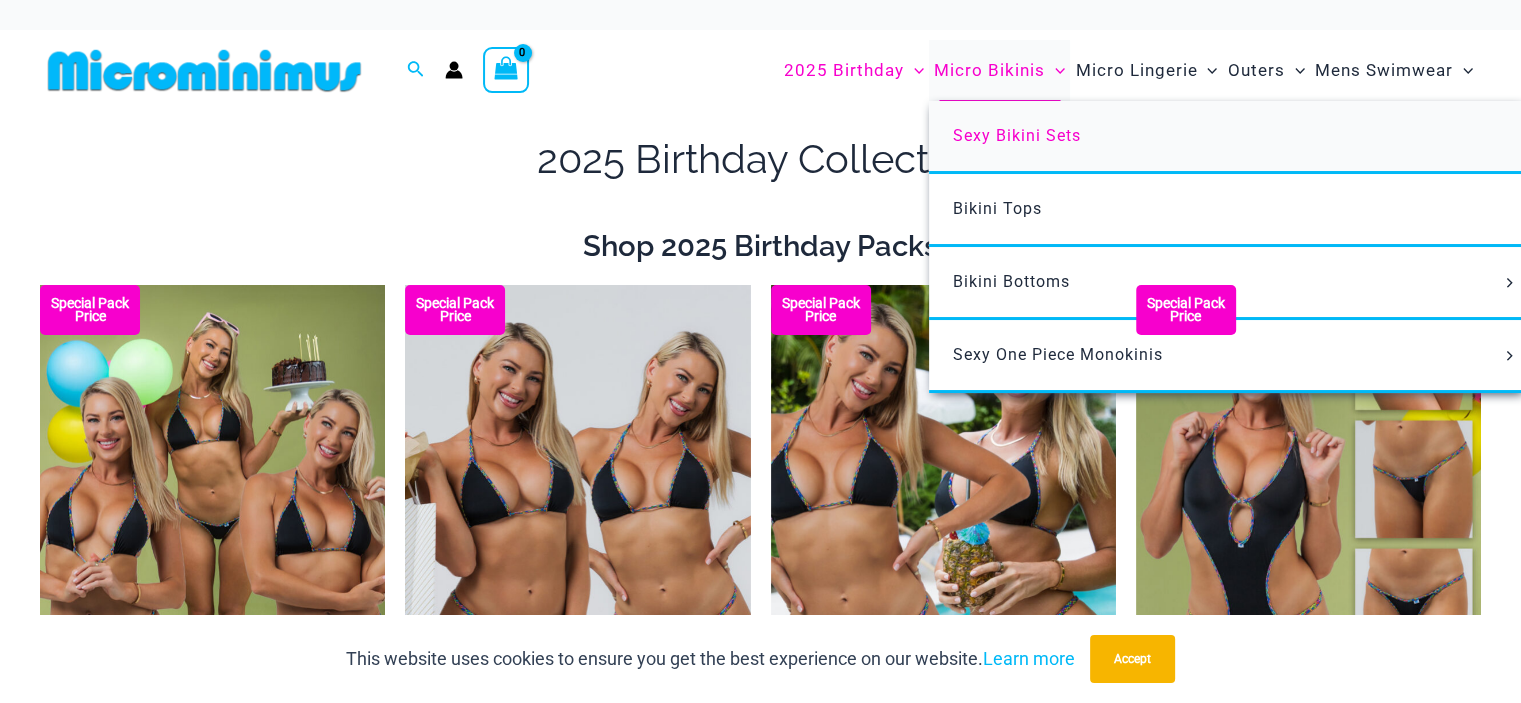 click on "Sexy Bikini Sets" at bounding box center [1017, 135] 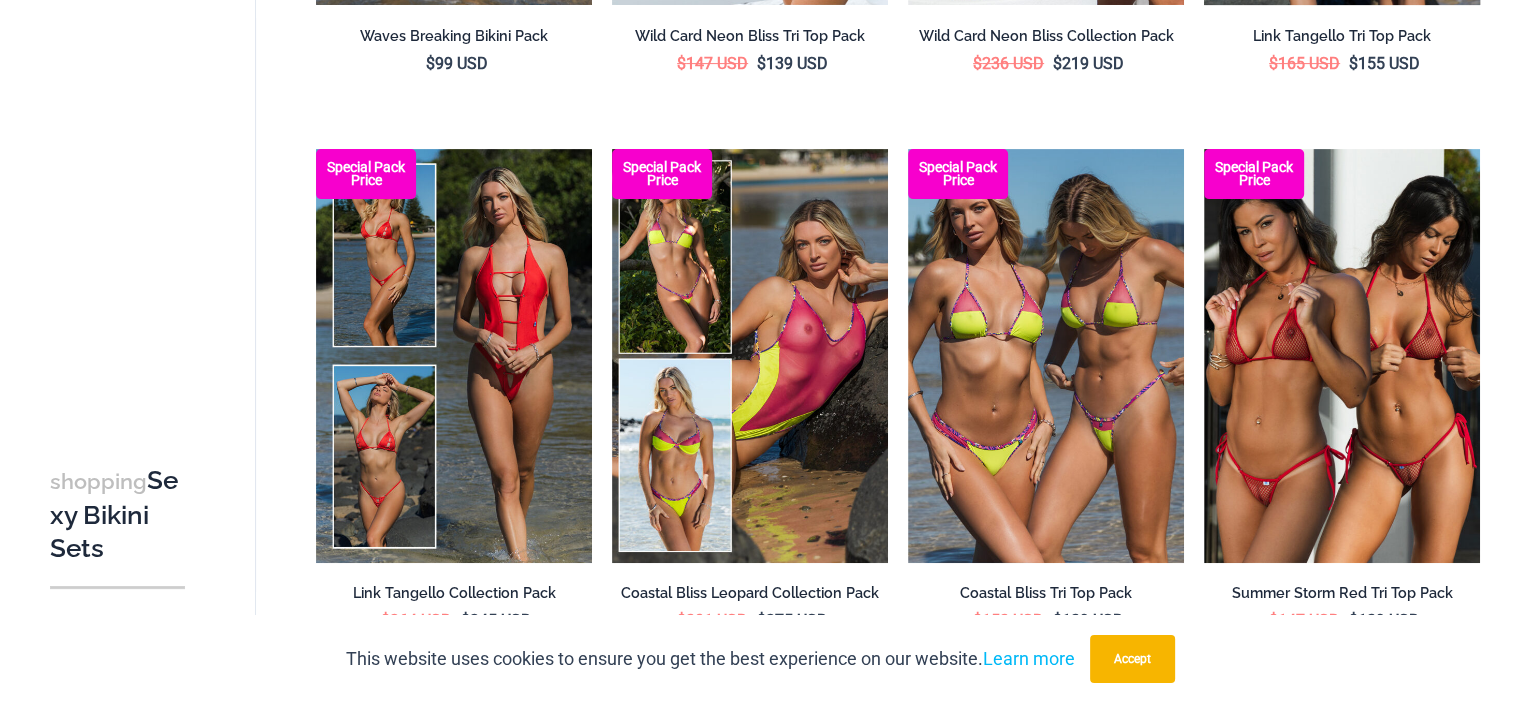 scroll, scrollTop: 0, scrollLeft: 0, axis: both 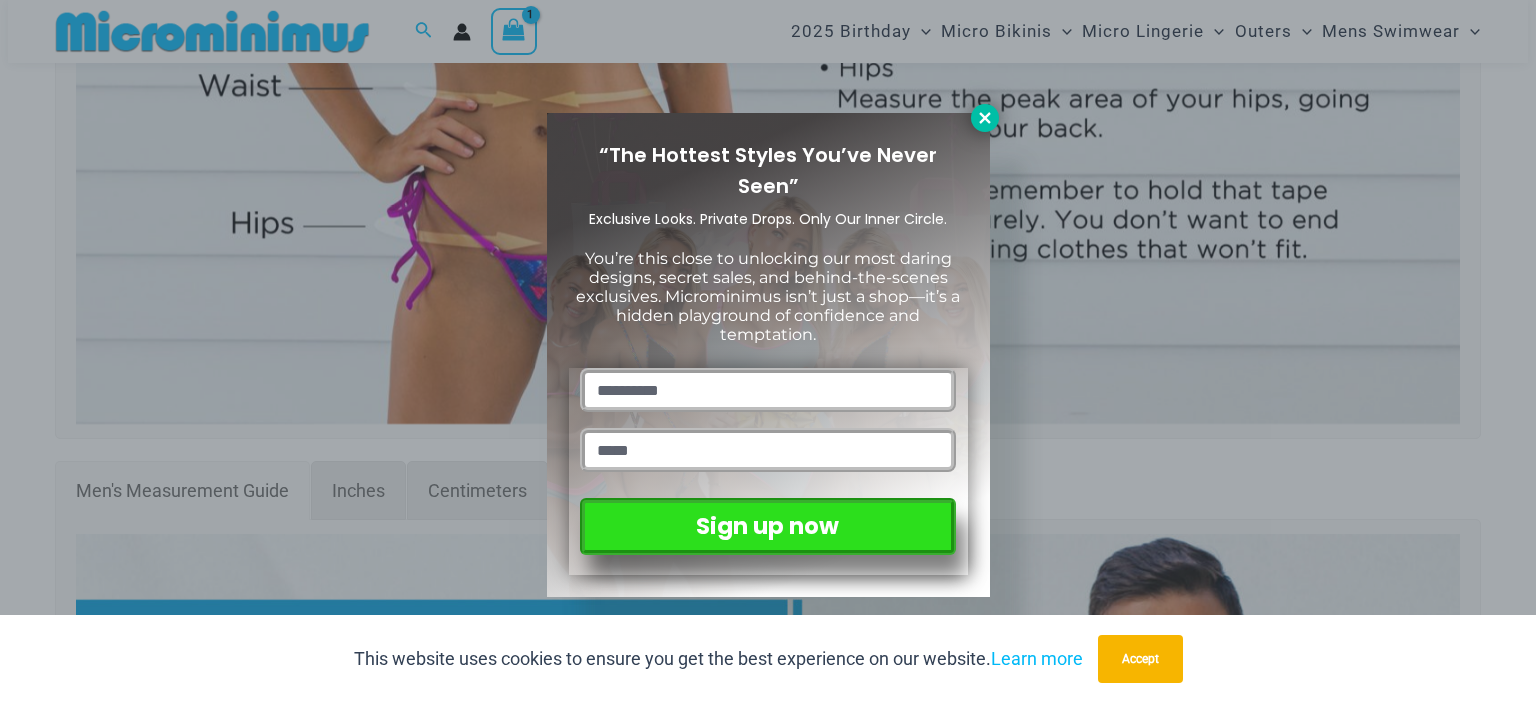 click 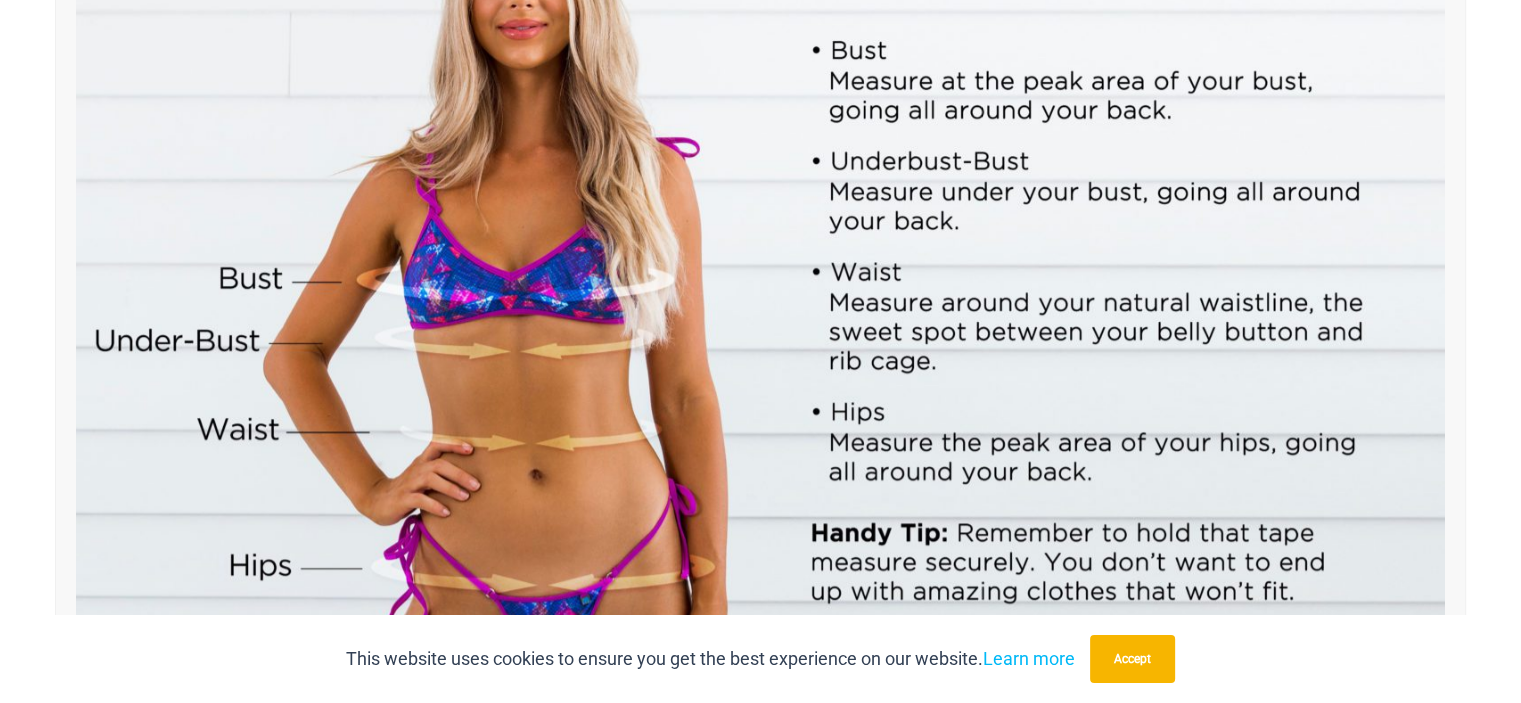 scroll, scrollTop: 0, scrollLeft: 0, axis: both 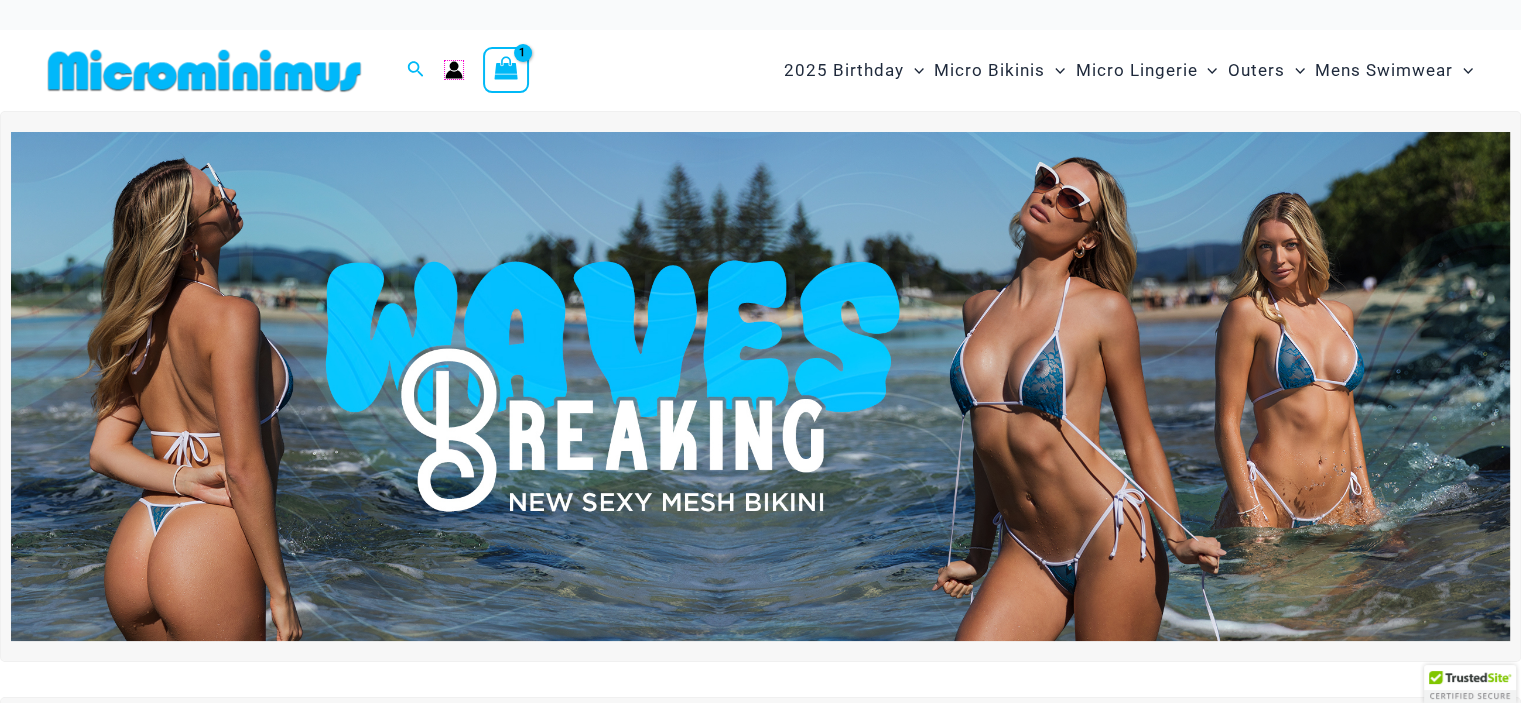click 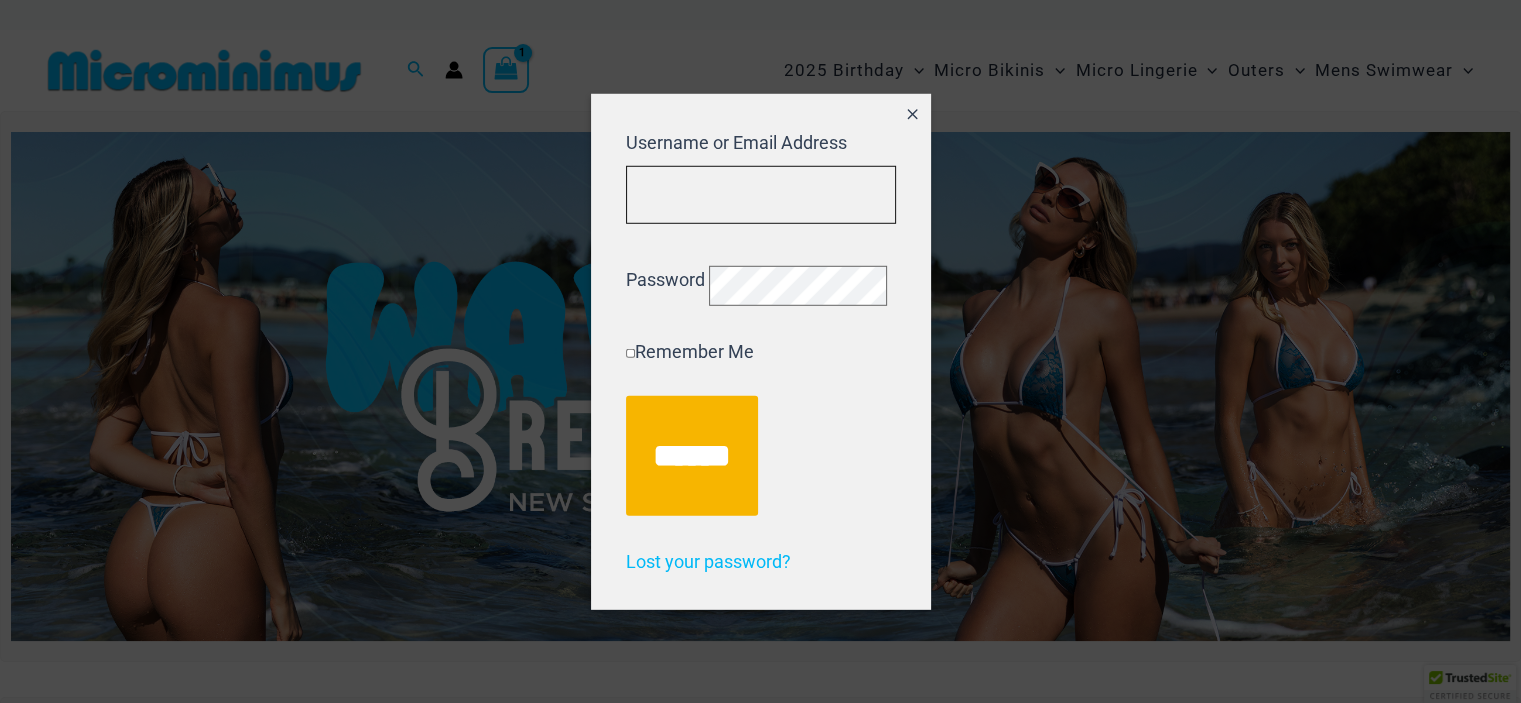 click on "Username or Email Address" at bounding box center (761, 194) 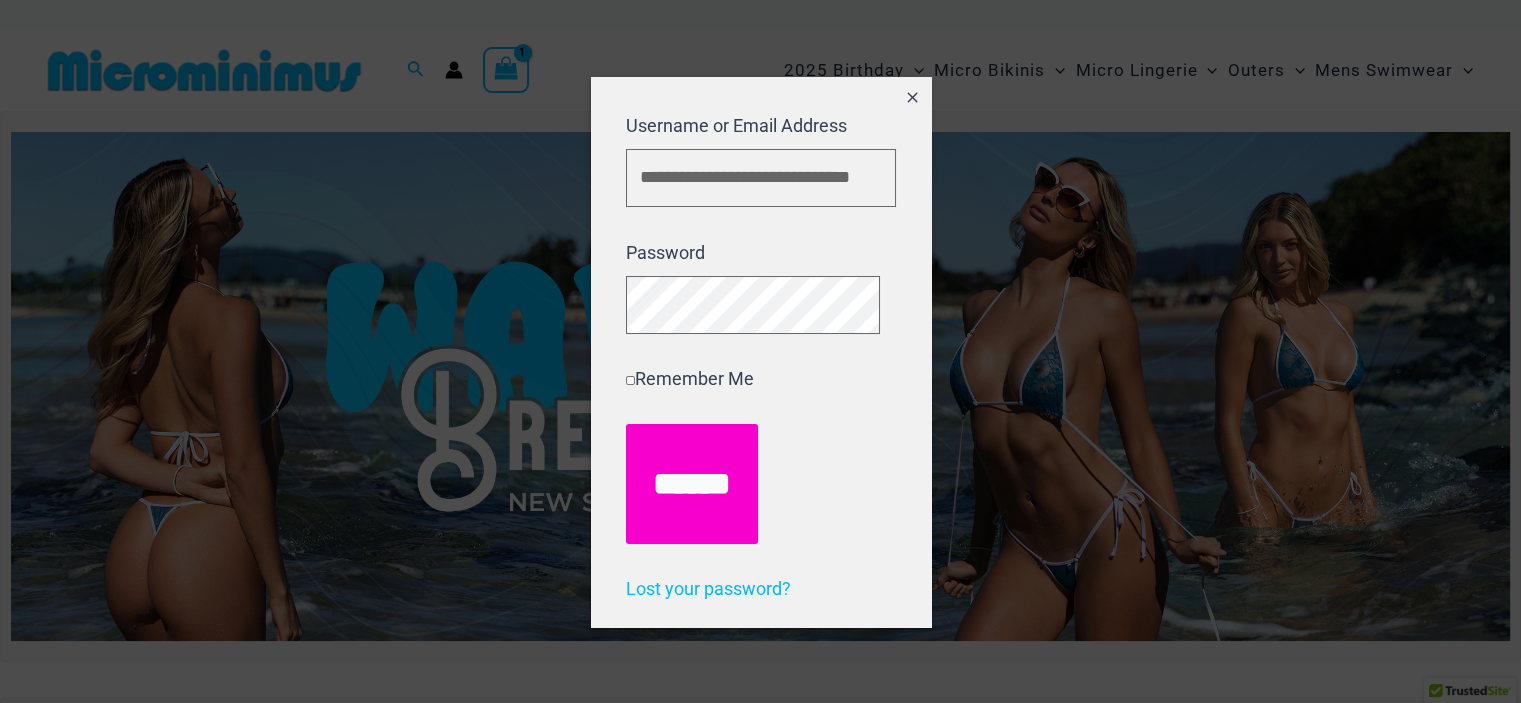 click on "******" at bounding box center (692, 484) 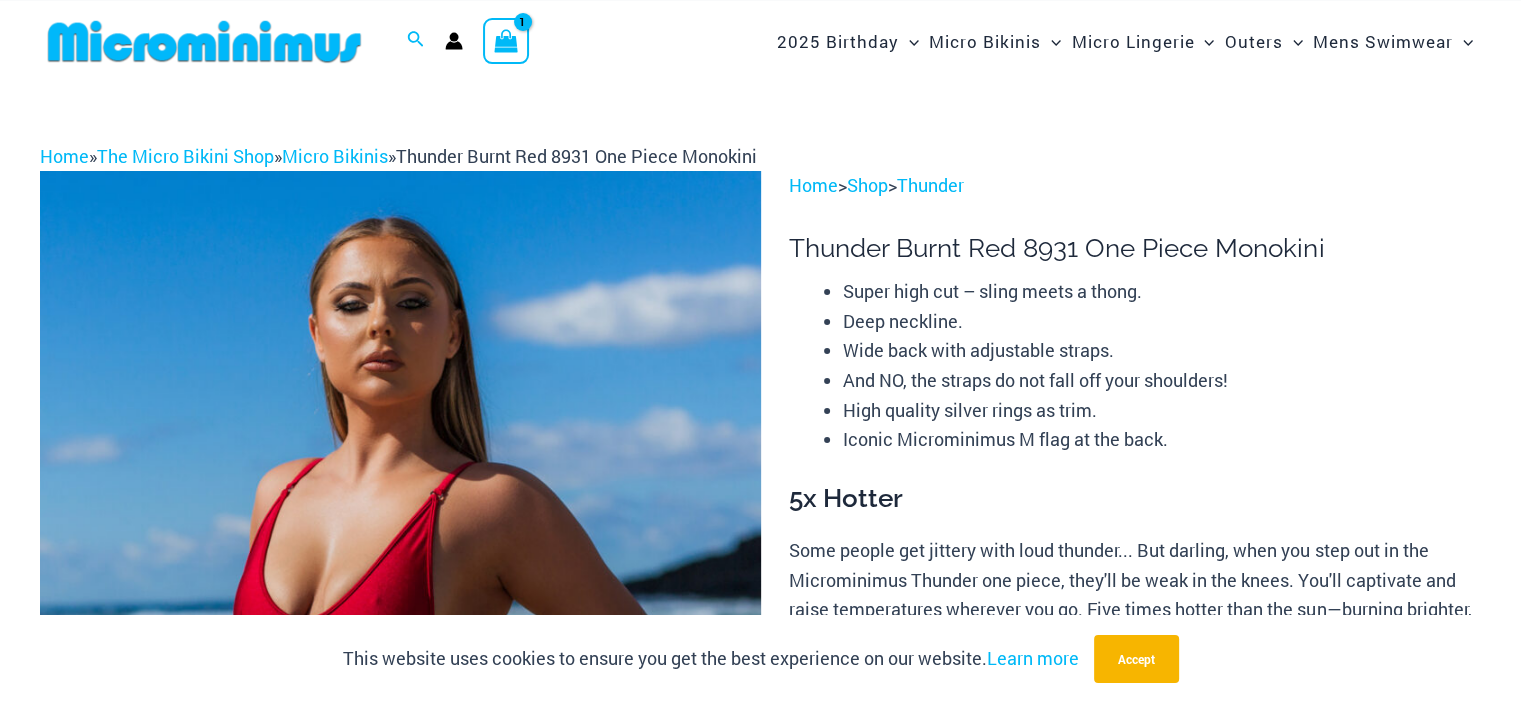 scroll, scrollTop: 0, scrollLeft: 0, axis: both 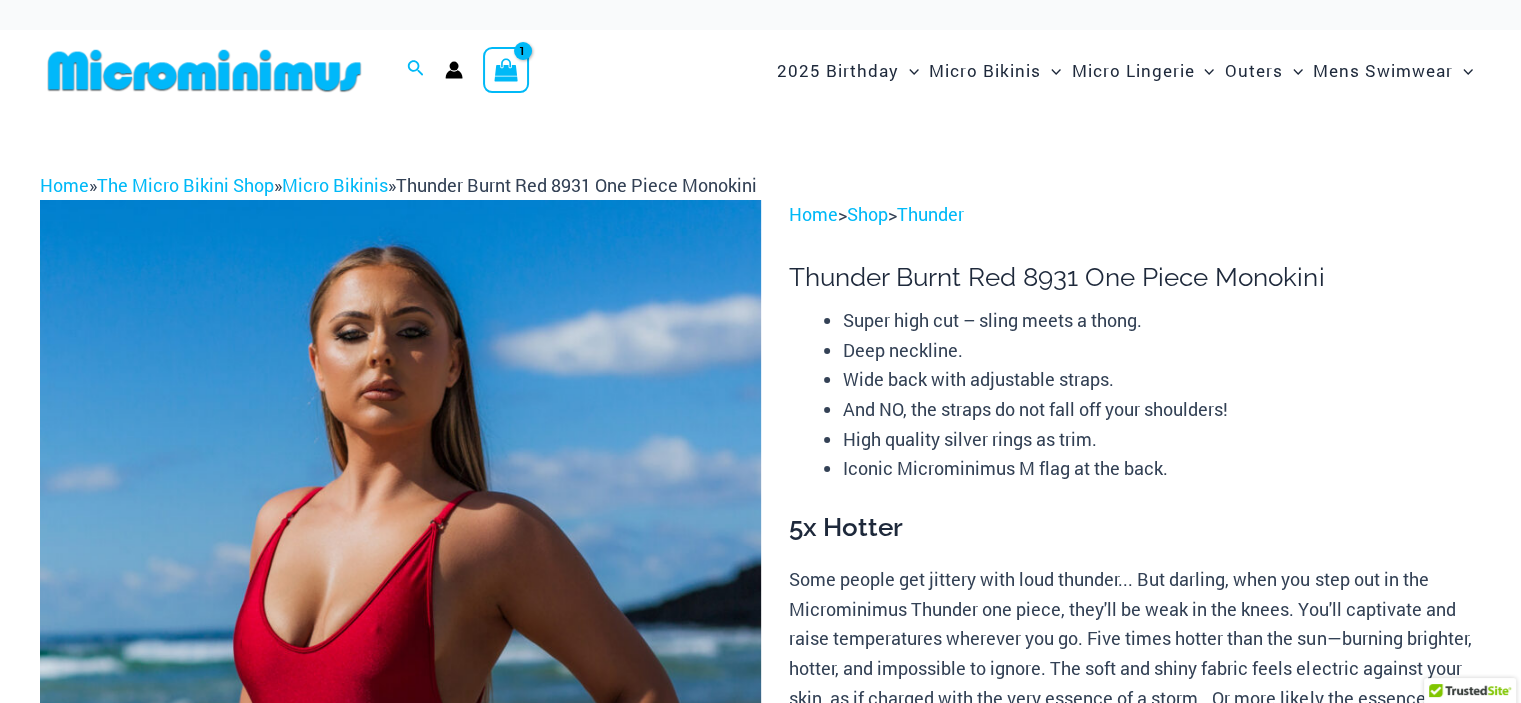 drag, startPoint x: 502, startPoint y: 67, endPoint x: 1315, endPoint y: 171, distance: 819.62494 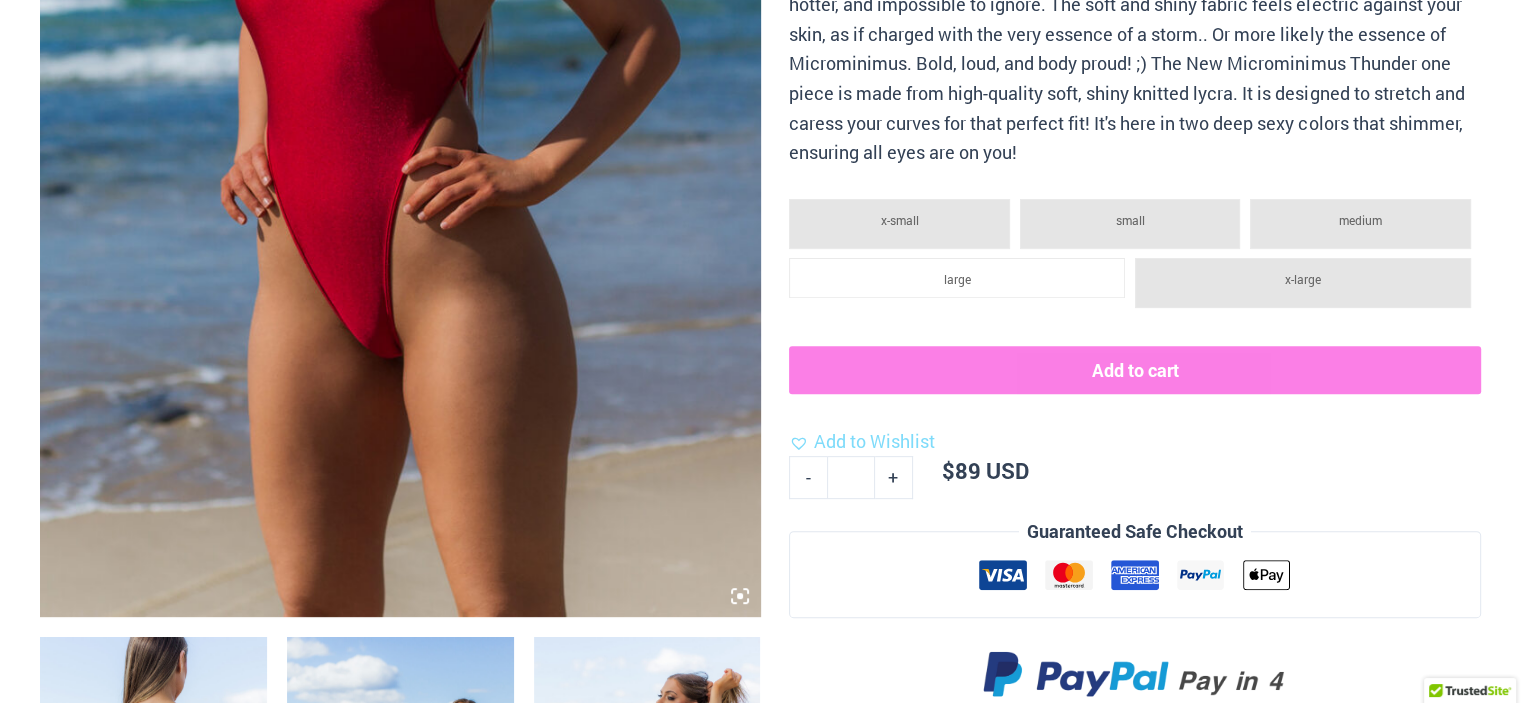 scroll, scrollTop: 0, scrollLeft: 0, axis: both 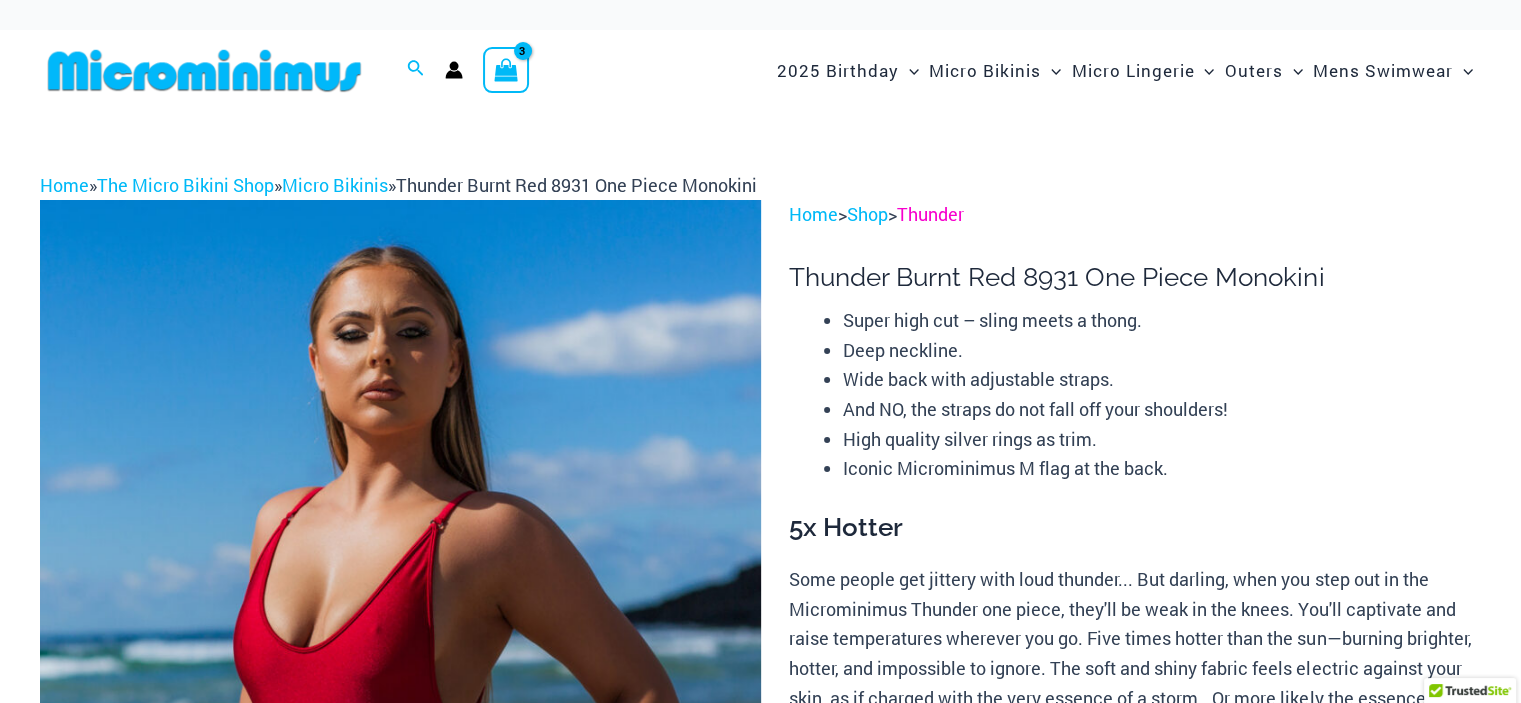 click on "Thunder" at bounding box center (930, 214) 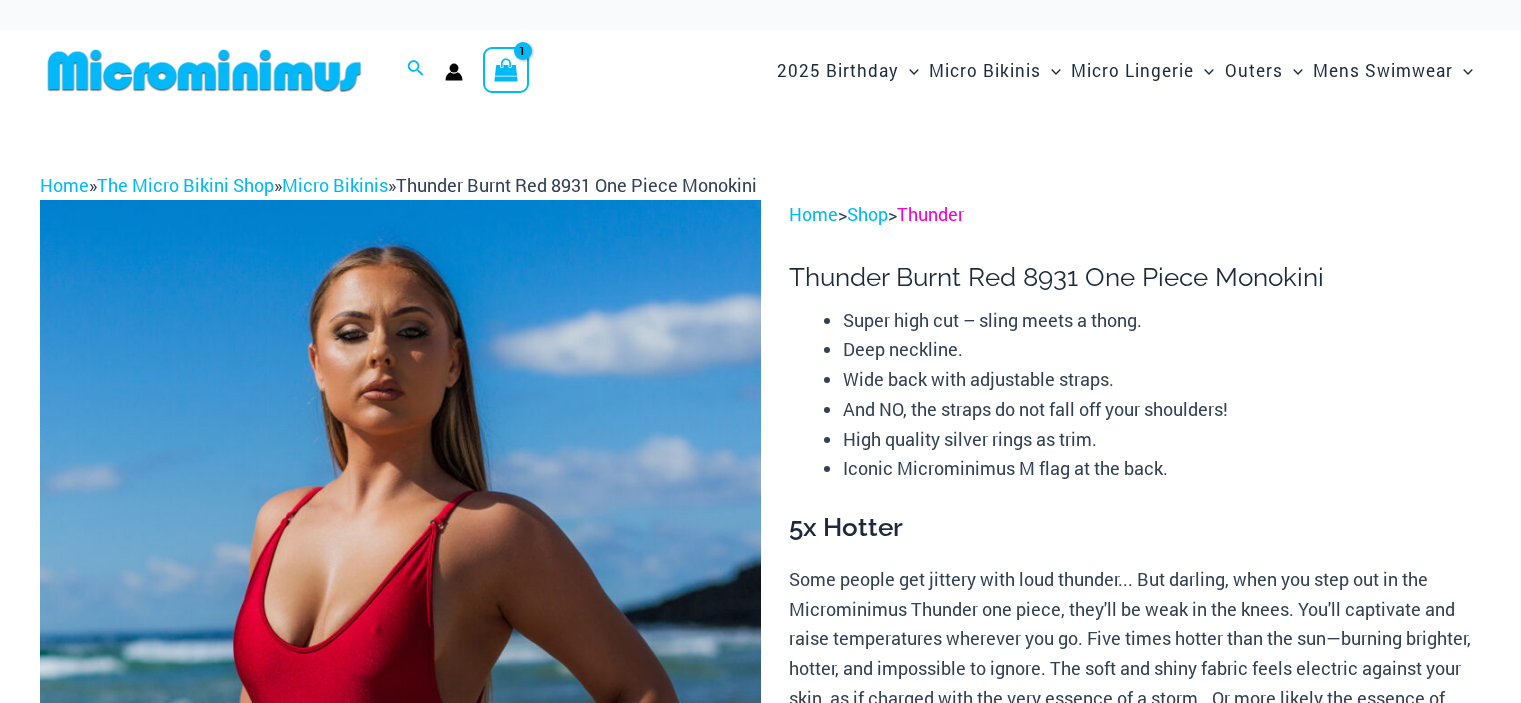 scroll, scrollTop: 0, scrollLeft: 0, axis: both 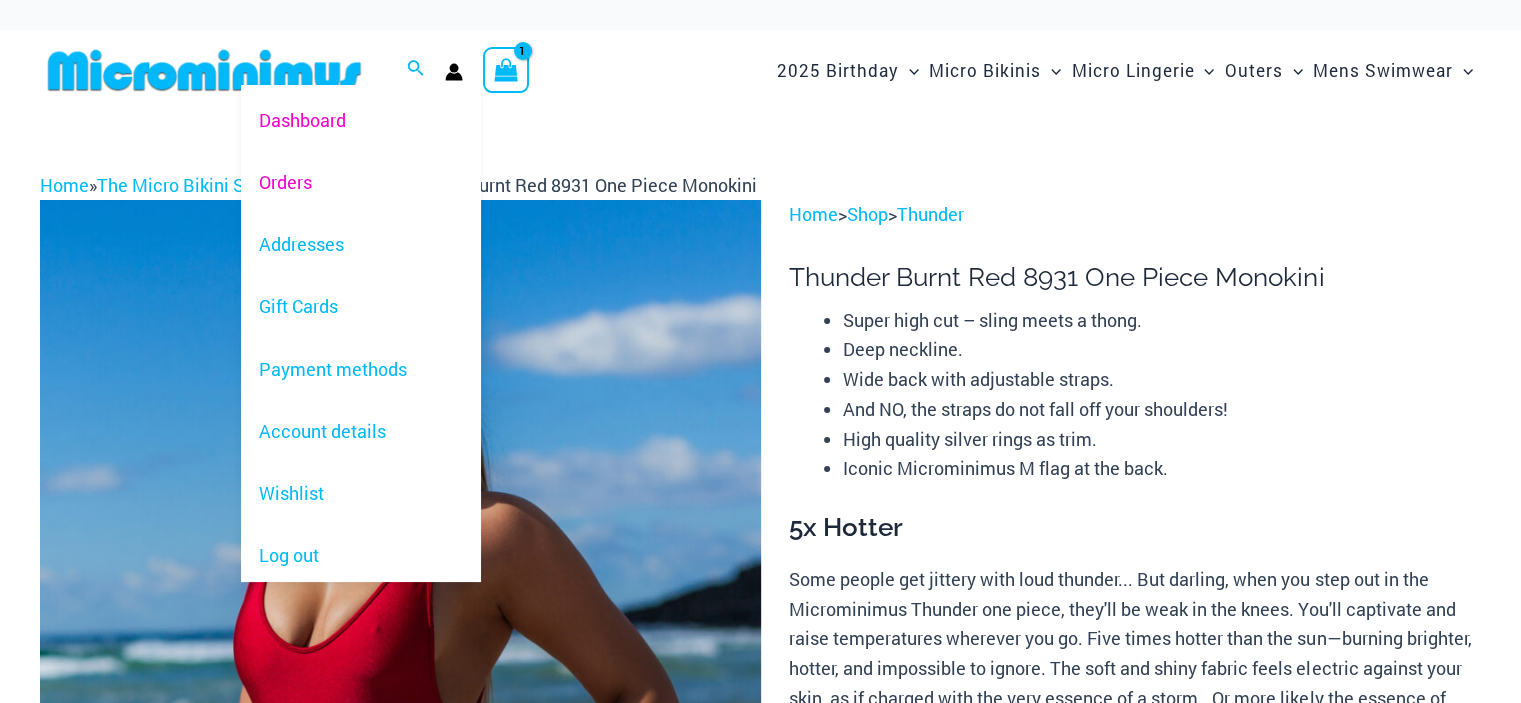 click on "Orders" at bounding box center (361, 183) 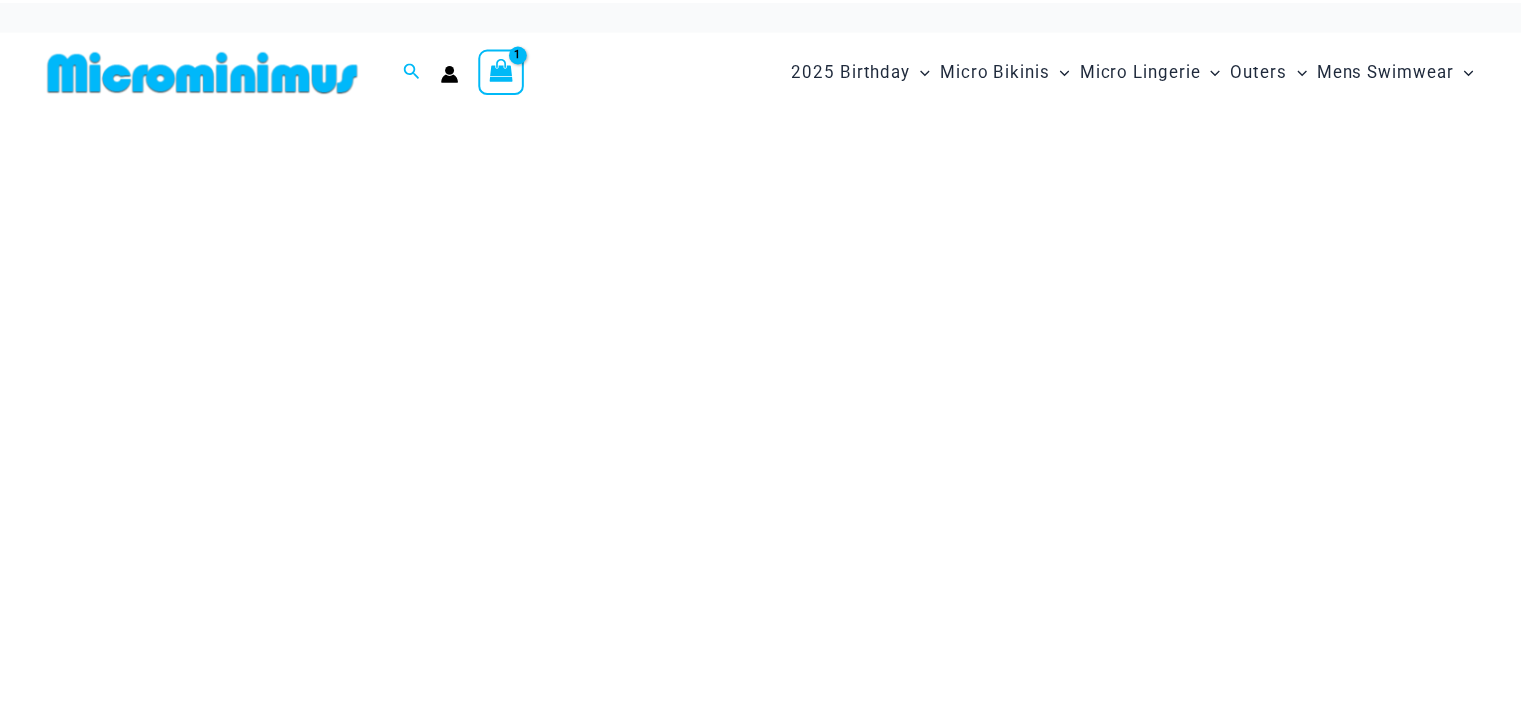 scroll, scrollTop: 0, scrollLeft: 0, axis: both 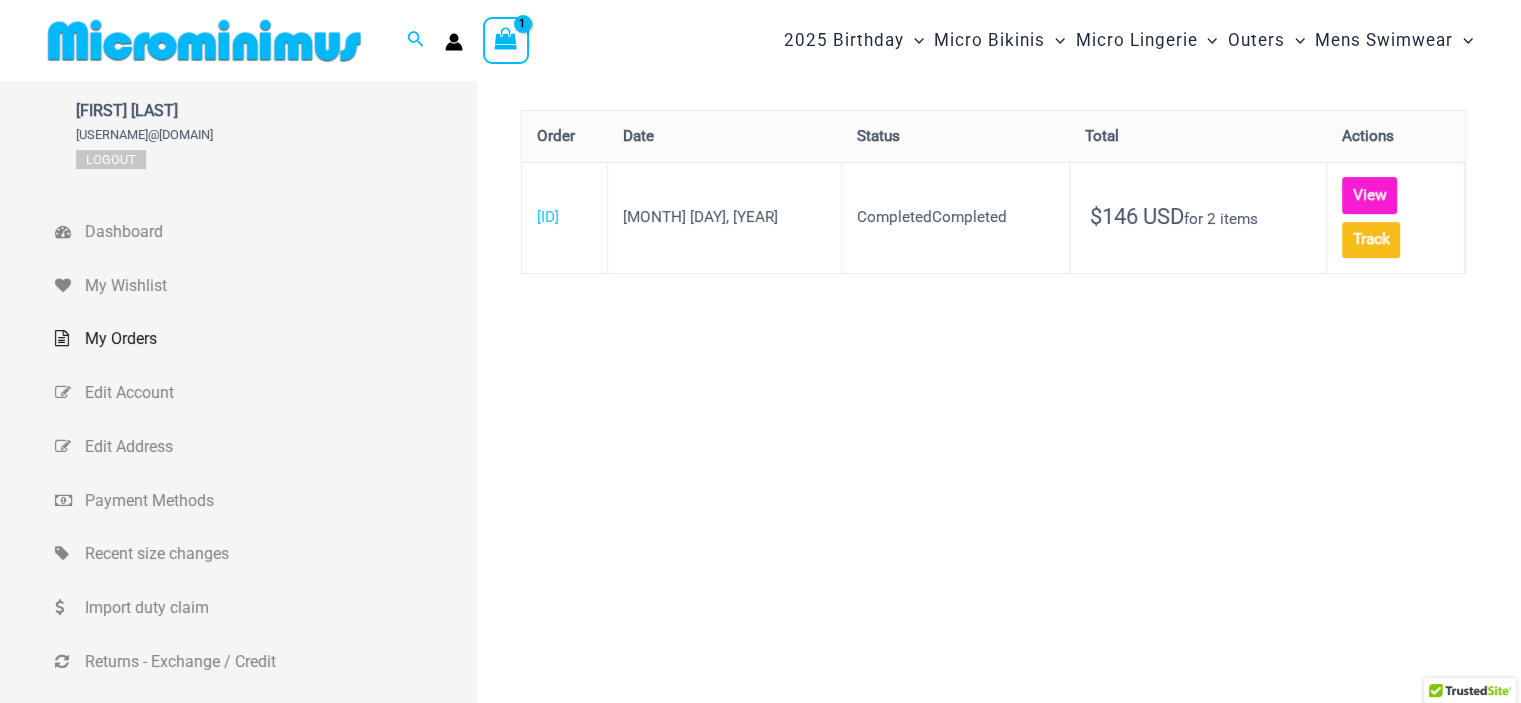 click on "View" at bounding box center [1369, 195] 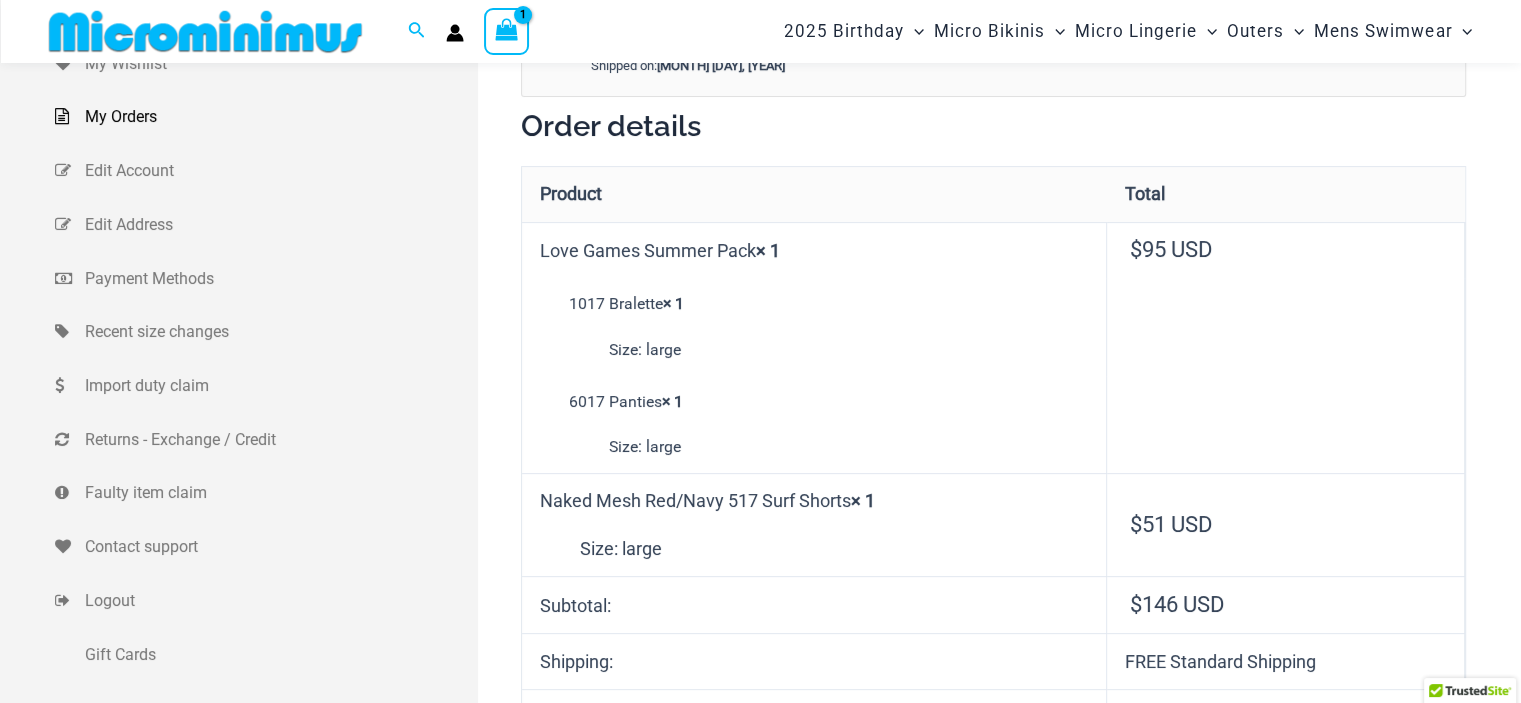 scroll, scrollTop: 148, scrollLeft: 0, axis: vertical 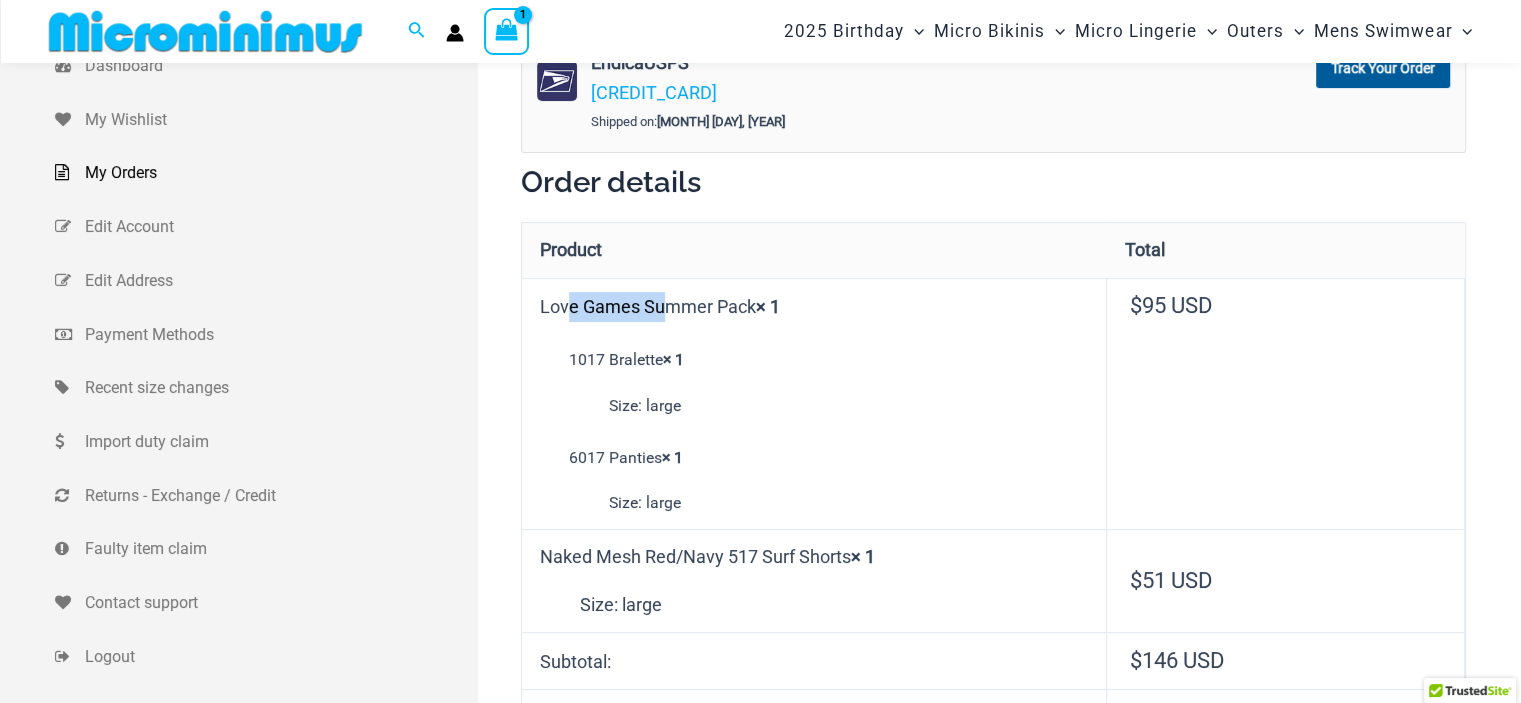 drag, startPoint x: 540, startPoint y: 305, endPoint x: 638, endPoint y: 301, distance: 98.0816 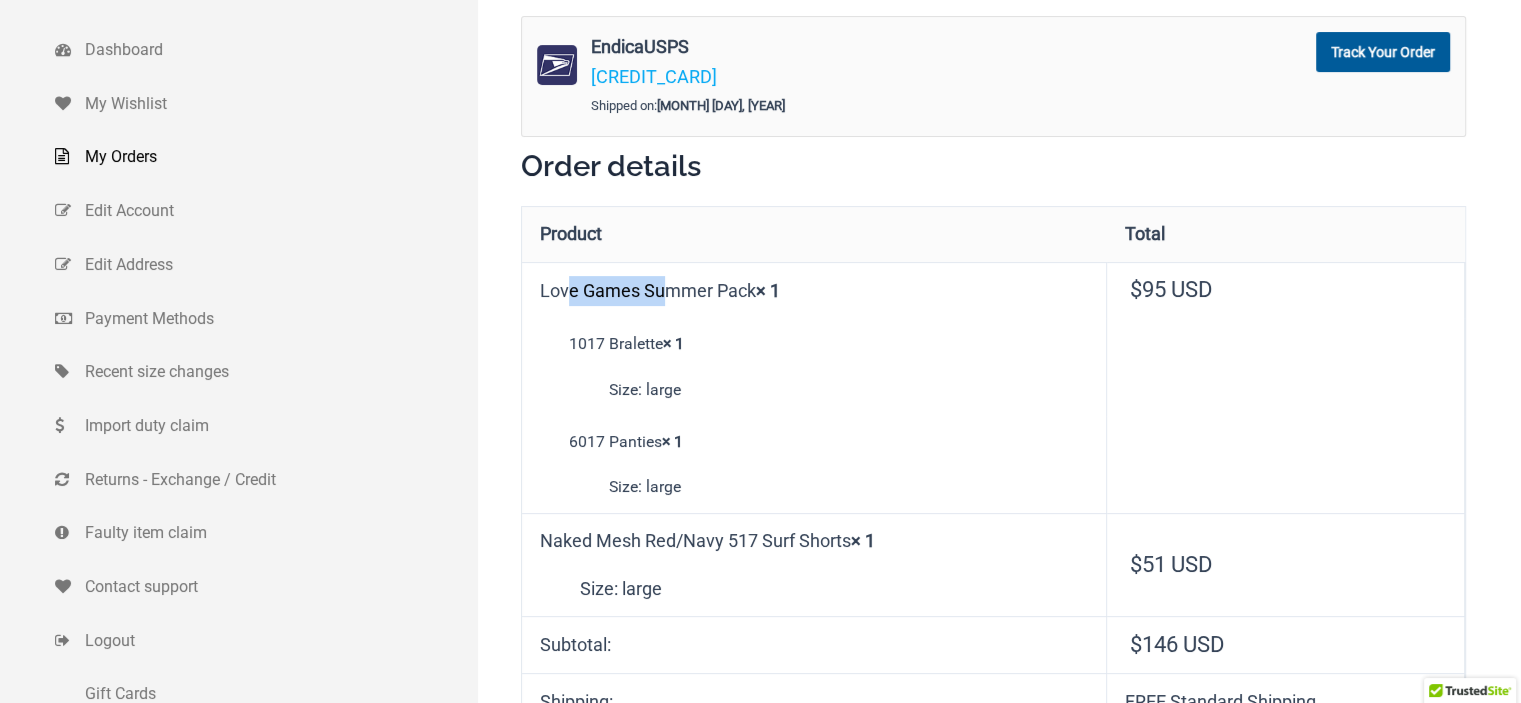 scroll, scrollTop: 0, scrollLeft: 0, axis: both 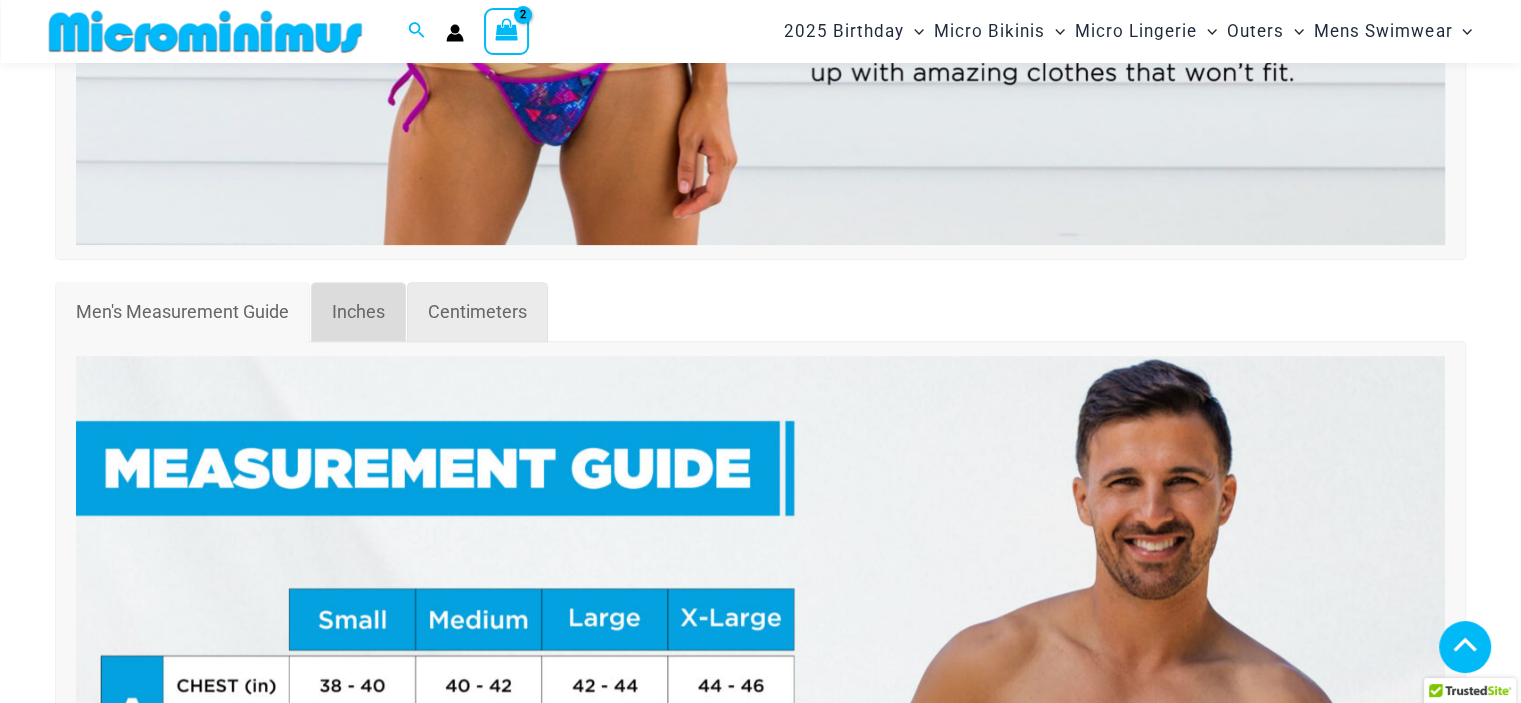 click on "Inches" at bounding box center (358, 312) 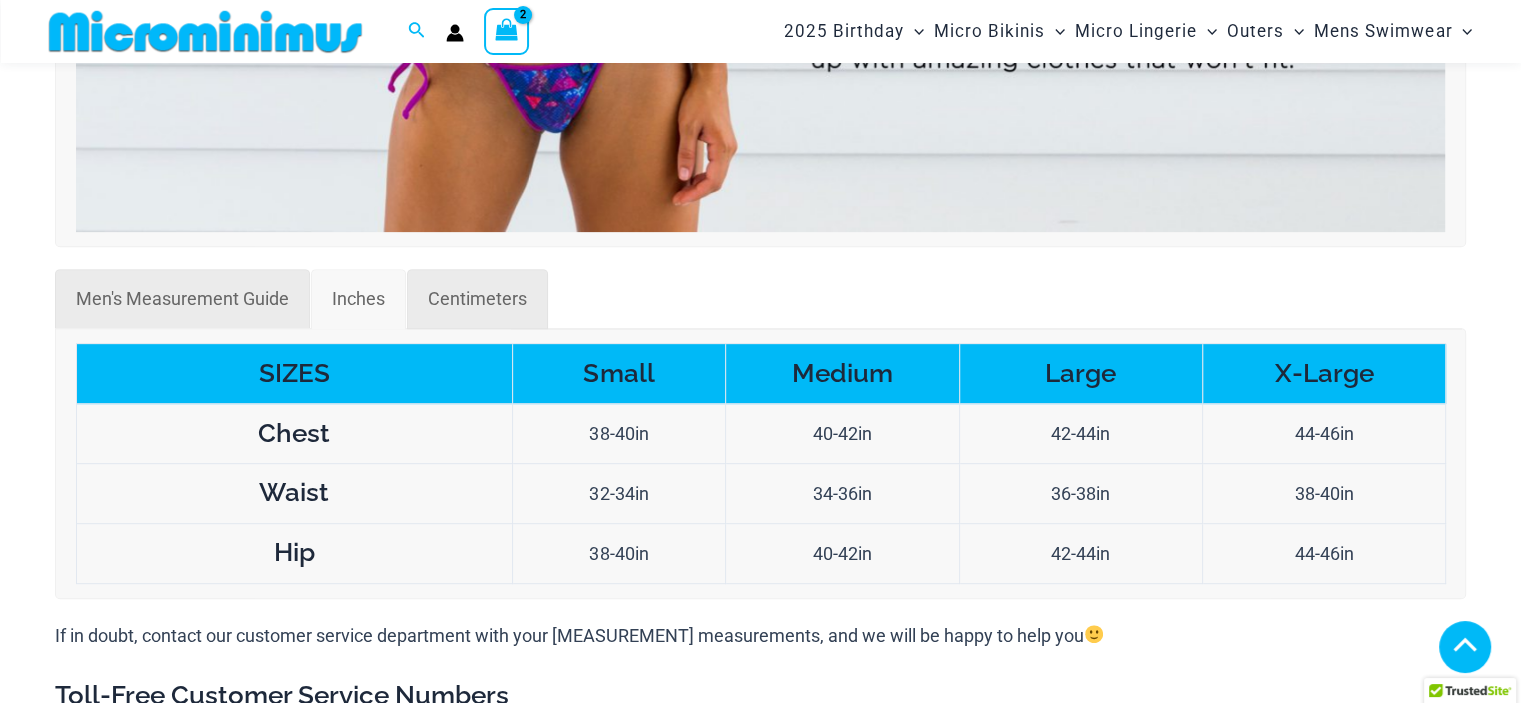 scroll, scrollTop: 953, scrollLeft: 0, axis: vertical 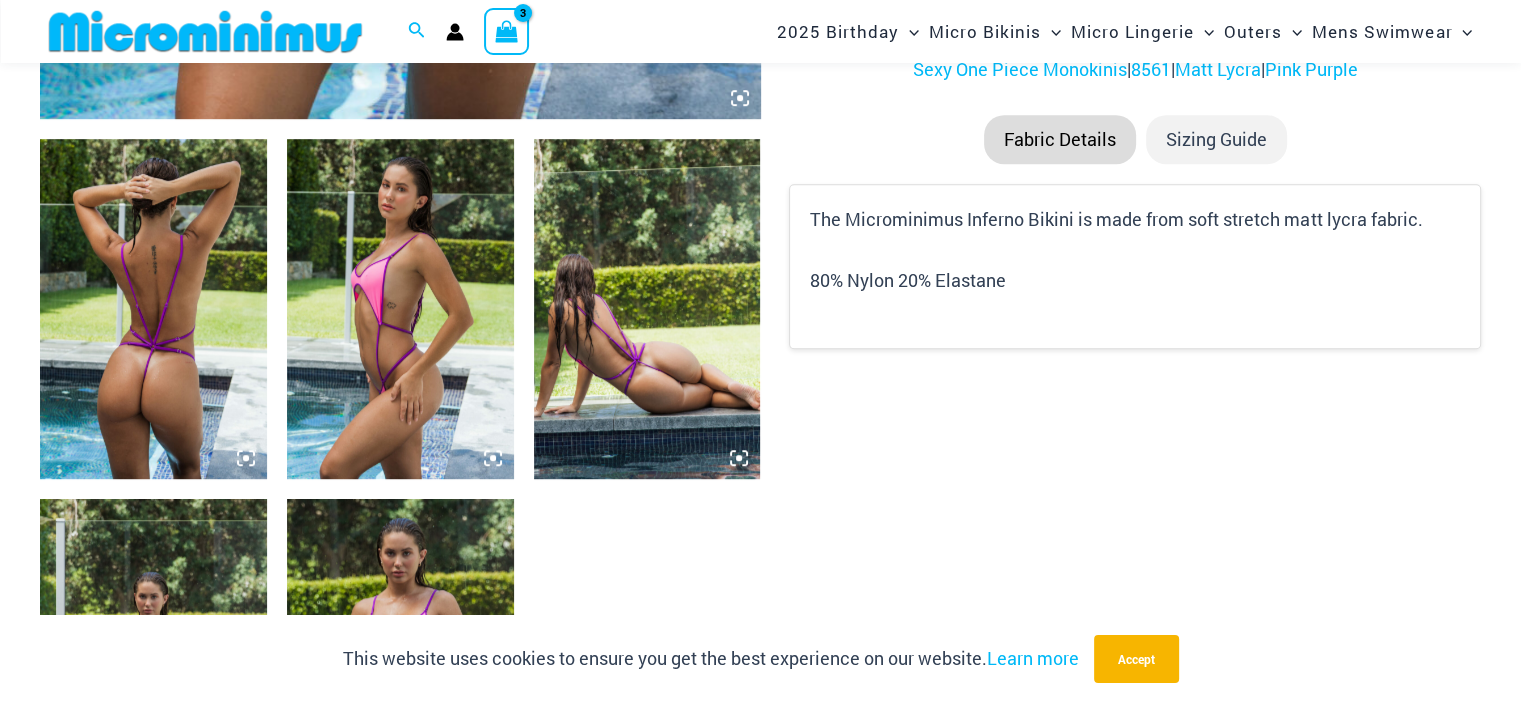 click at bounding box center [153, 309] 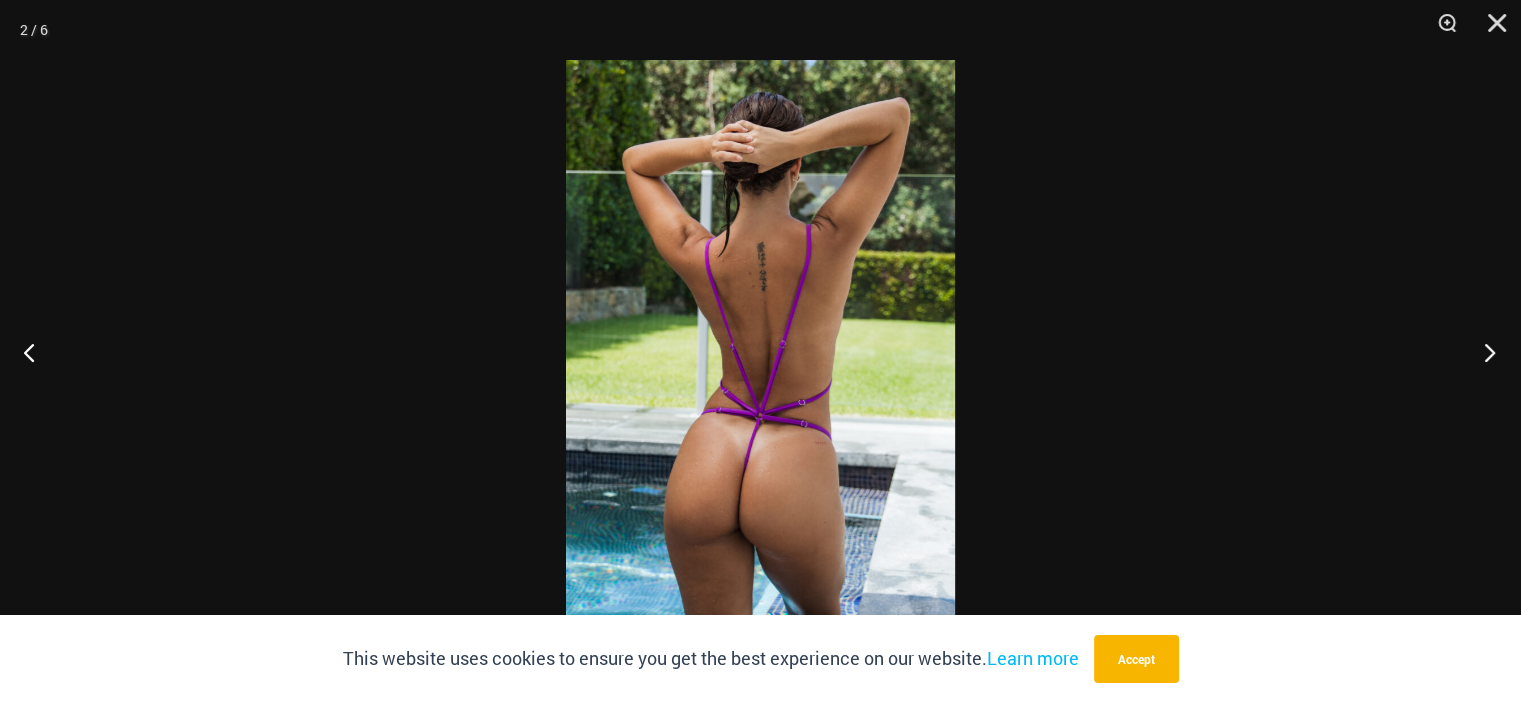 click at bounding box center [1483, 352] 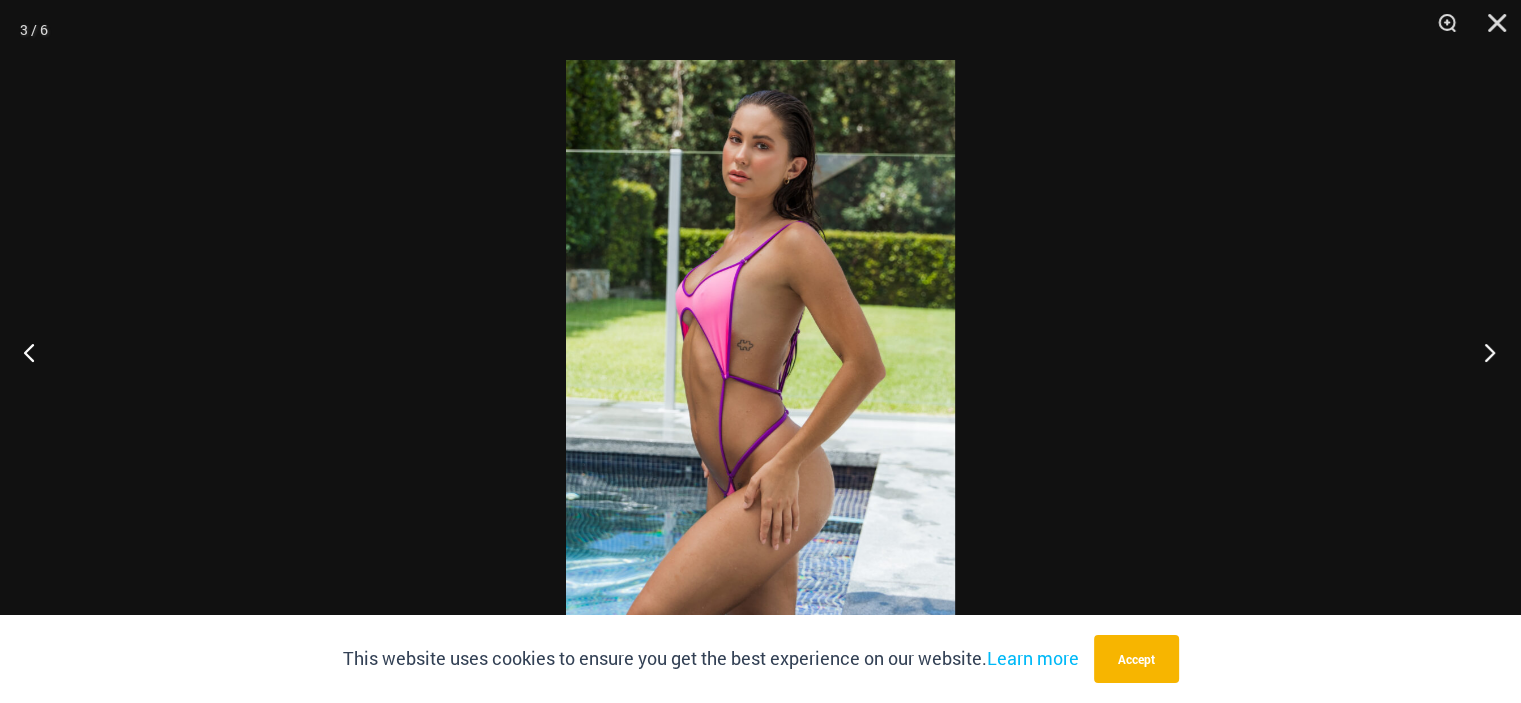 click at bounding box center (1483, 352) 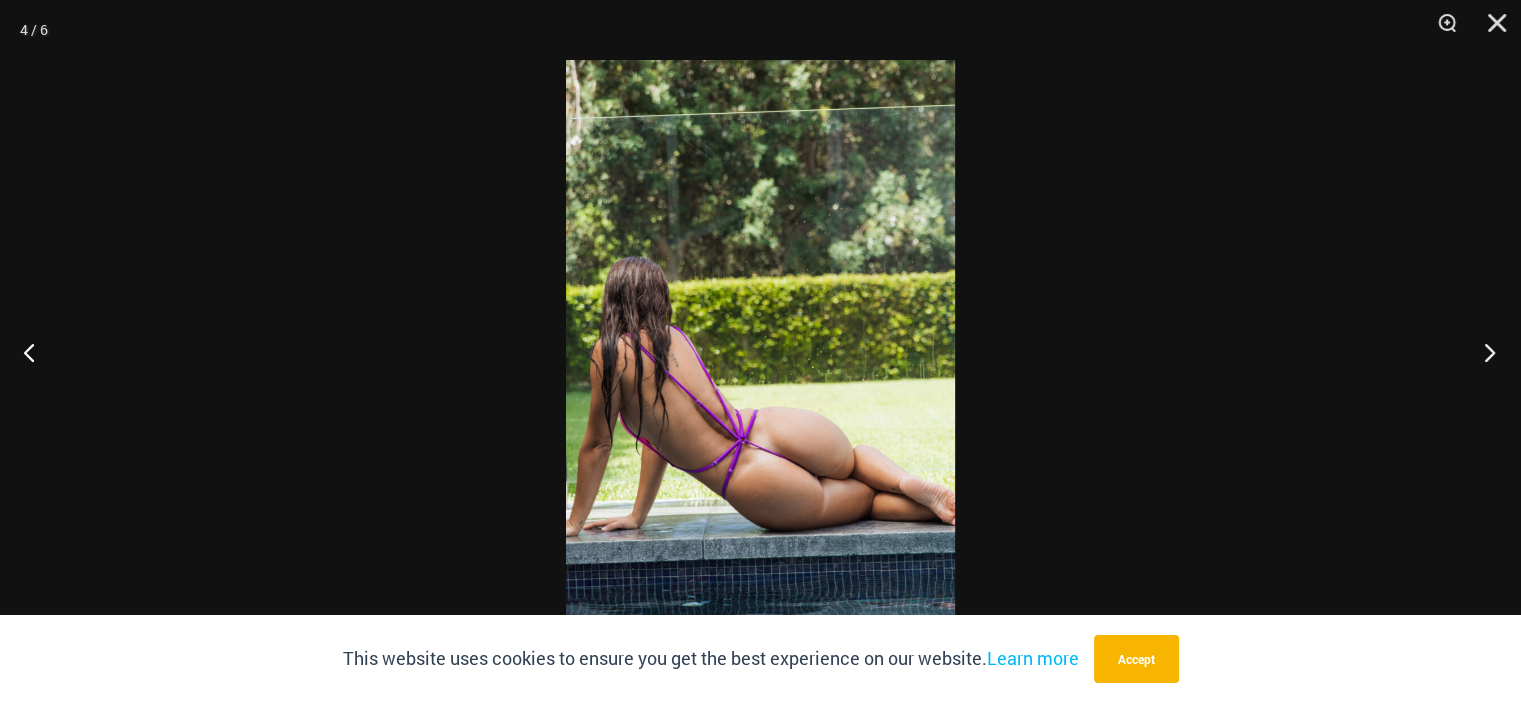 click at bounding box center (1483, 352) 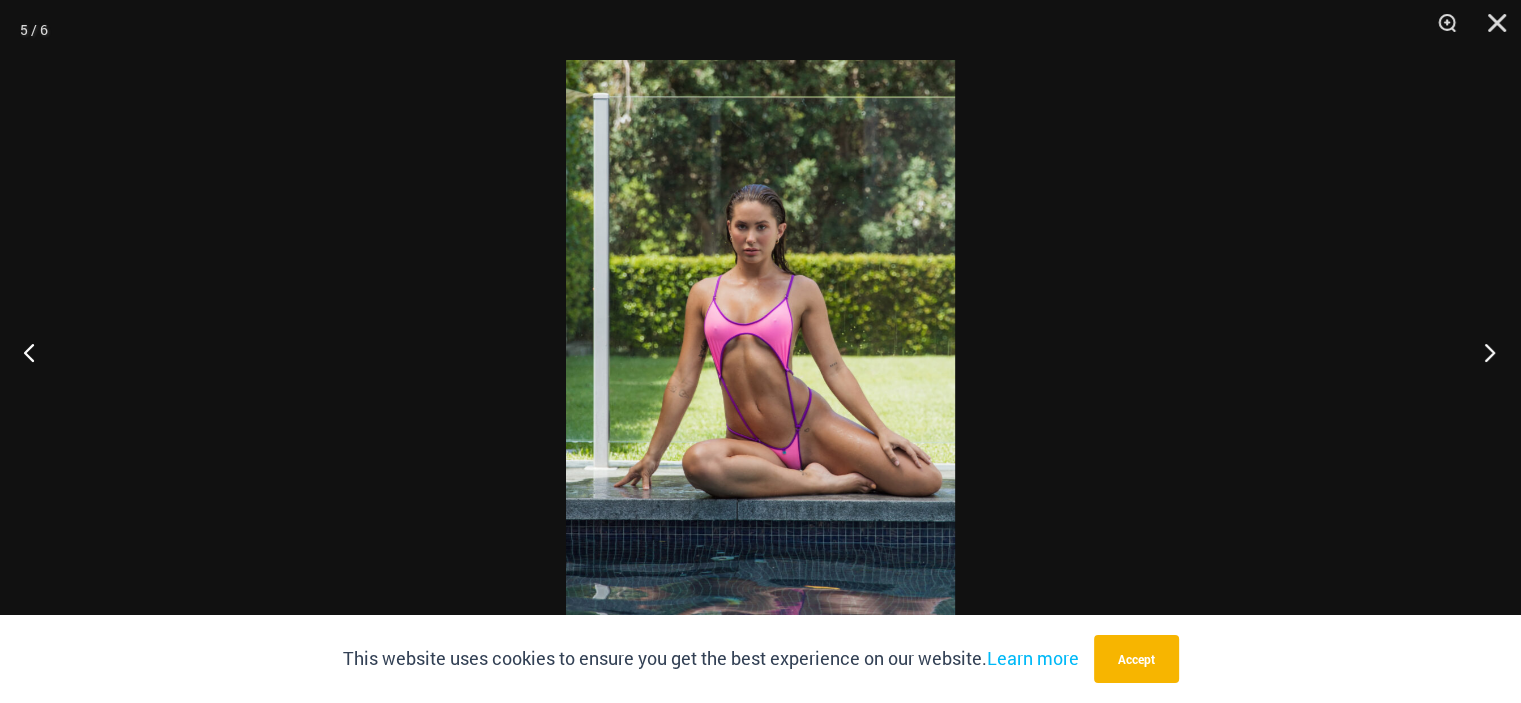 click at bounding box center (1483, 352) 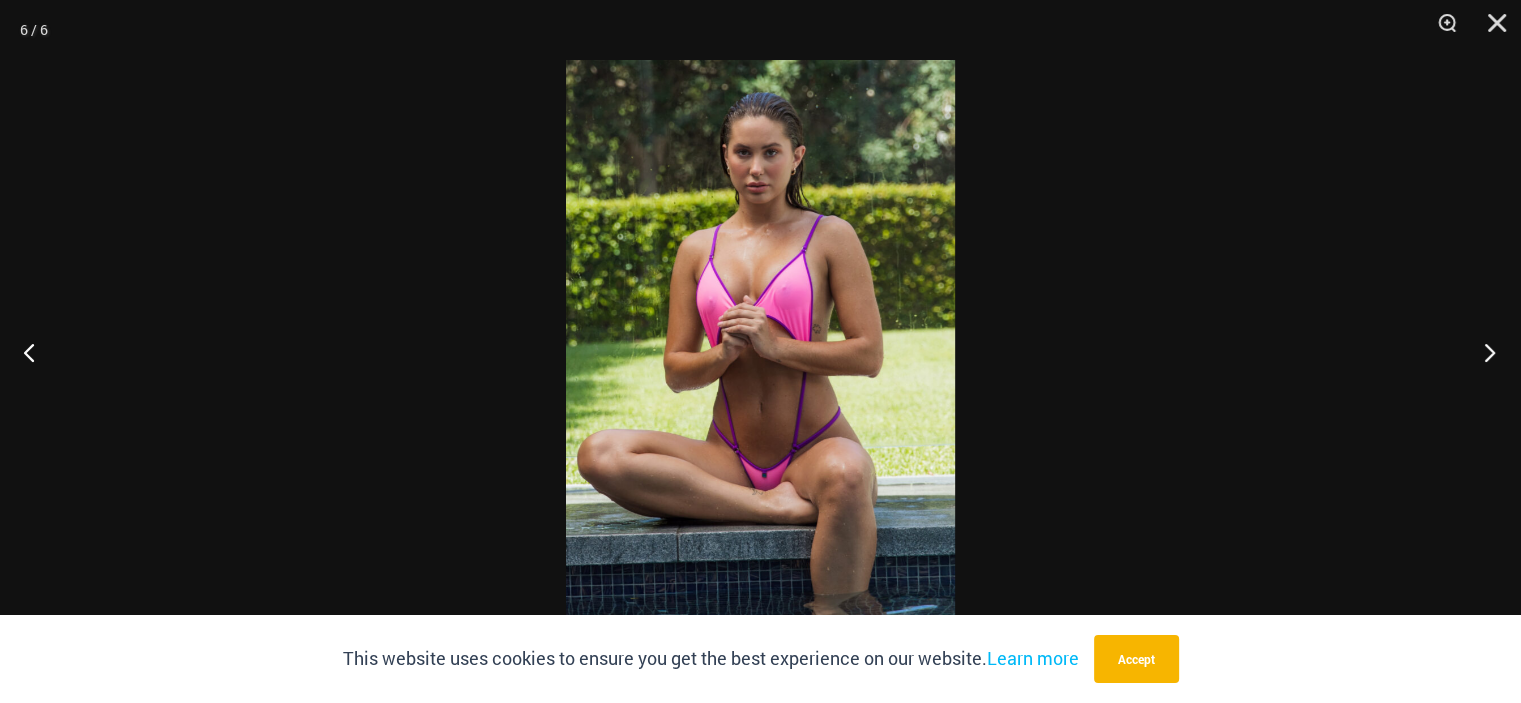 click at bounding box center [1483, 352] 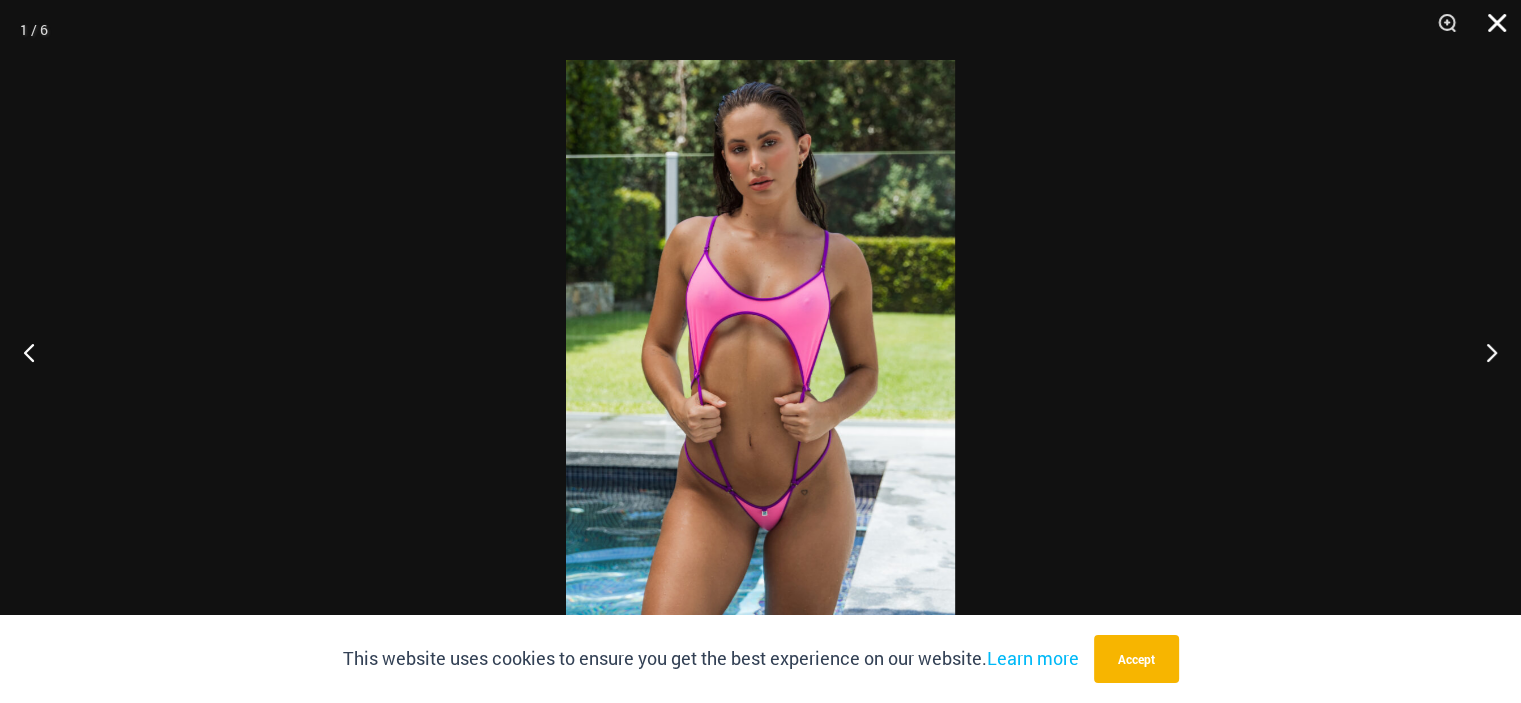 click at bounding box center (1490, 30) 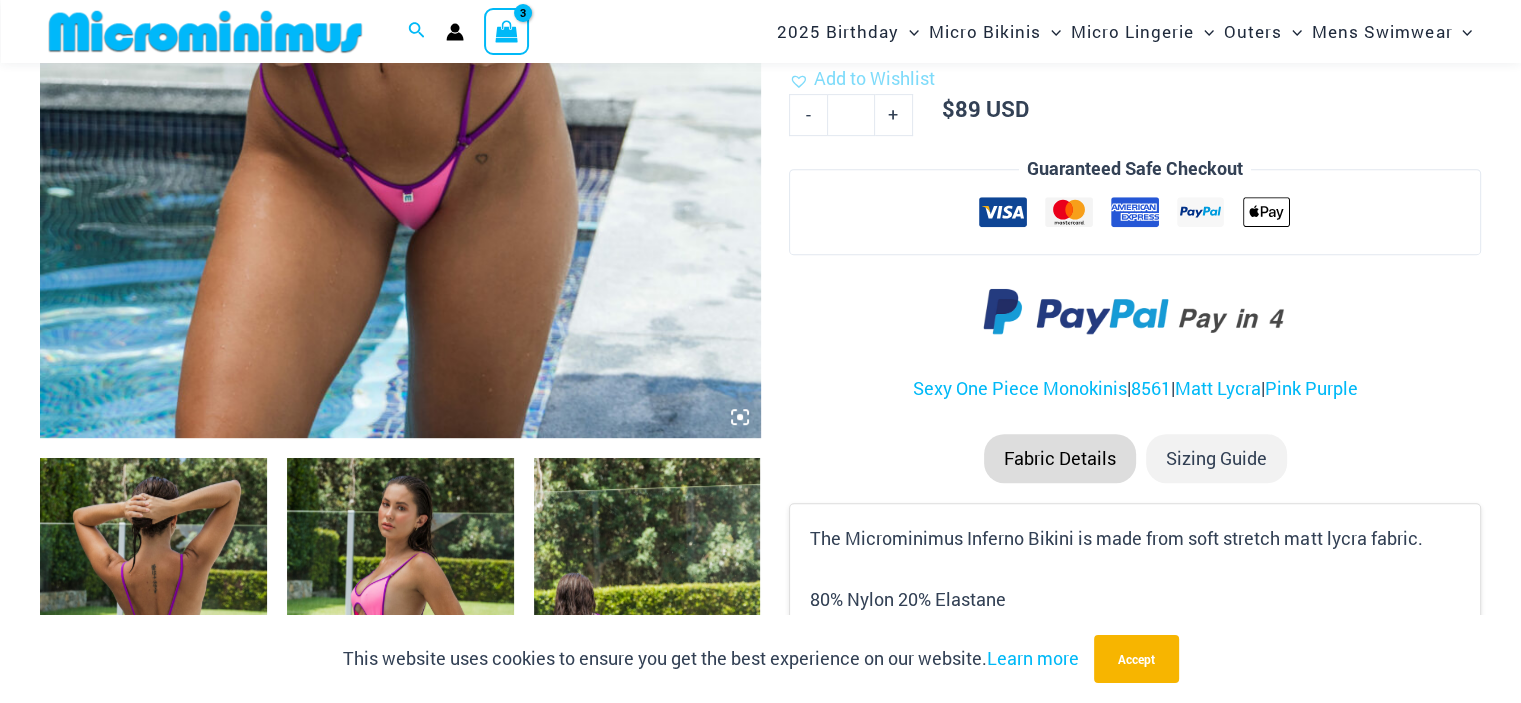 scroll, scrollTop: 978, scrollLeft: 0, axis: vertical 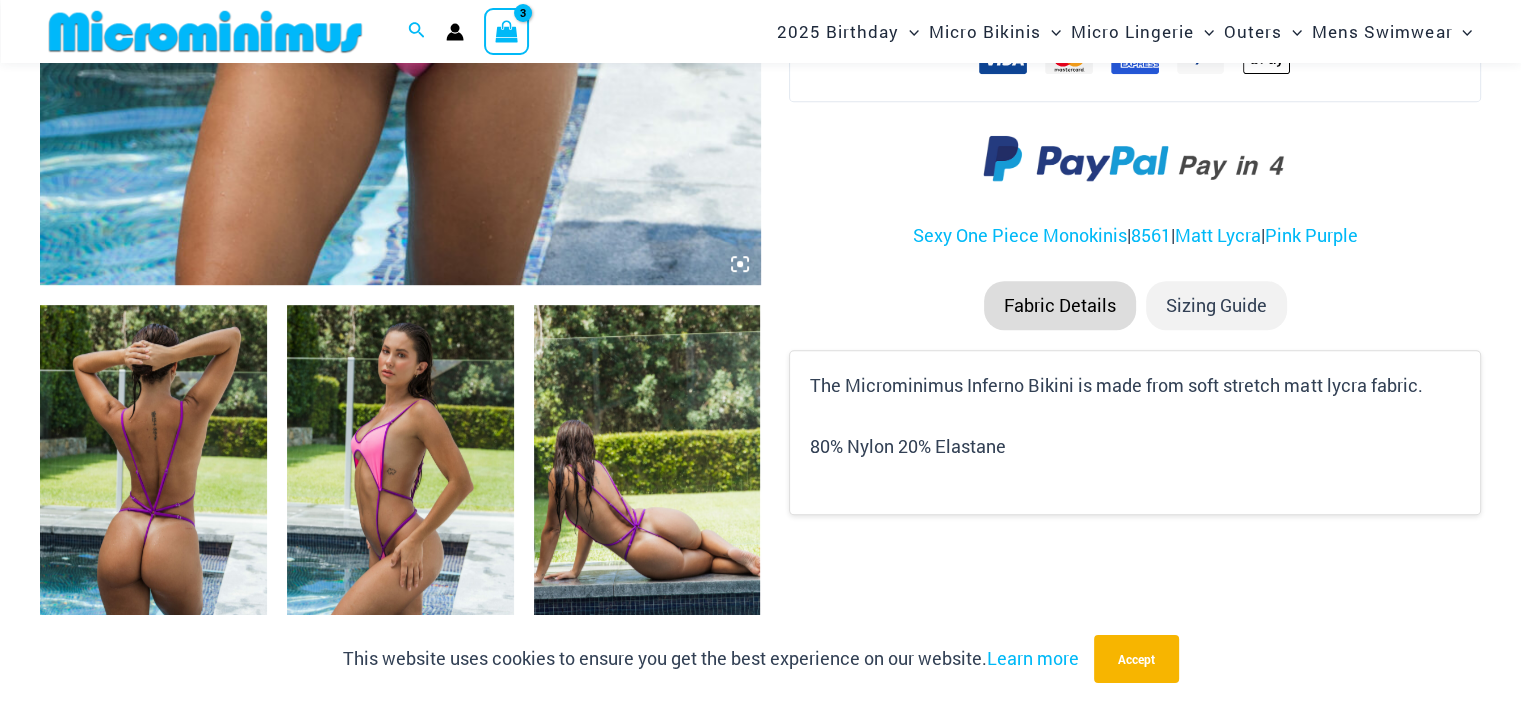 click at bounding box center [153, 475] 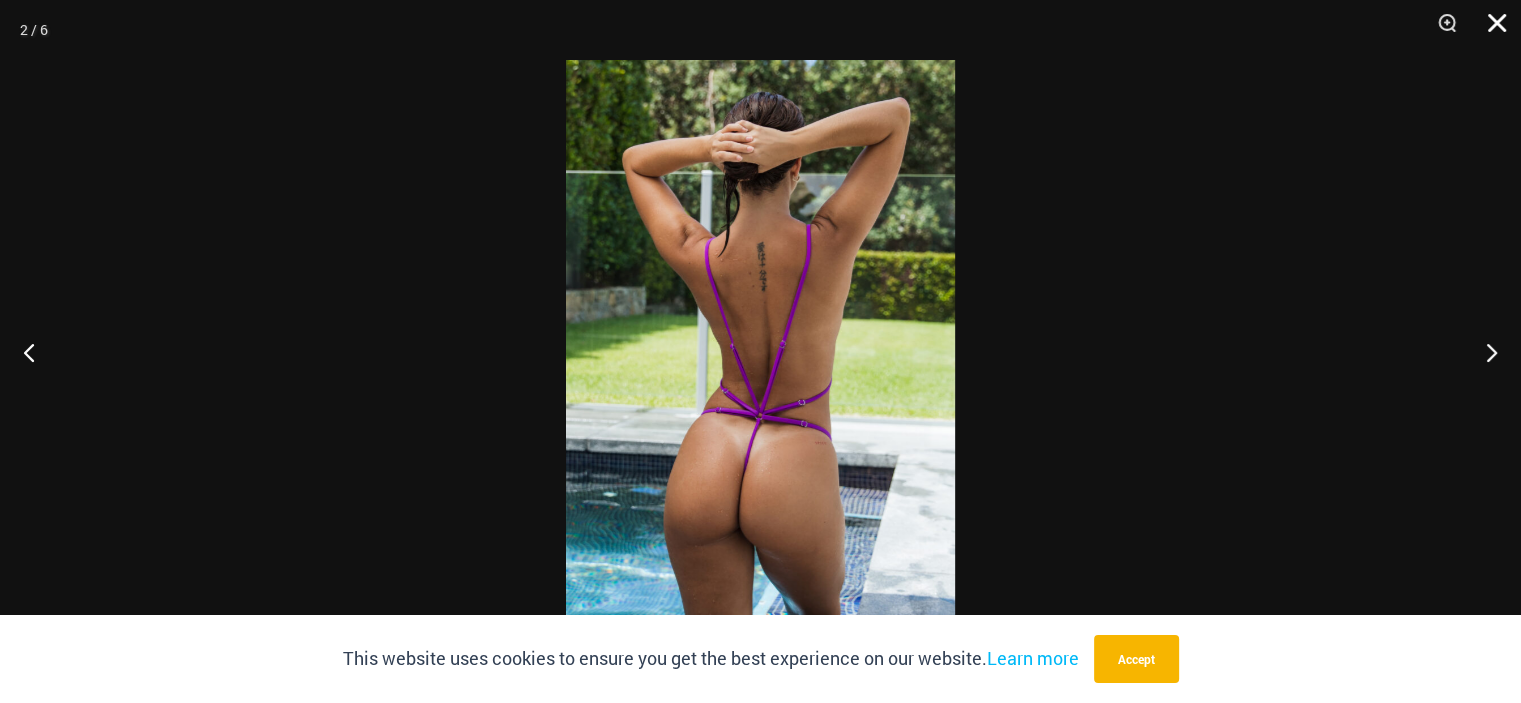 click at bounding box center [1490, 30] 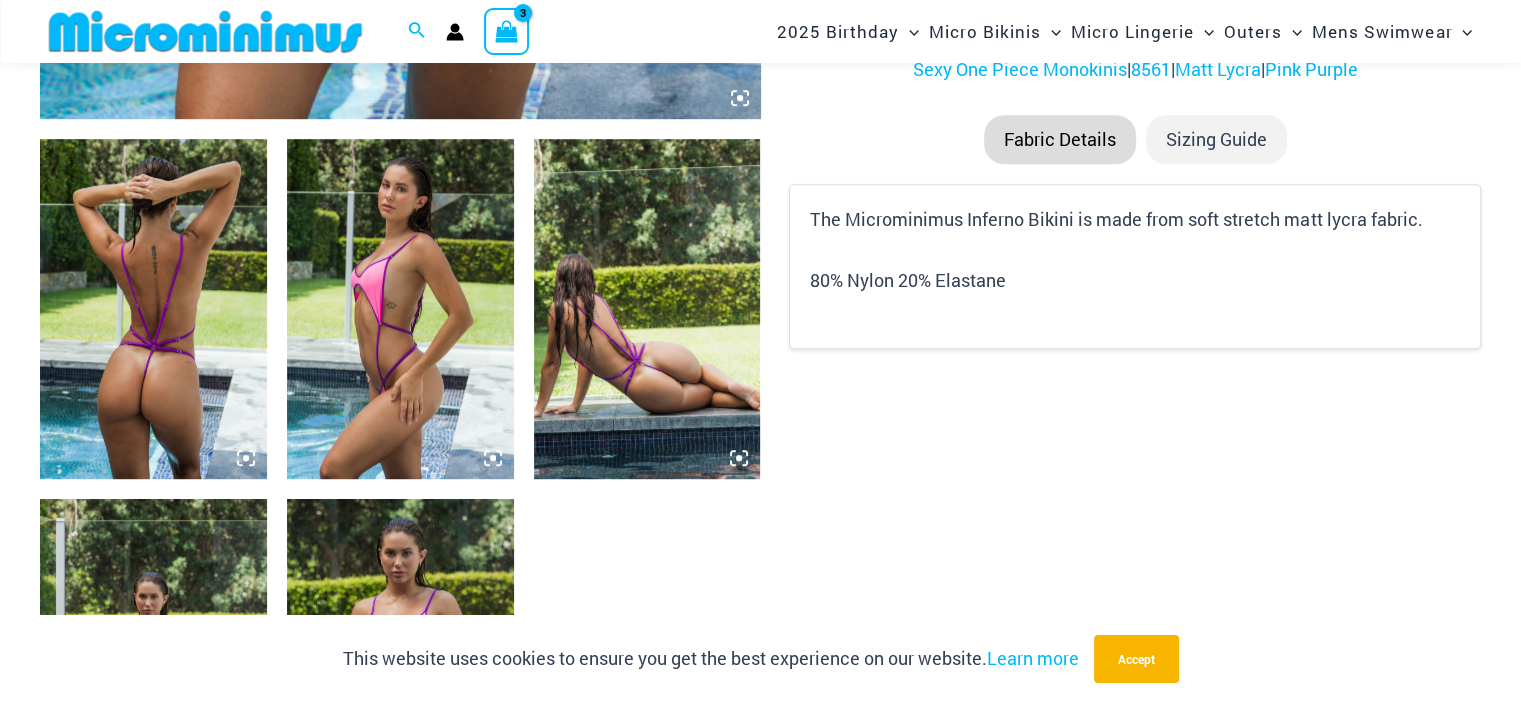 scroll, scrollTop: 978, scrollLeft: 0, axis: vertical 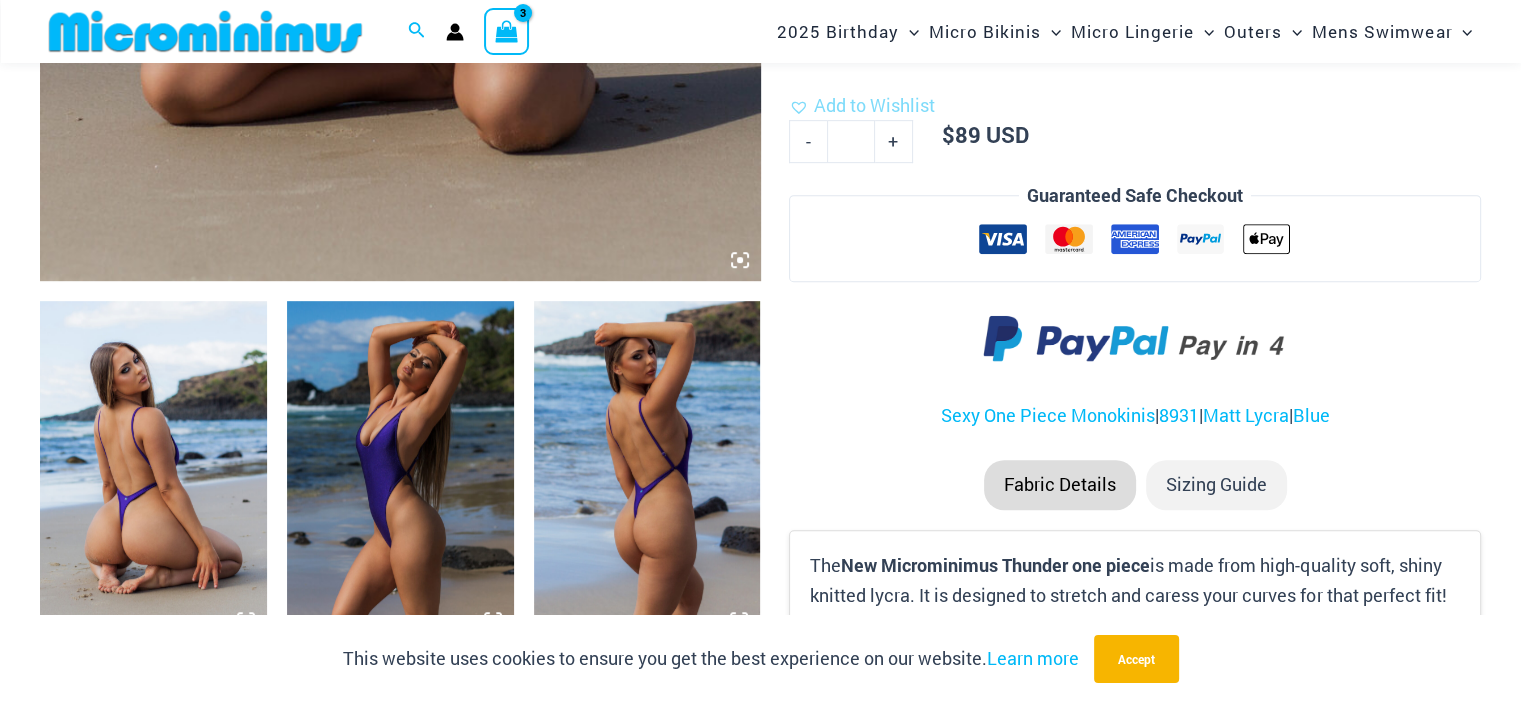 click at bounding box center [647, 471] 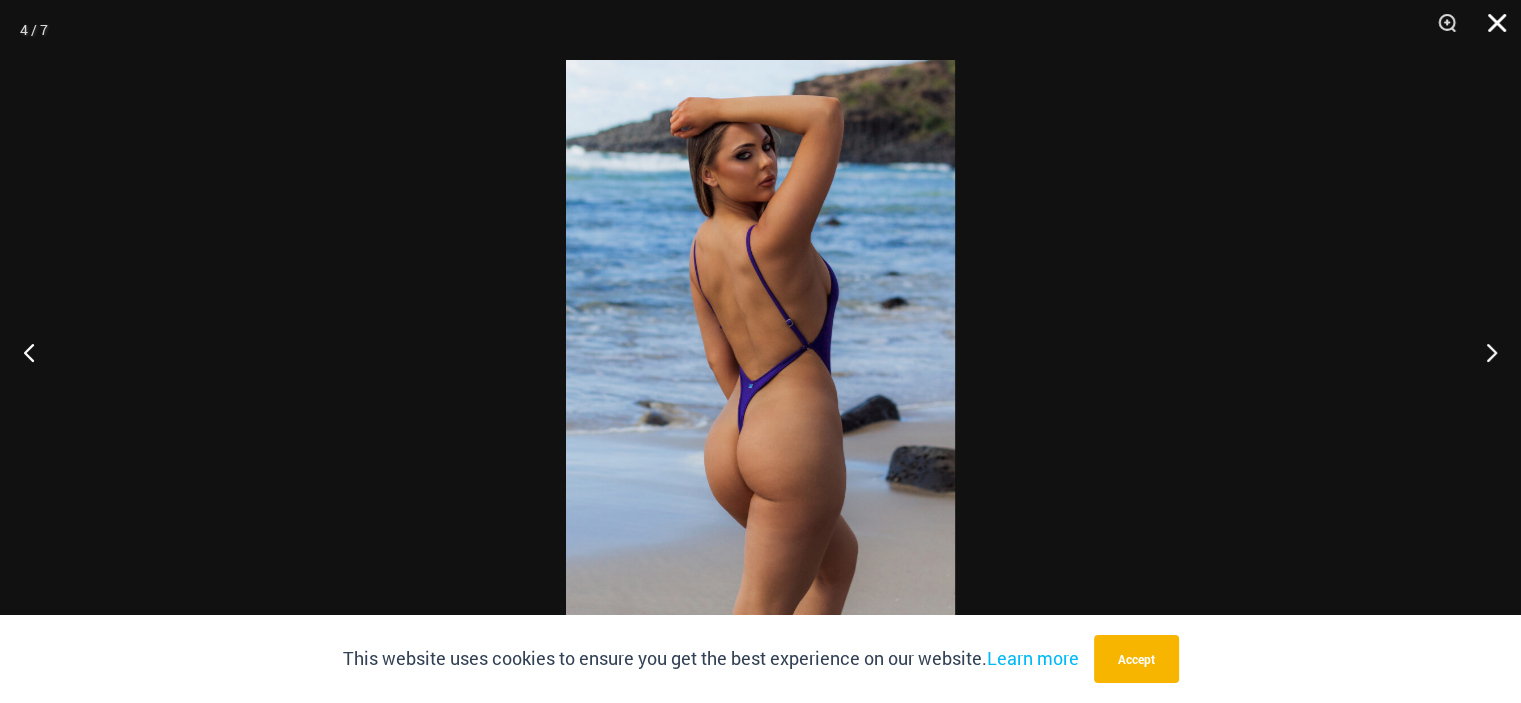 click at bounding box center [1490, 30] 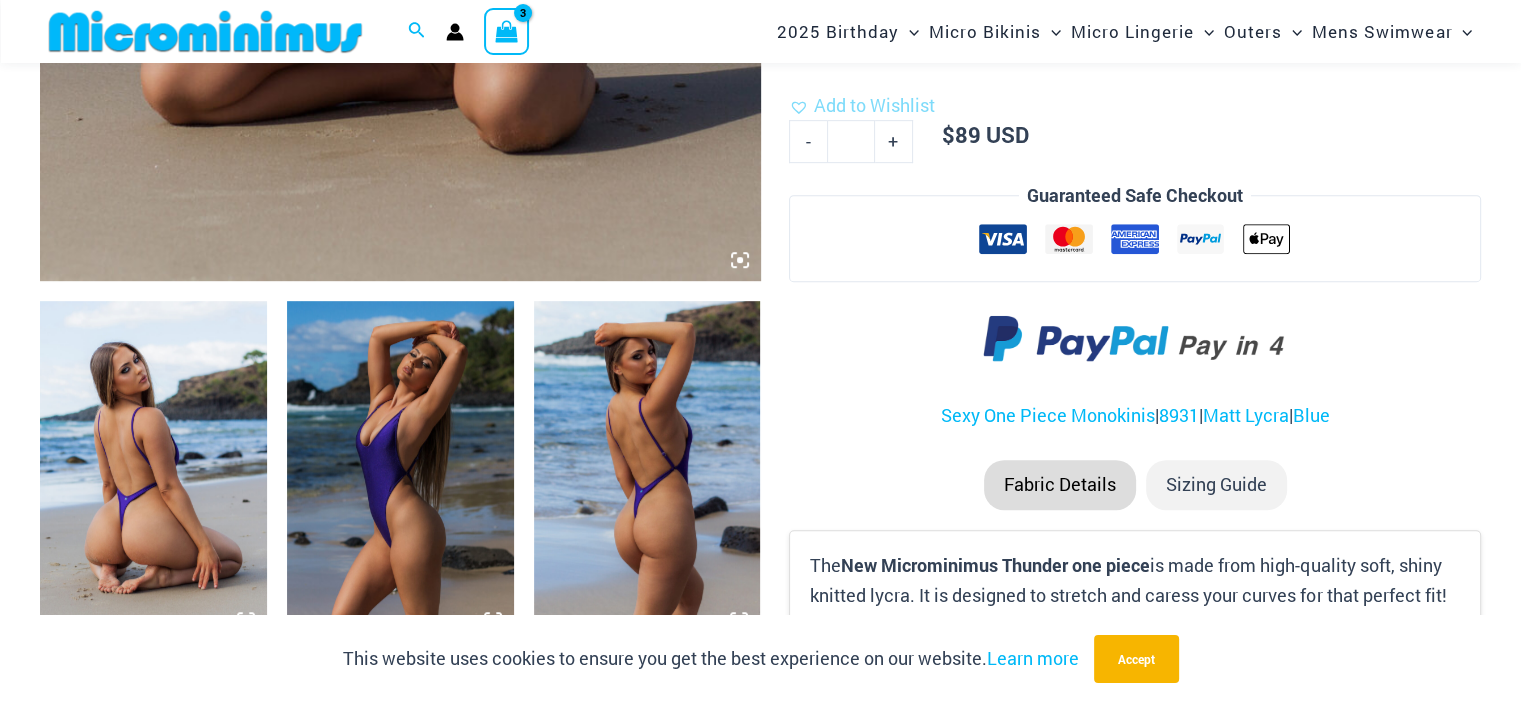 click at bounding box center (153, 471) 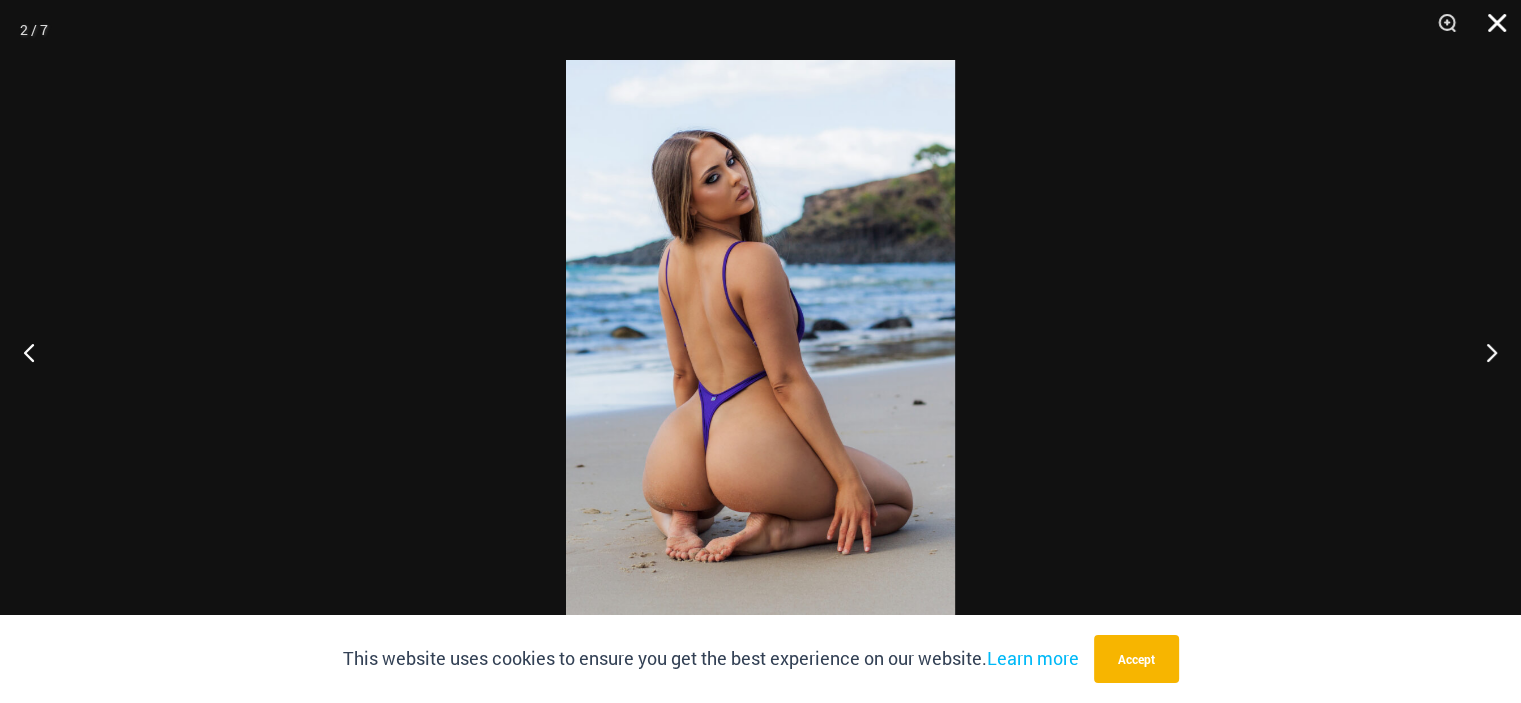 click at bounding box center (1490, 30) 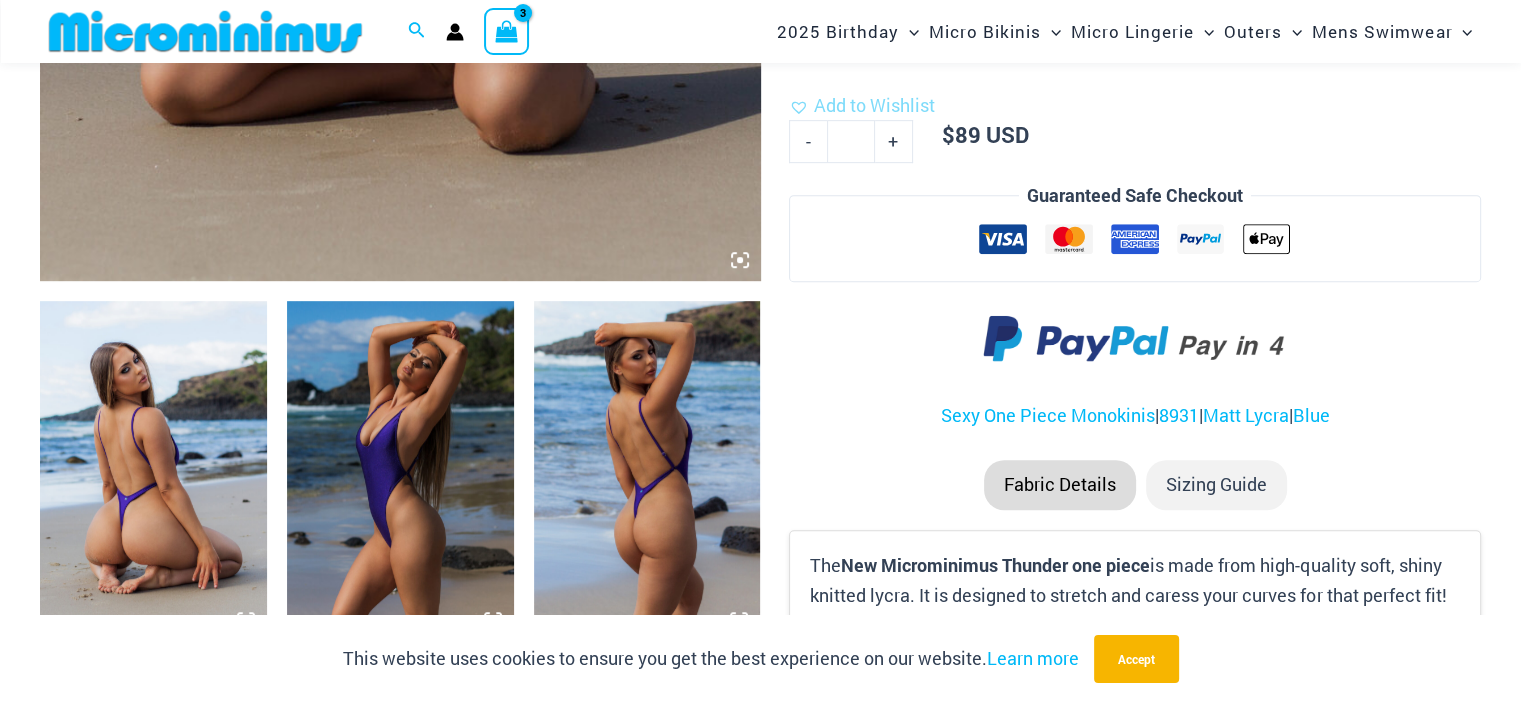 click at bounding box center [400, 471] 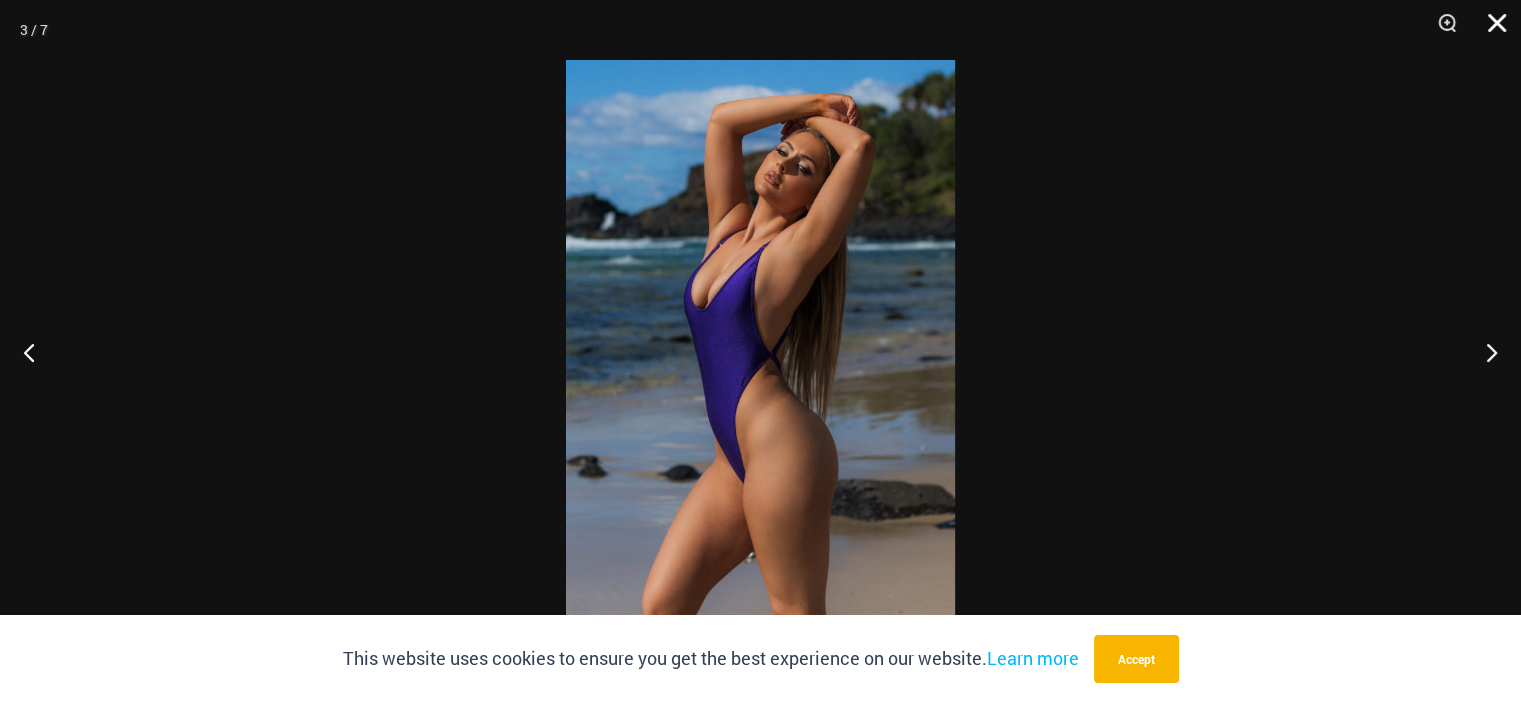 click at bounding box center (1490, 30) 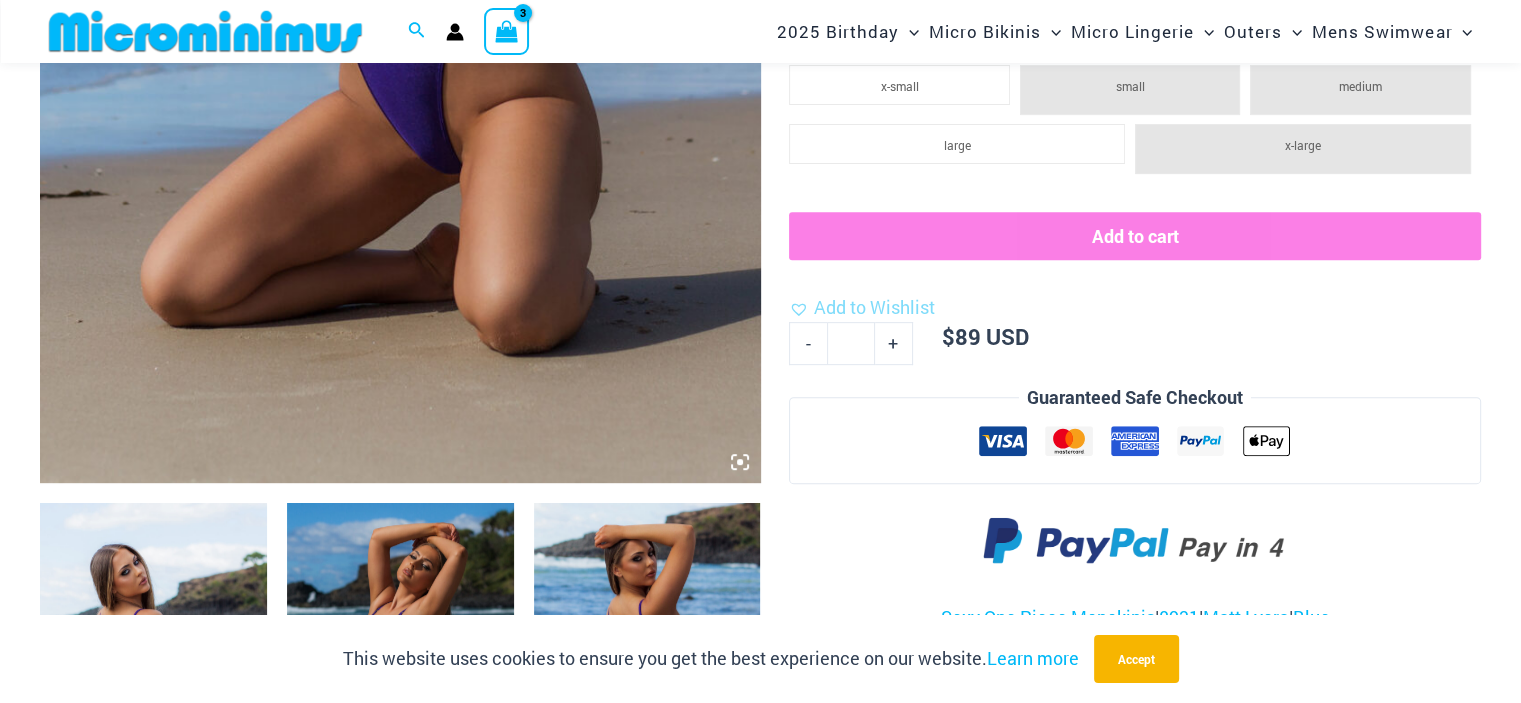 scroll, scrollTop: 648, scrollLeft: 0, axis: vertical 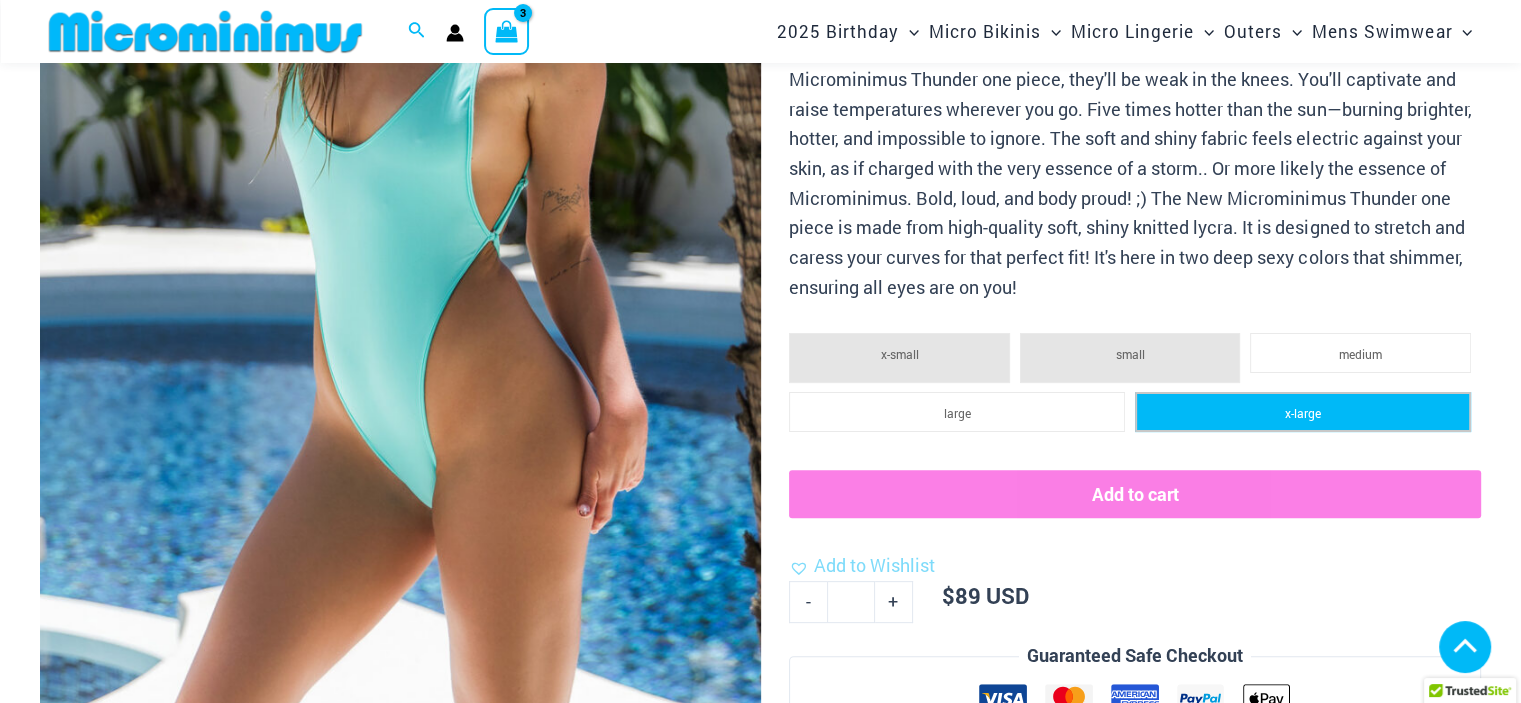 click on "x-large" 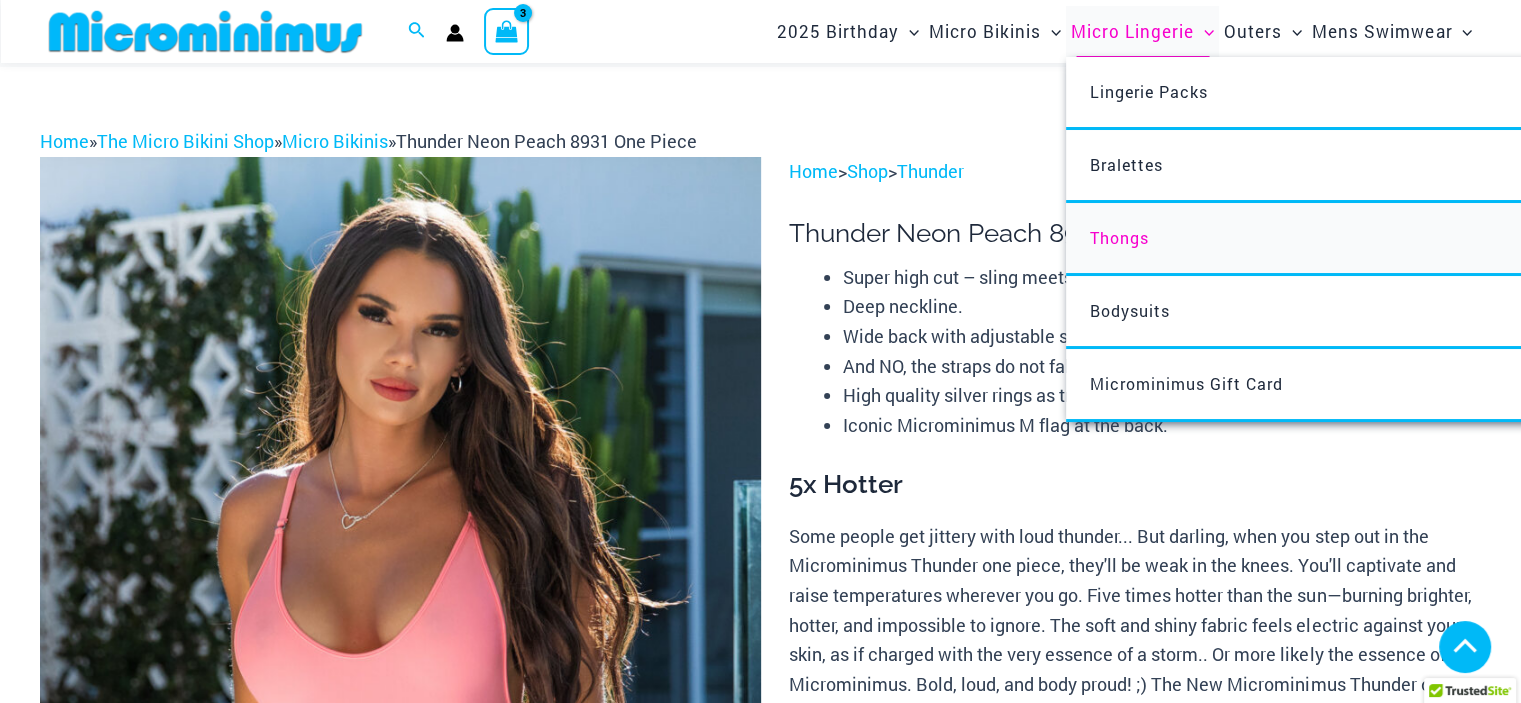 scroll, scrollTop: 482, scrollLeft: 0, axis: vertical 